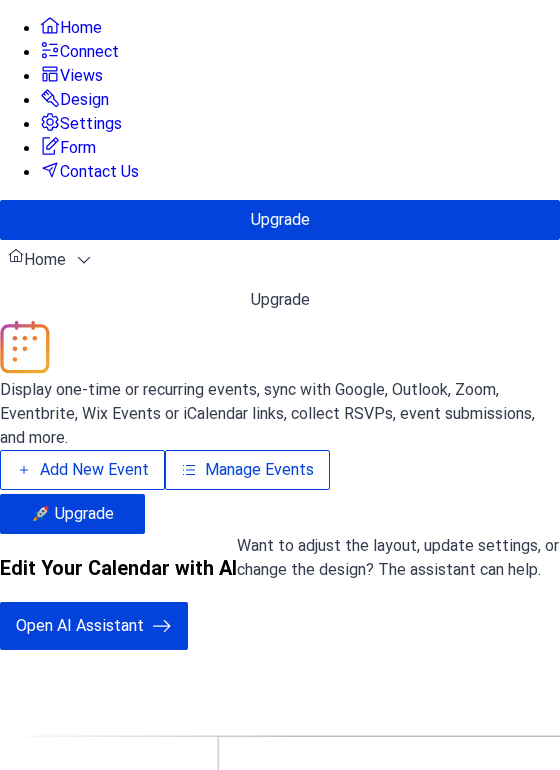 scroll, scrollTop: 0, scrollLeft: 0, axis: both 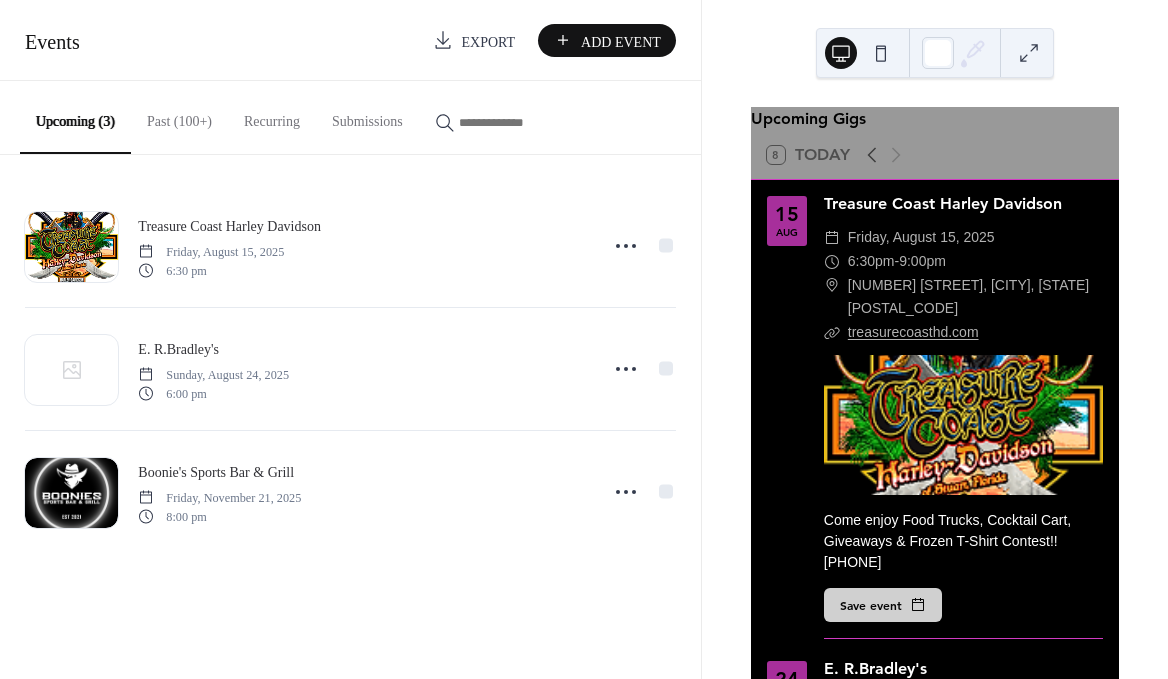 click on "Add Event" at bounding box center [621, 41] 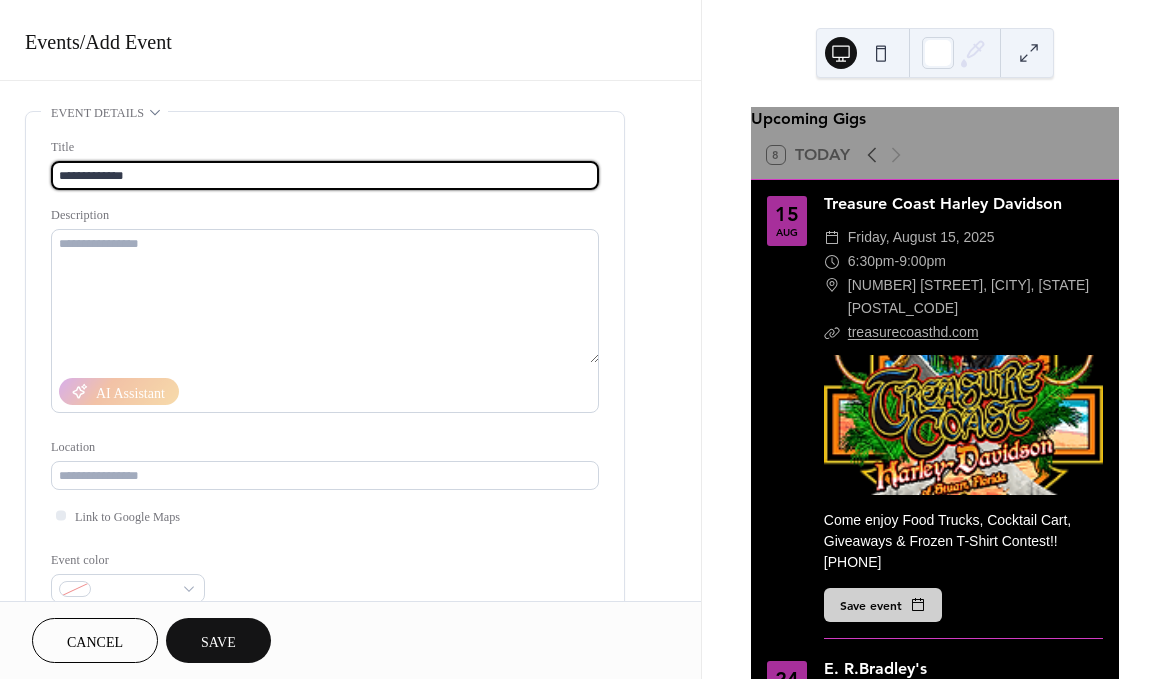 type on "**********" 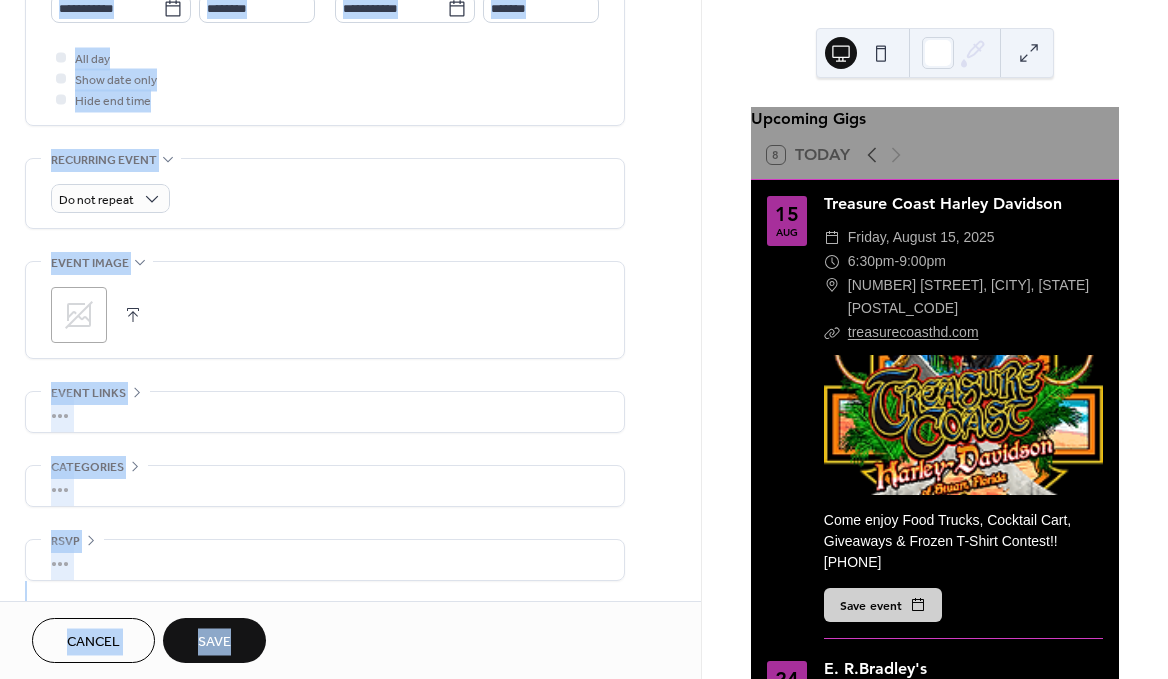scroll, scrollTop: 734, scrollLeft: 0, axis: vertical 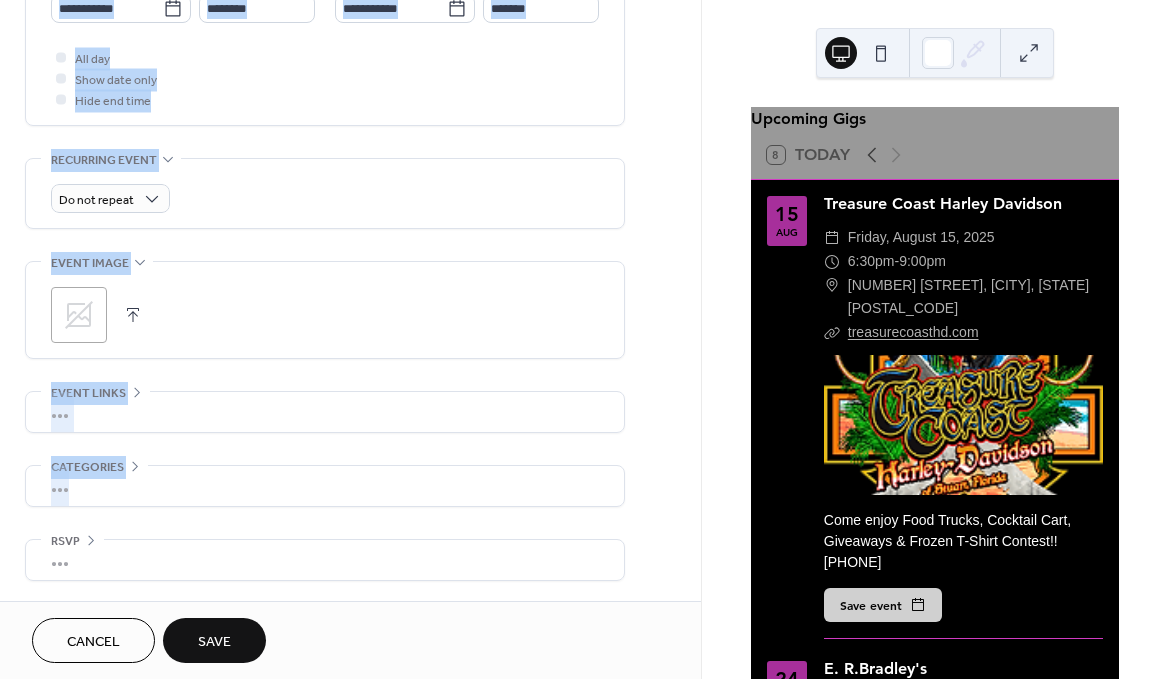 drag, startPoint x: 617, startPoint y: 305, endPoint x: 651, endPoint y: 336, distance: 46.010868 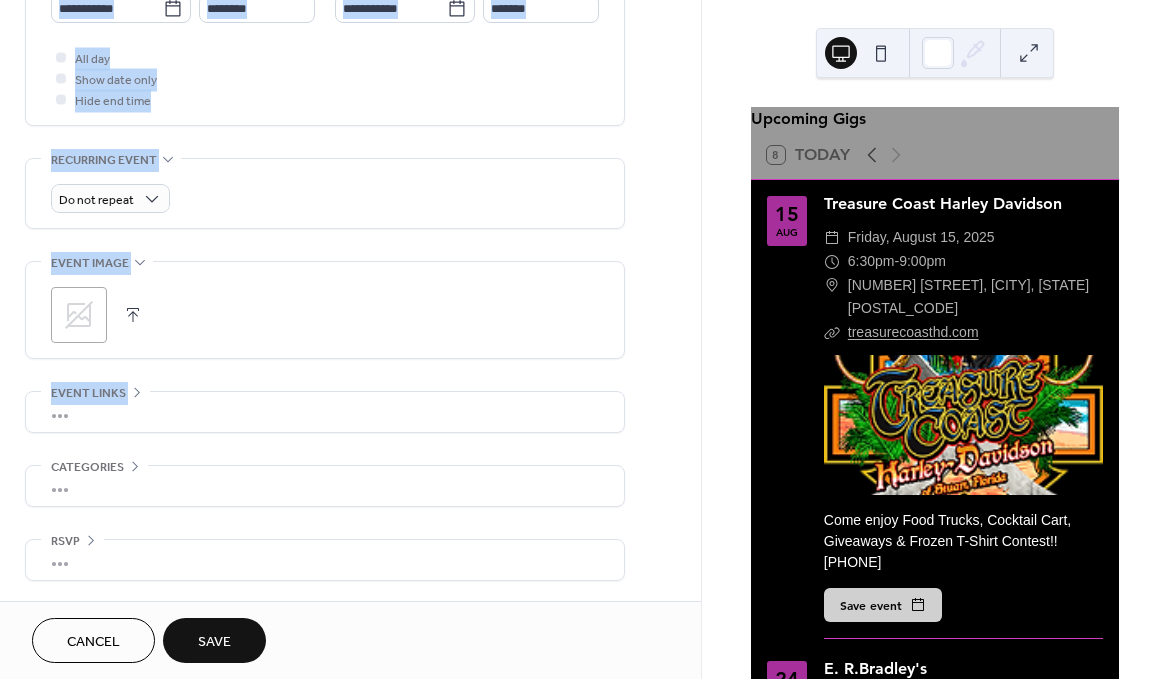 click on "**********" at bounding box center (350, -8) 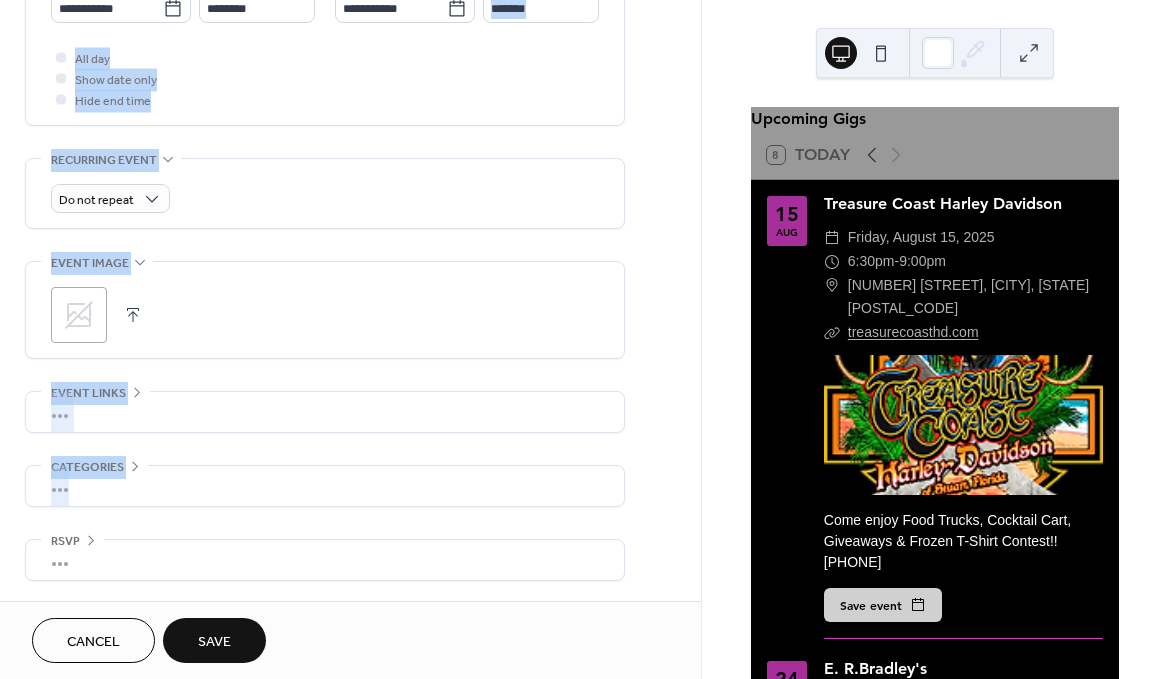 drag, startPoint x: 606, startPoint y: 507, endPoint x: 596, endPoint y: -5, distance: 512.09766 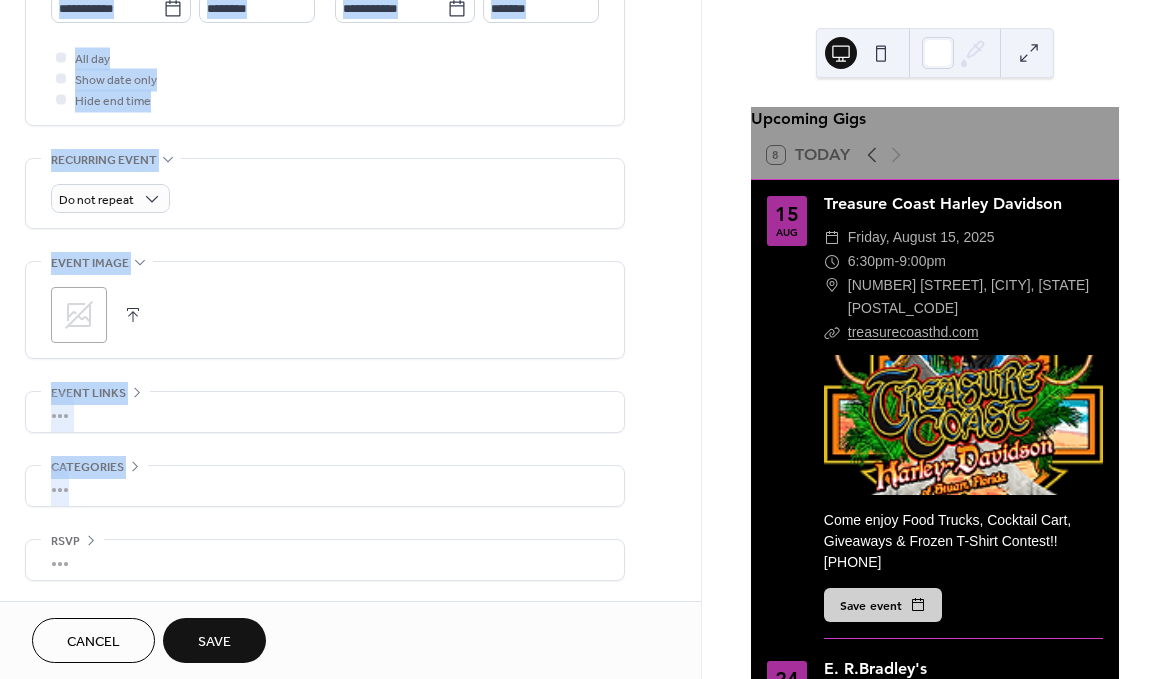 scroll, scrollTop: 729, scrollLeft: 0, axis: vertical 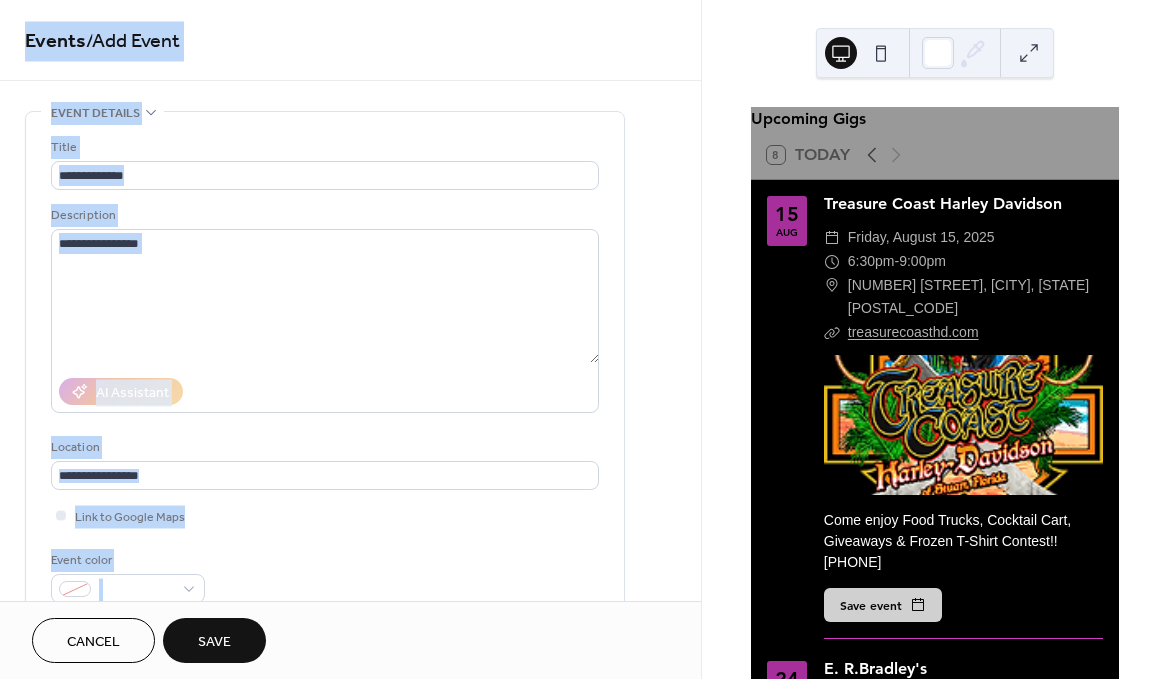 click on "**********" at bounding box center (350, 300) 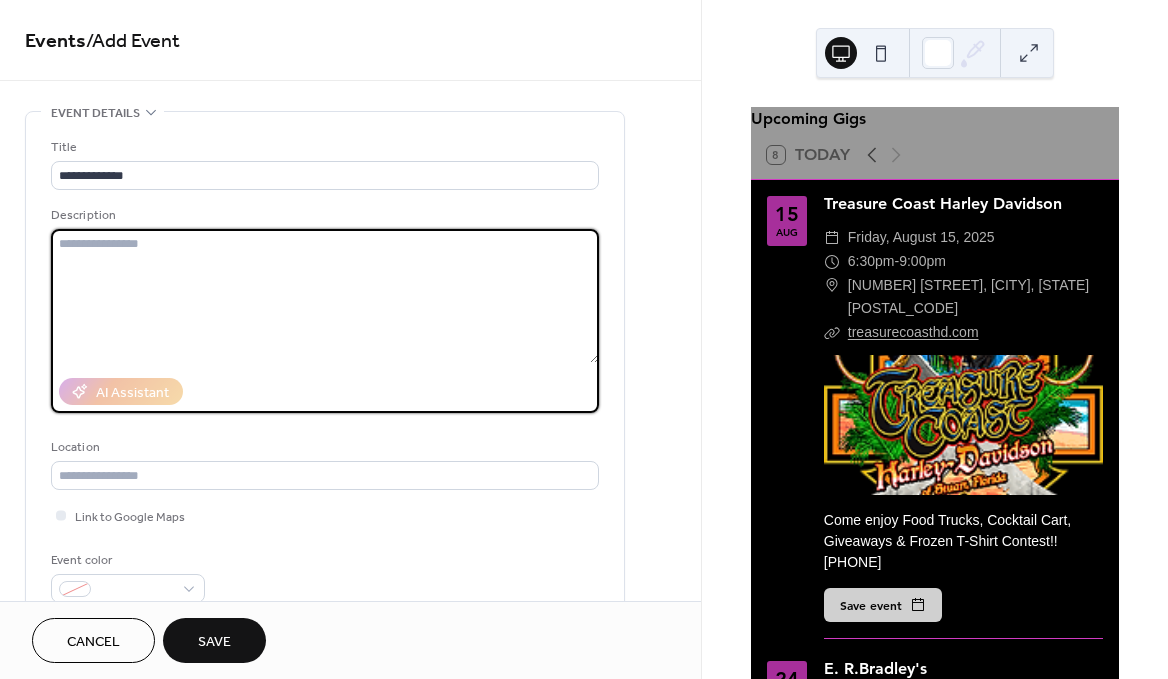 click at bounding box center [325, 296] 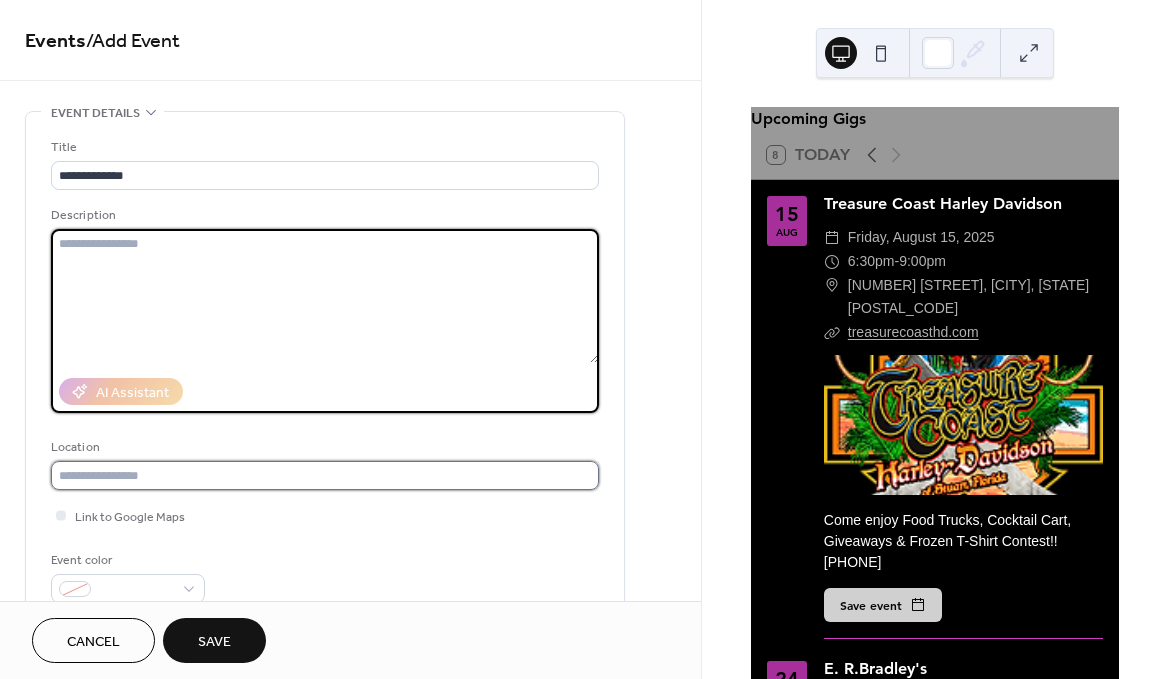 click at bounding box center (325, 475) 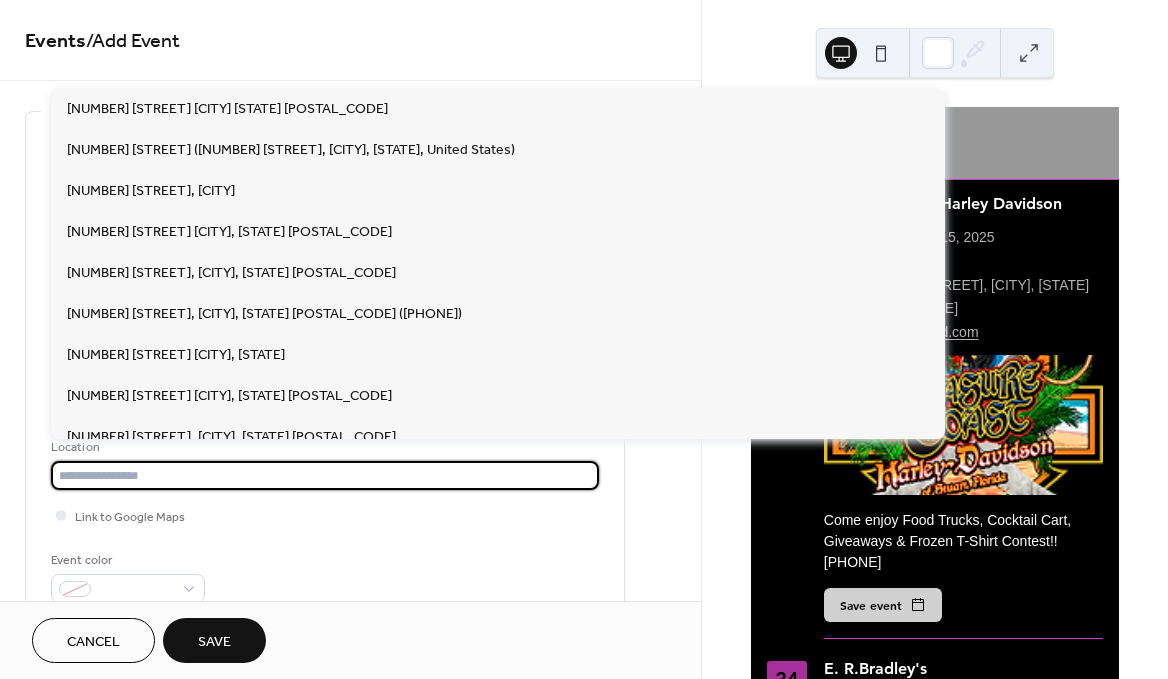 paste on "**********" 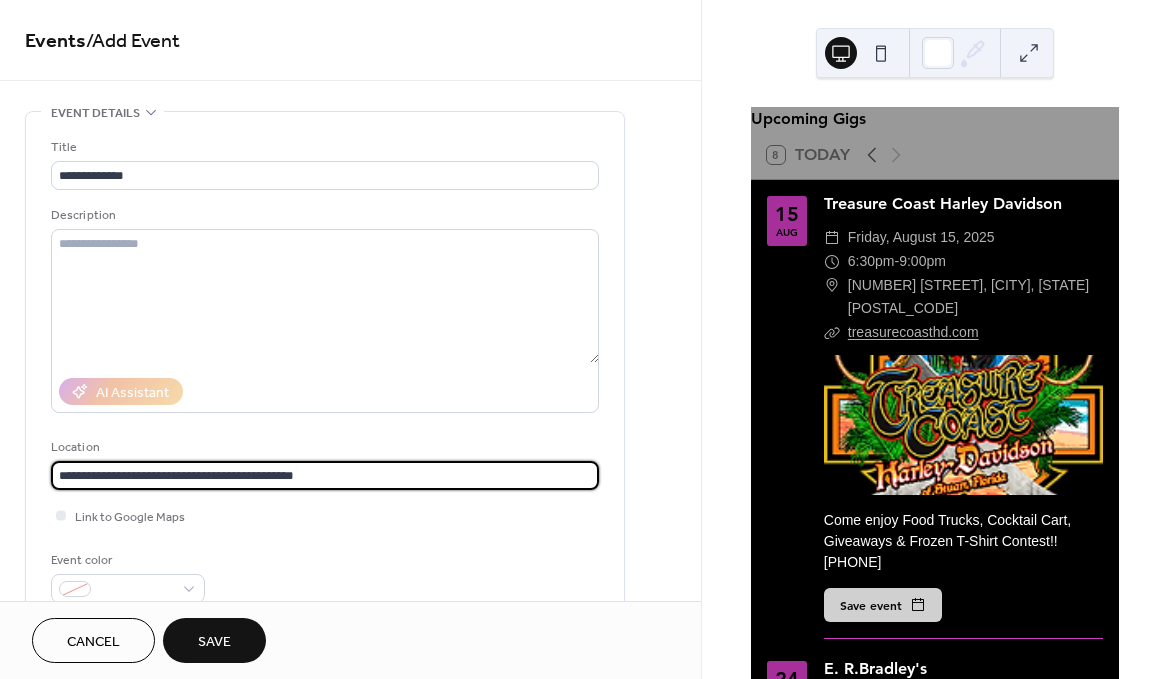 type on "**********" 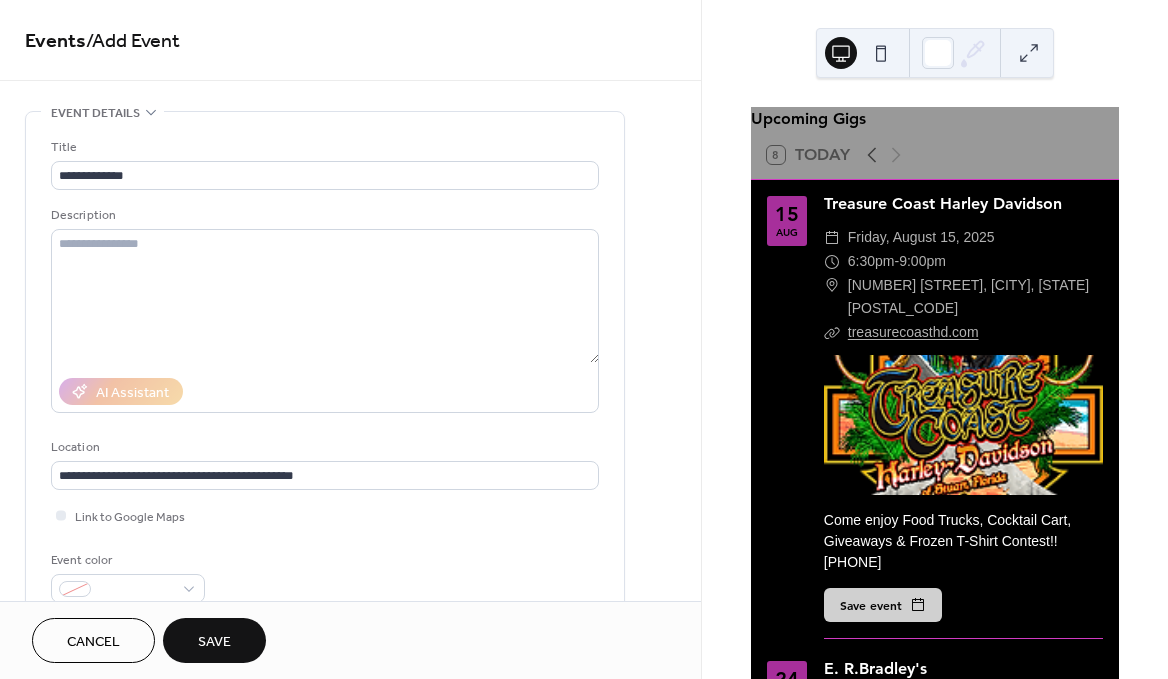 scroll, scrollTop: 561, scrollLeft: 0, axis: vertical 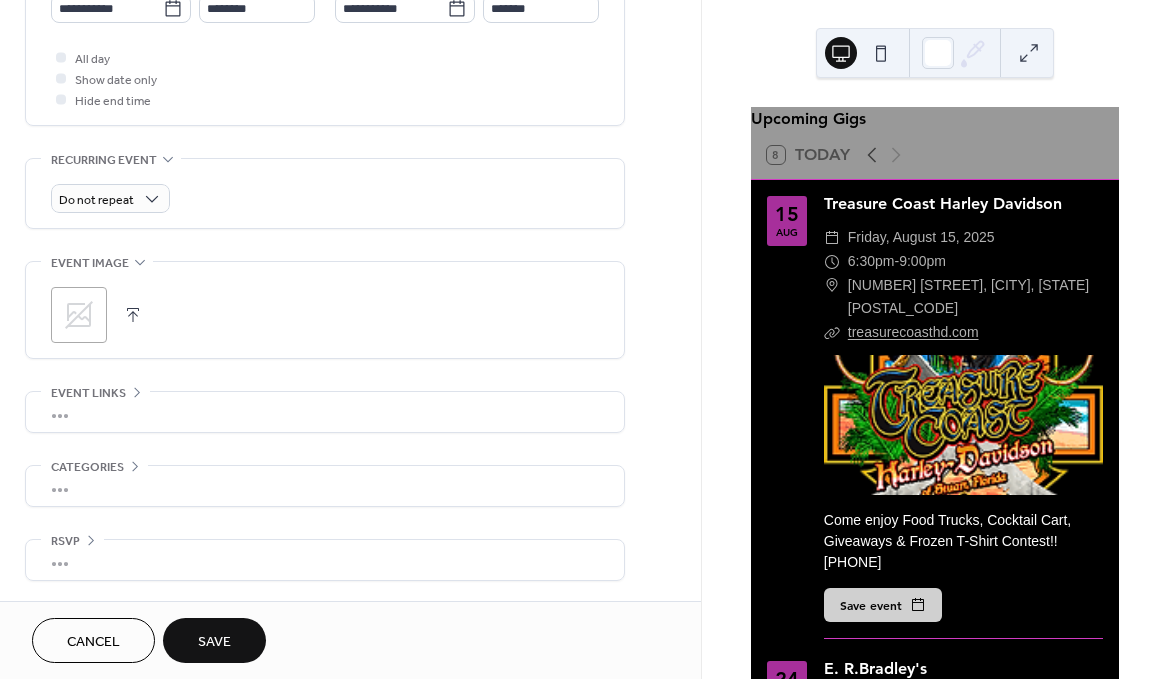 click on "**********" at bounding box center (350, -8) 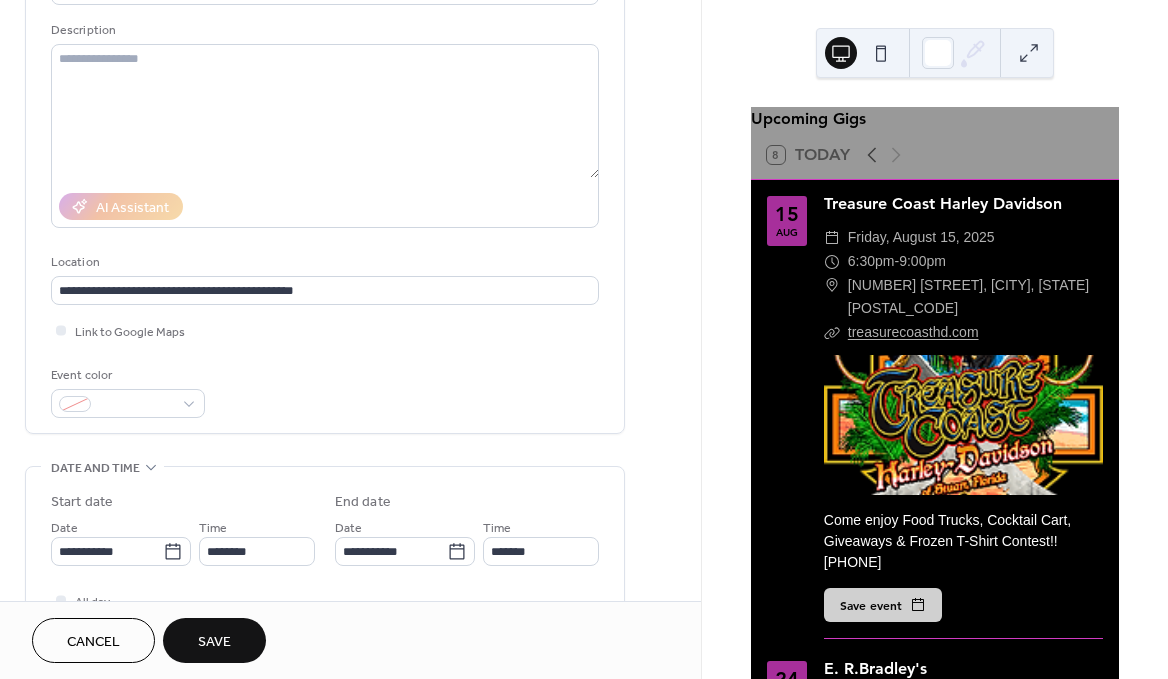 scroll, scrollTop: 173, scrollLeft: 0, axis: vertical 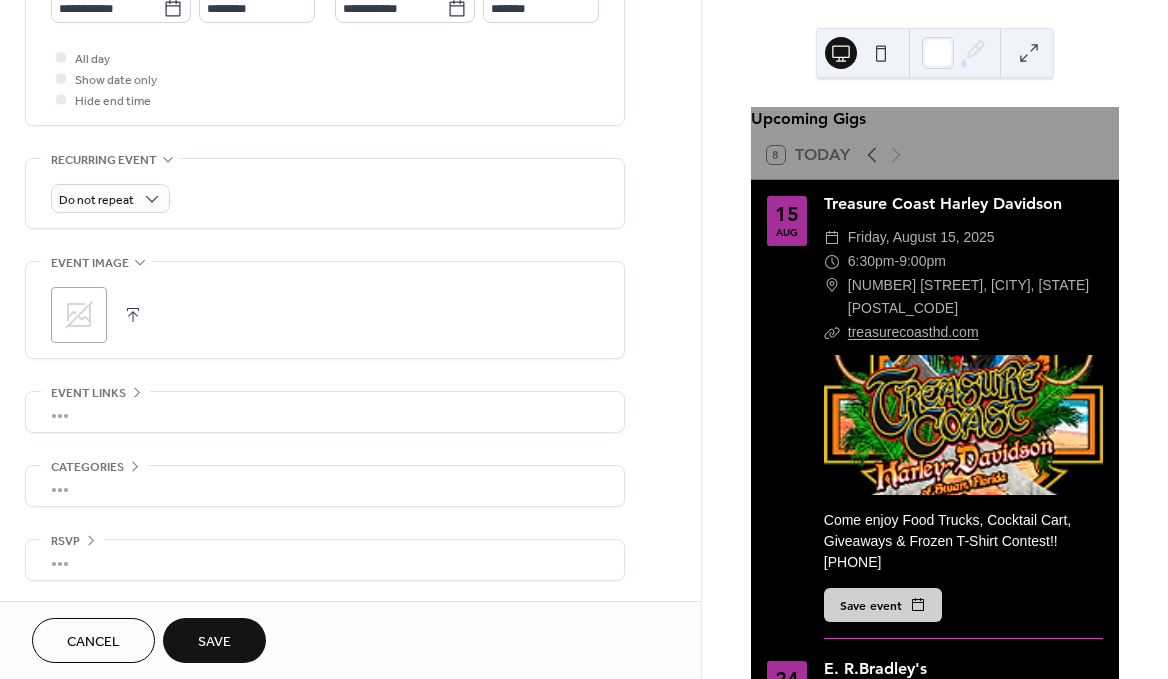 click on "Cancel Save" at bounding box center [350, 640] 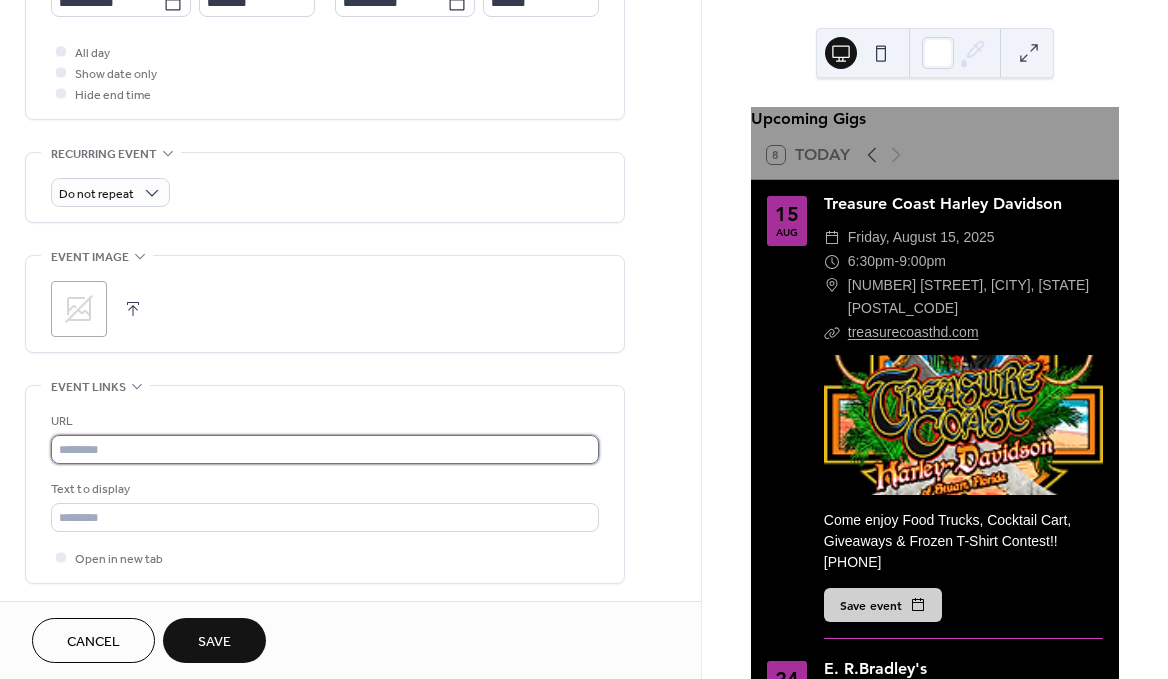 click at bounding box center (325, 449) 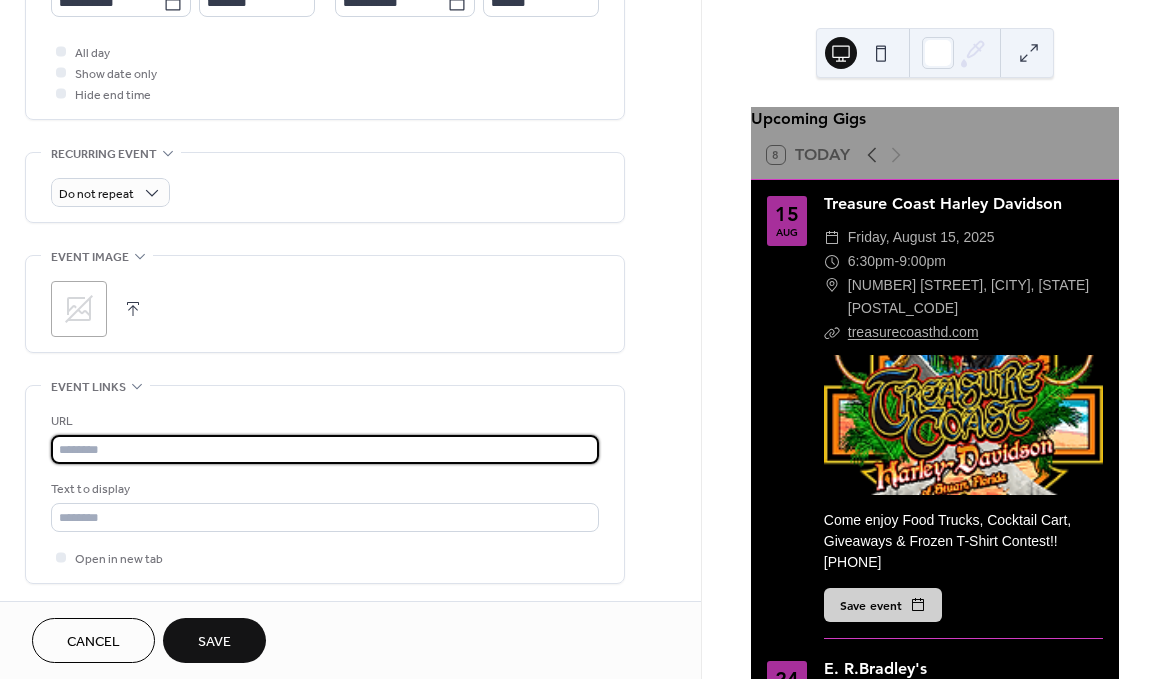 paste on "**********" 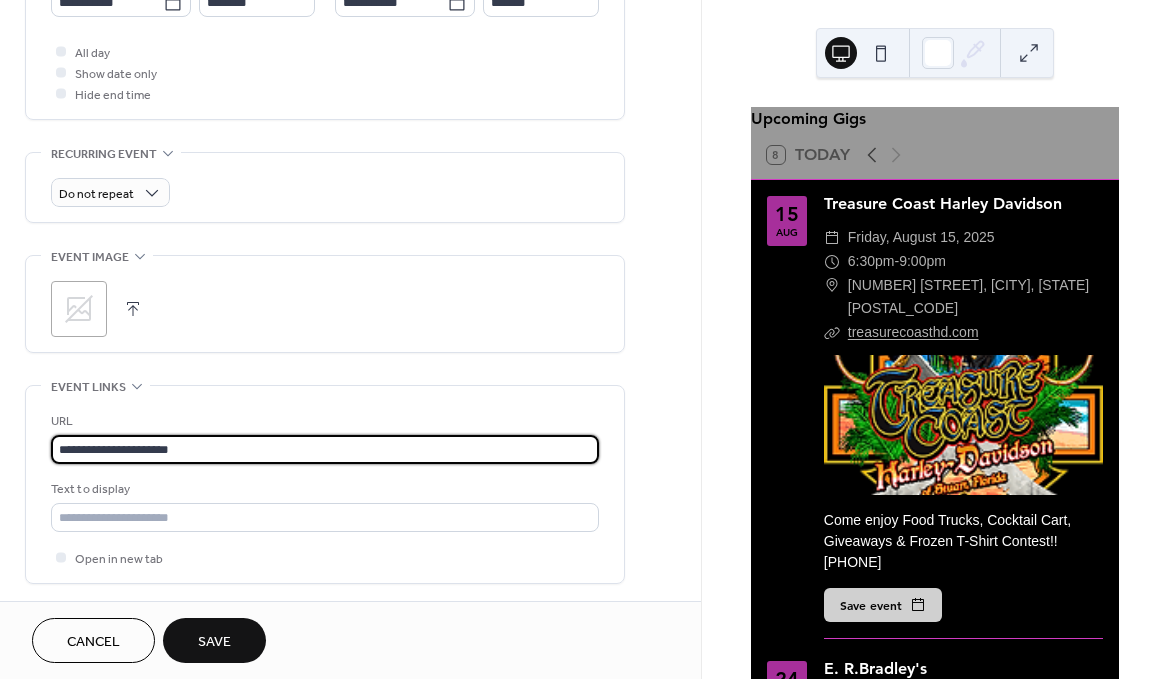 type on "**********" 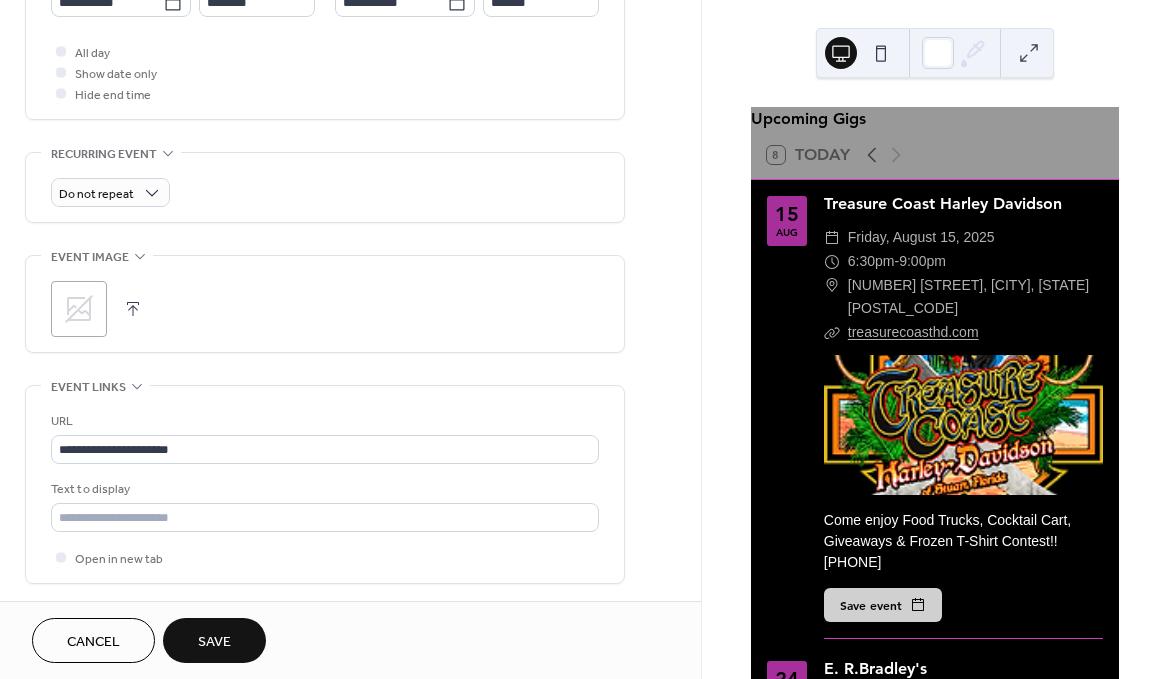 scroll, scrollTop: 173, scrollLeft: 0, axis: vertical 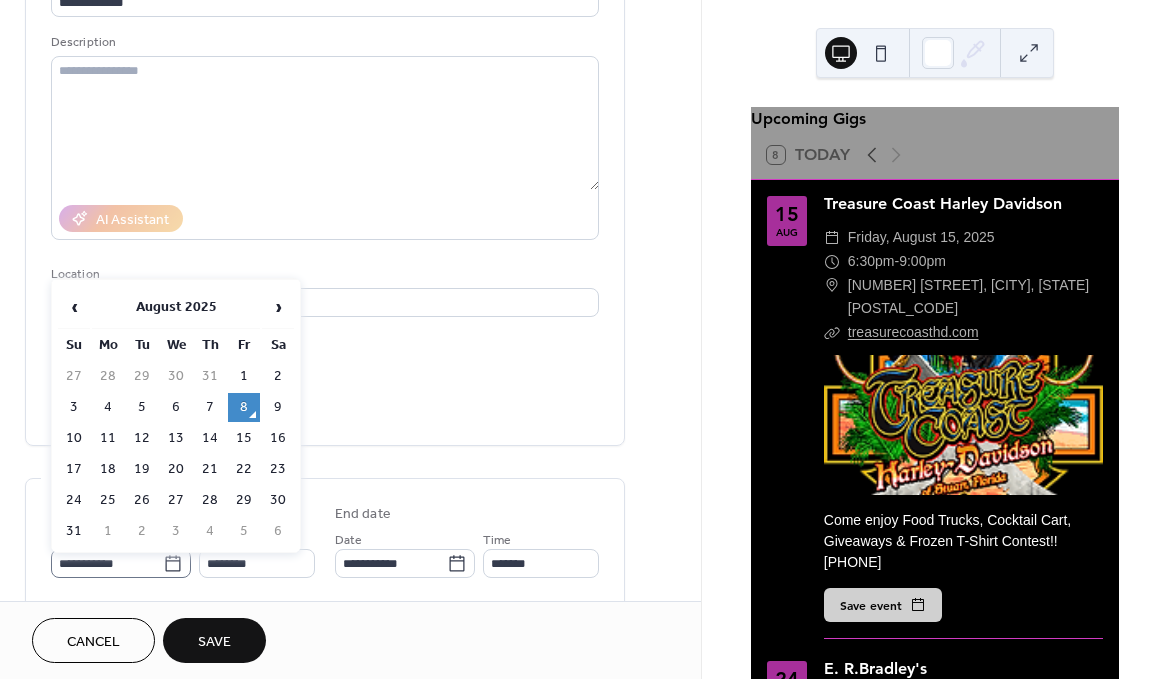 click 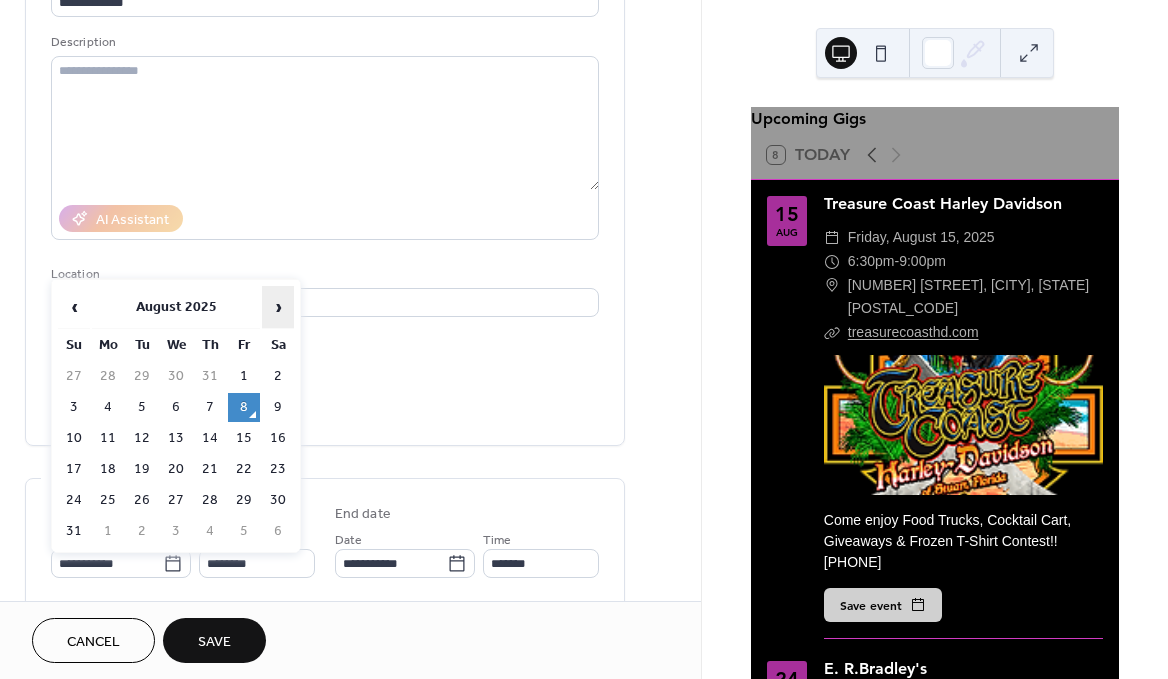 click on "›" at bounding box center (278, 307) 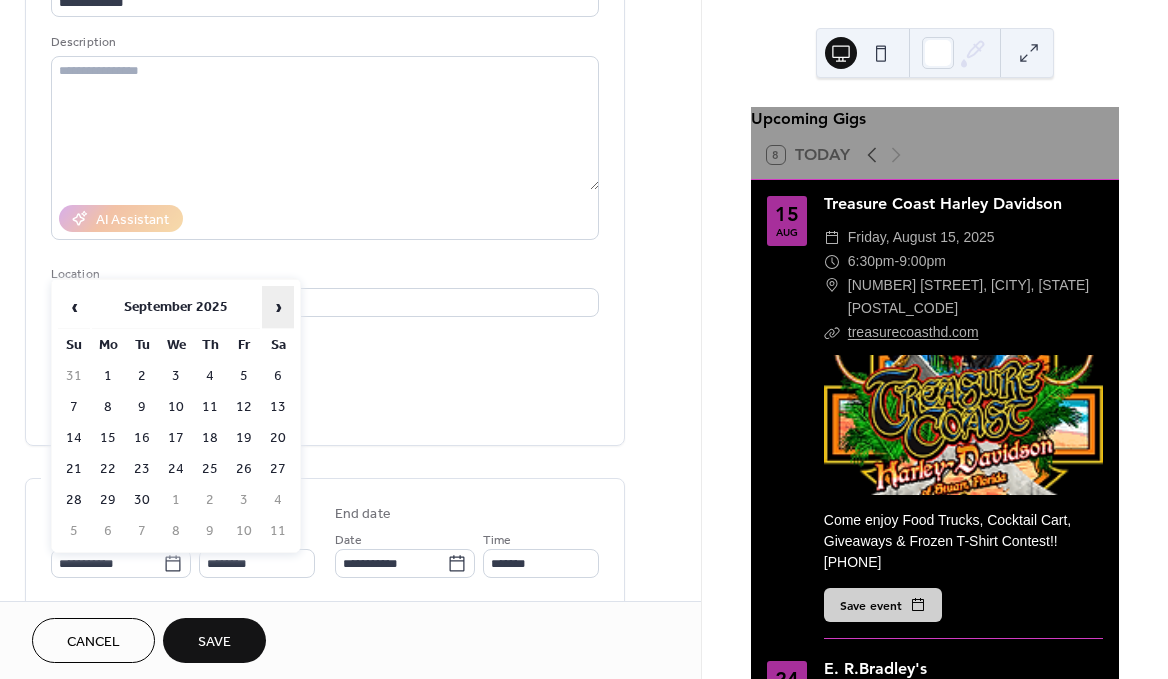 click on "›" at bounding box center [278, 307] 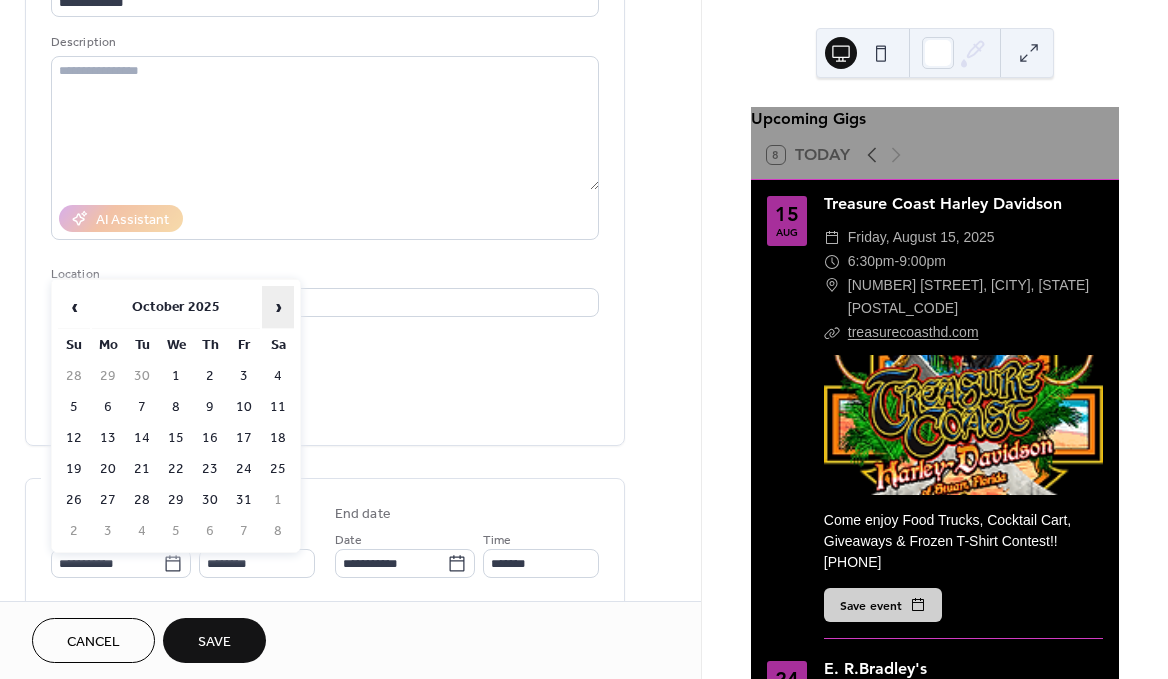 click on "›" at bounding box center [278, 307] 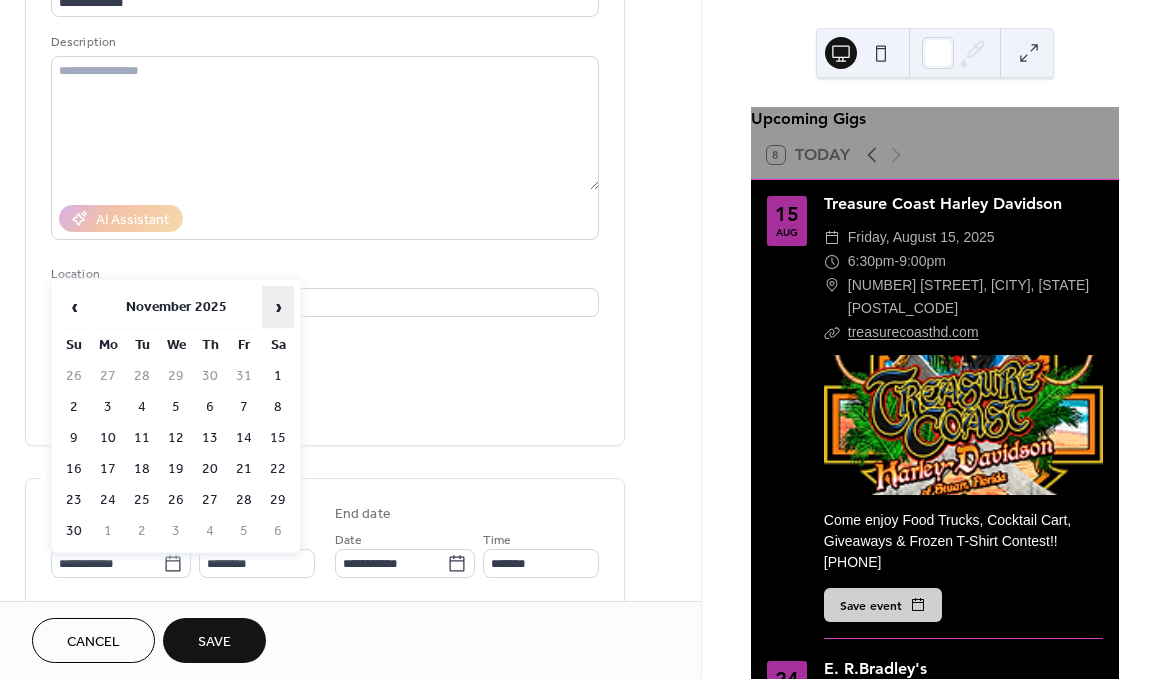 click on "›" at bounding box center (278, 307) 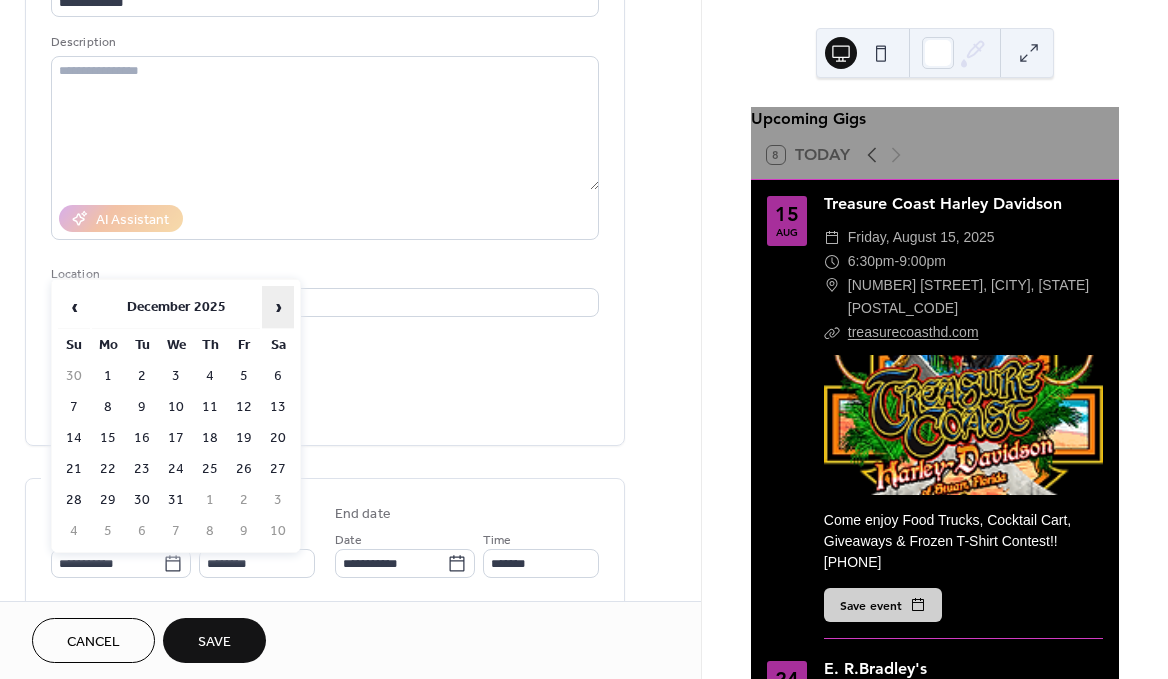 click on "›" at bounding box center [278, 307] 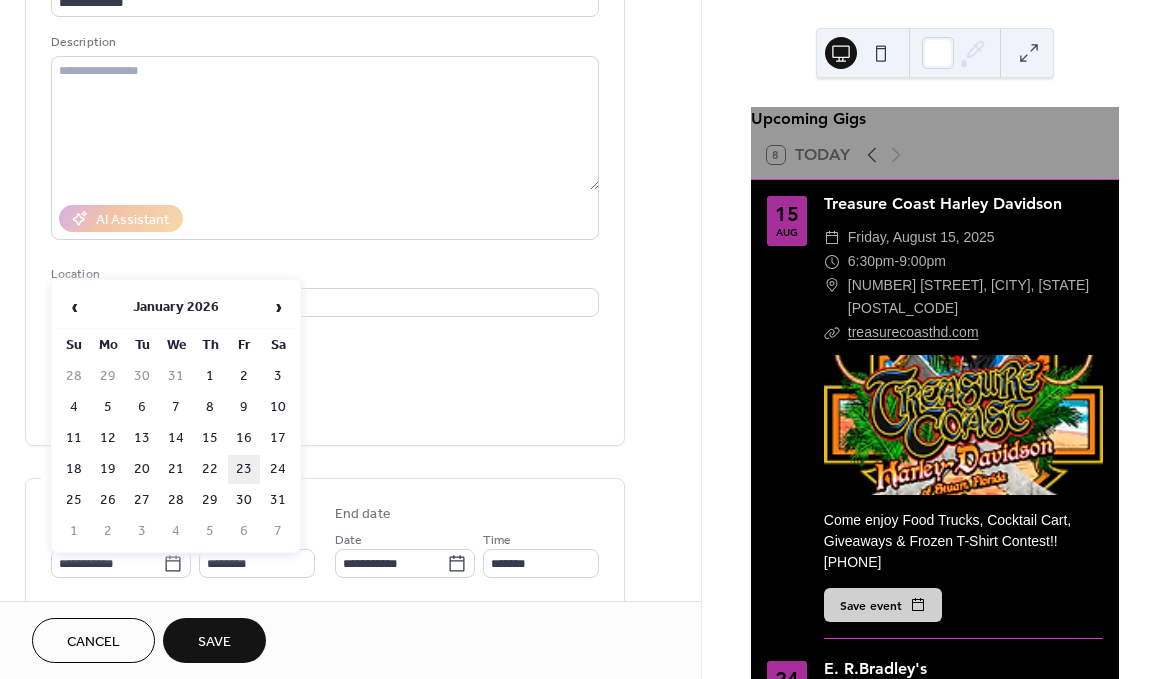 click on "23" at bounding box center (244, 469) 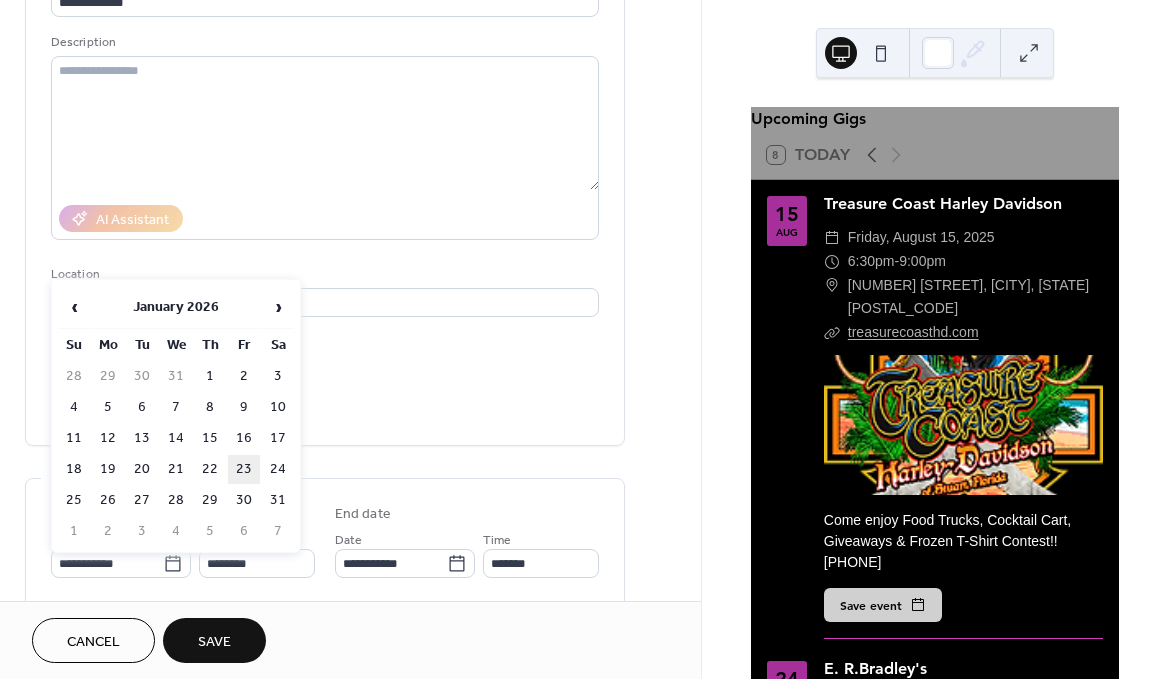 type on "**********" 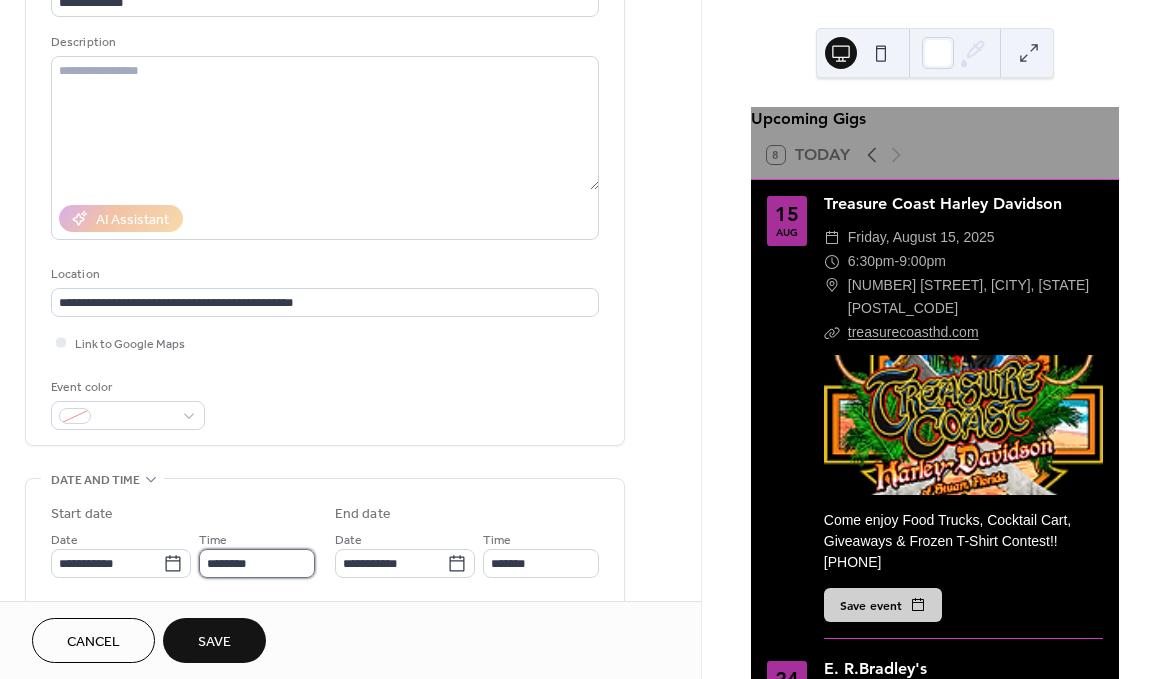 click on "********" at bounding box center (257, 563) 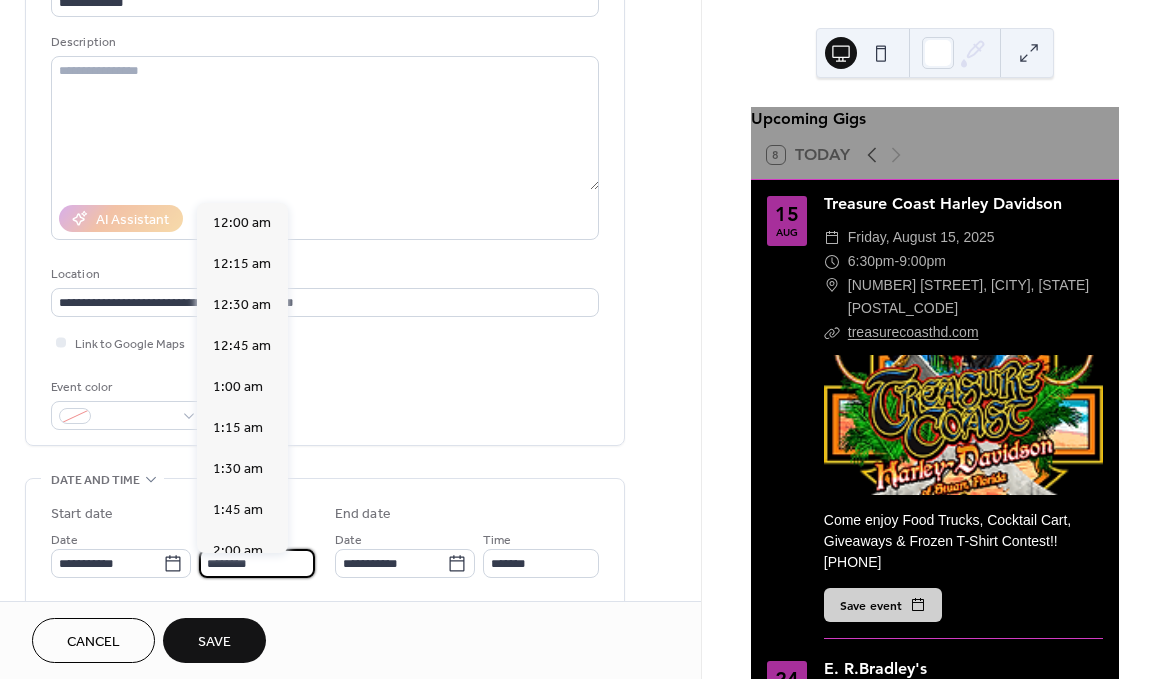 scroll, scrollTop: 1968, scrollLeft: 0, axis: vertical 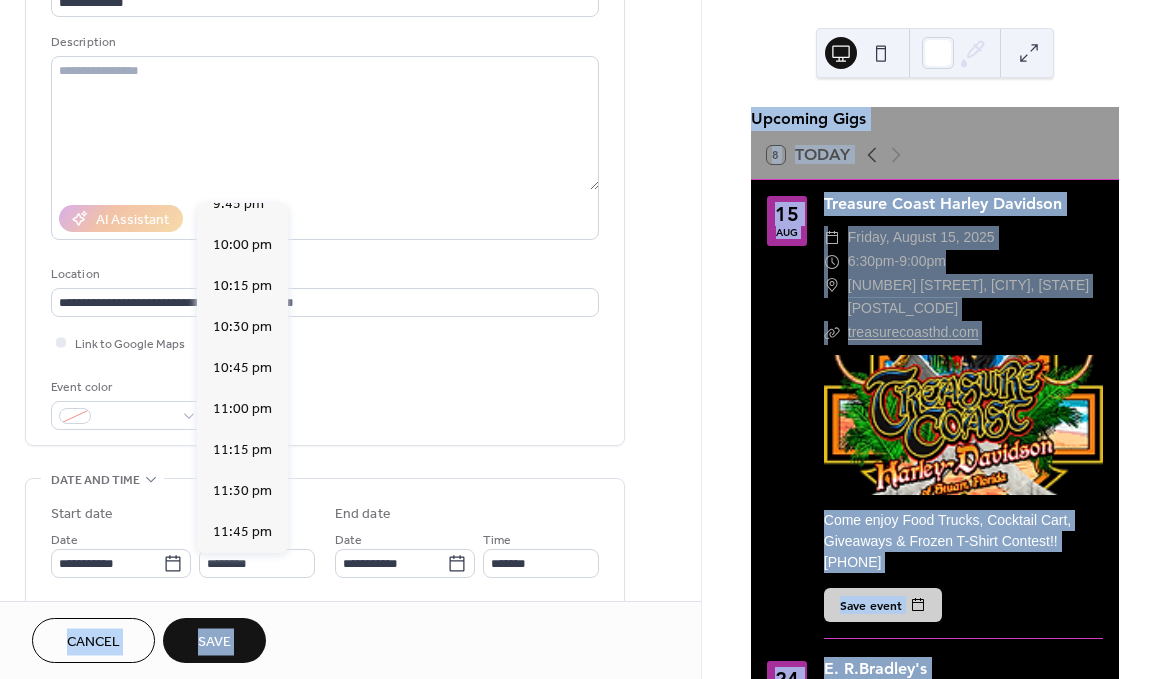 drag, startPoint x: 247, startPoint y: 519, endPoint x: 253, endPoint y: 612, distance: 93.193344 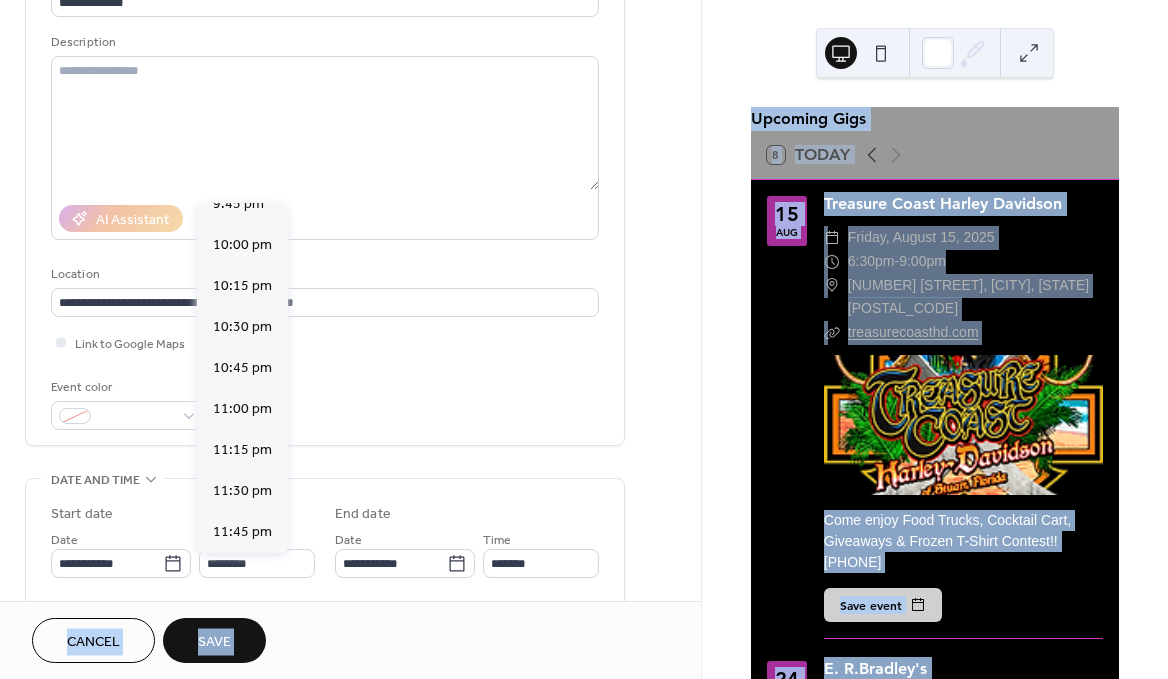 click on "**********" at bounding box center (584, 339) 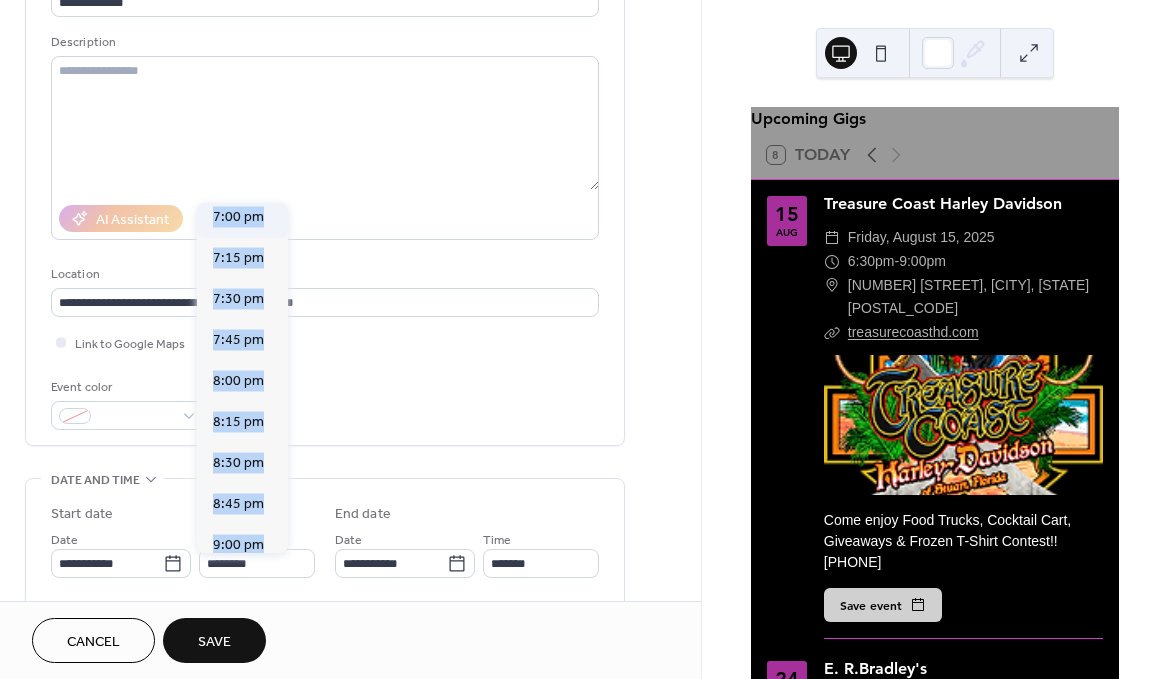 drag, startPoint x: 250, startPoint y: 353, endPoint x: 246, endPoint y: 269, distance: 84.095184 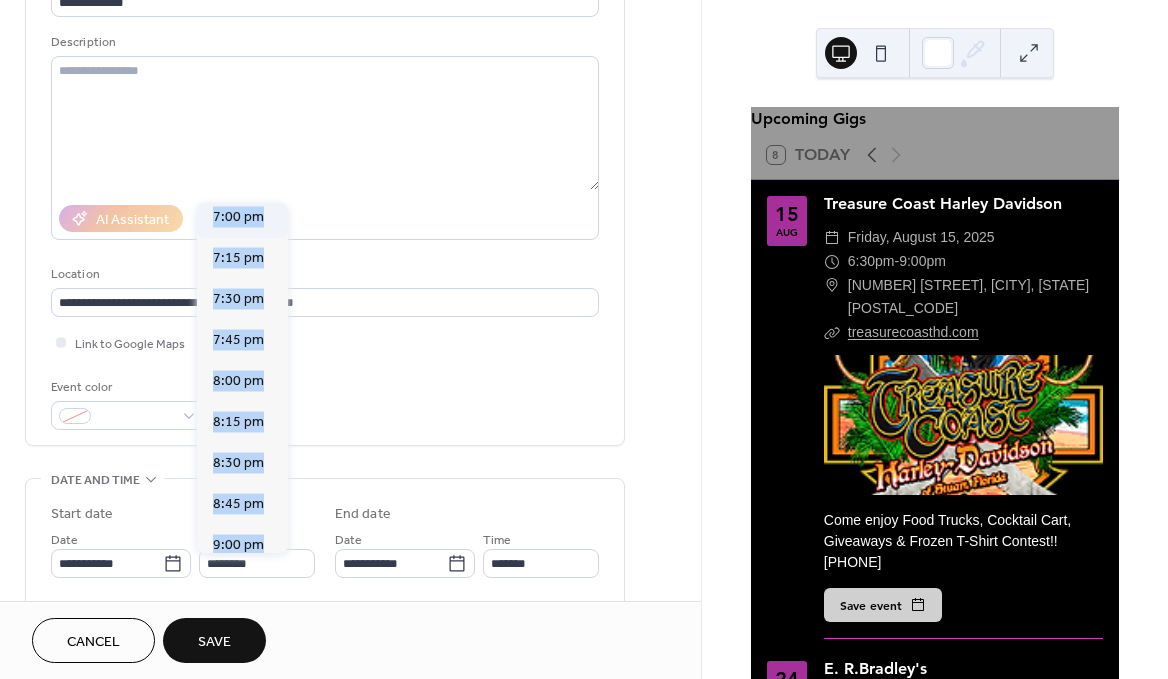 click on "12:00 am 12:15 am 12:30 am 12:45 am 1:00 am 1:15 am 1:30 am 1:45 am 2:00 am 2:15 am 2:30 am 2:45 am 3:00 am 3:15 am 3:30 am 3:45 am 4:00 am 4:15 am 4:30 am 4:45 am 5:00 am 5:15 am 5:30 am 5:45 am 6:00 am 6:15 am 6:30 am 6:45 am 7:00 am 7:15 am 7:30 am 7:45 am 8:00 am 8:15 am 8:30 am 8:45 am 9:00 am 9:15 am 9:30 am 9:45 am 10:00 am 10:15 am 10:30 am 10:45 am 11:00 am 11:15 am 11:30 am 11:45 am 12:00 pm 12:15 pm 12:30 pm 12:45 pm 1:00 pm 1:15 pm 1:30 pm 1:45 pm 2:00 pm 2:15 pm 2:30 pm 2:45 pm 3:00 pm 3:15 pm 3:30 pm 3:45 pm 4:00 pm 4:15 pm 4:30 pm 4:45 pm 5:00 pm 5:15 pm 5:30 pm 5:45 pm 6:00 pm 6:15 pm 6:30 pm 6:45 pm 7:00 pm 7:15 pm 7:30 pm 7:45 pm 8:00 pm 8:15 pm 8:30 pm 8:45 pm 9:00 pm 9:15 pm 9:30 pm 9:45 pm 10:00 pm 10:15 pm 10:30 pm 10:45 pm 11:00 pm 11:15 pm 11:30 pm 11:45 pm" at bounding box center [242, 378] 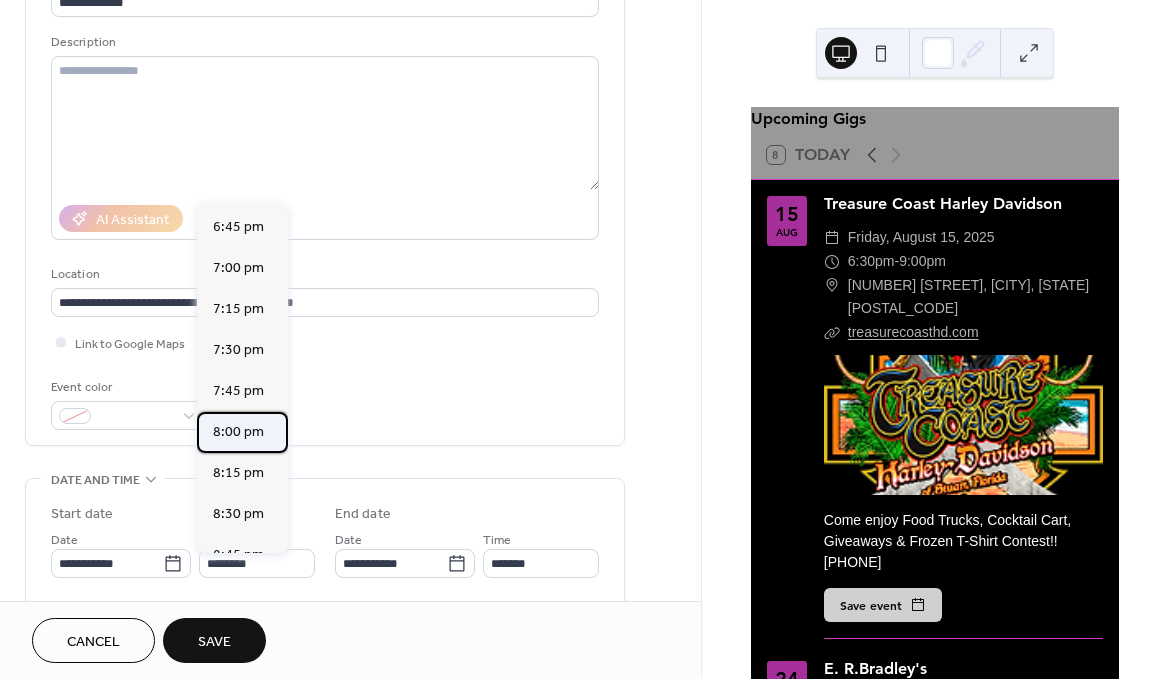 click on "8:00 pm" at bounding box center (238, 432) 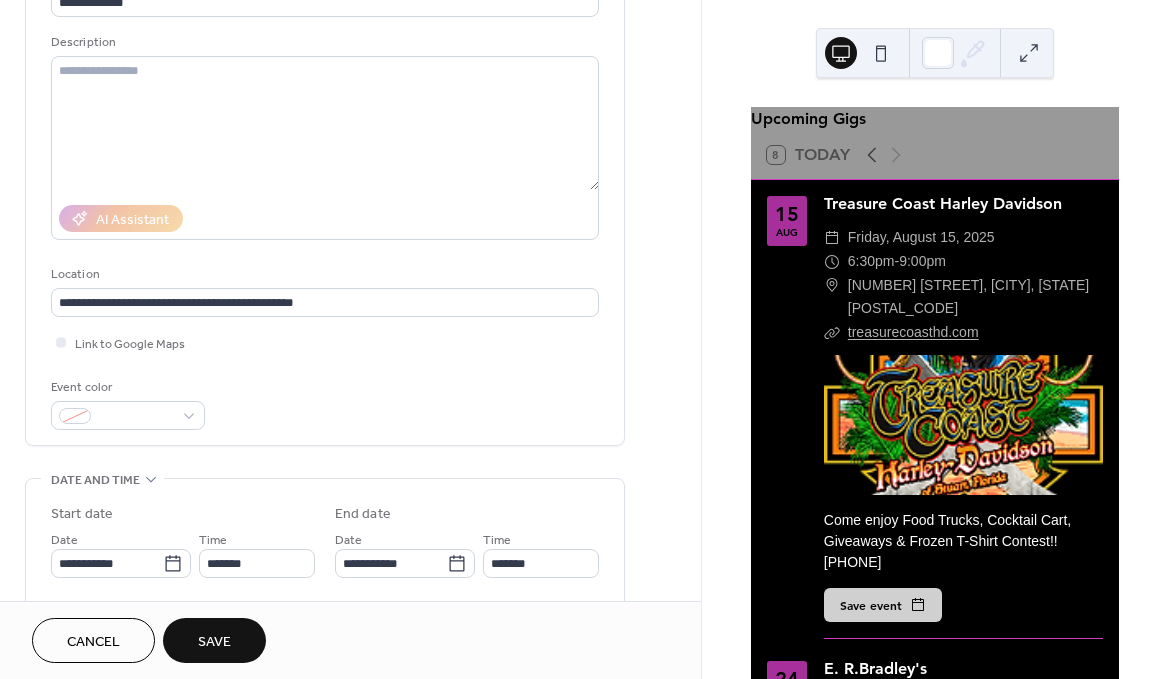 type on "*******" 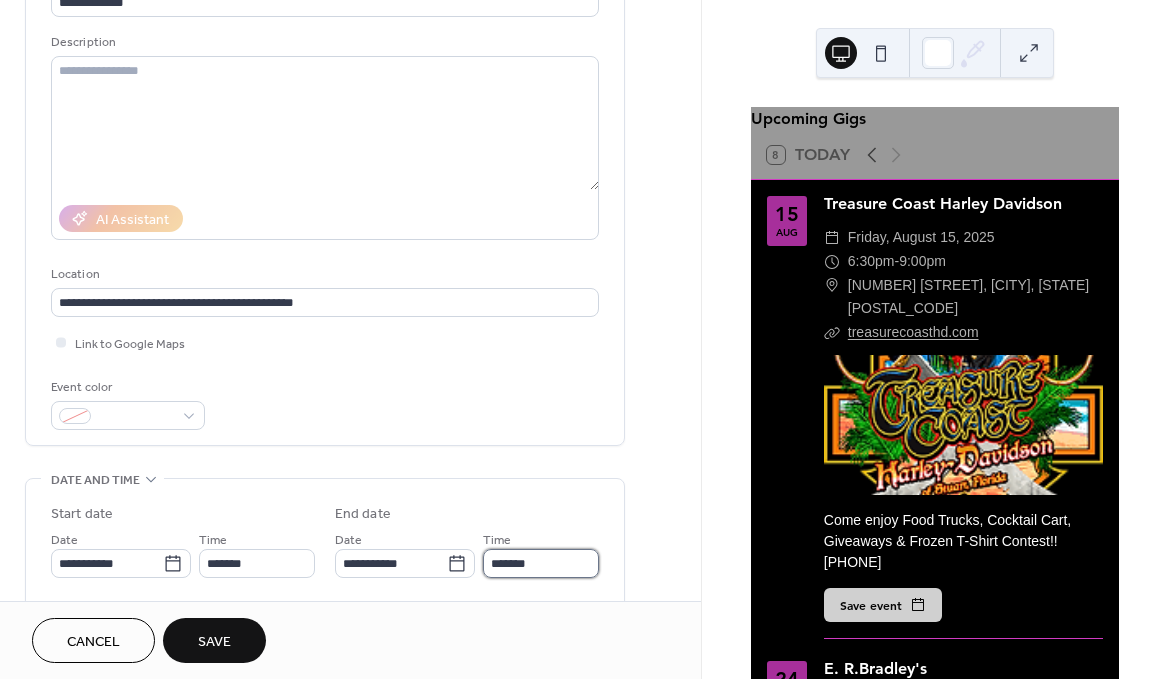 click on "*******" at bounding box center (541, 563) 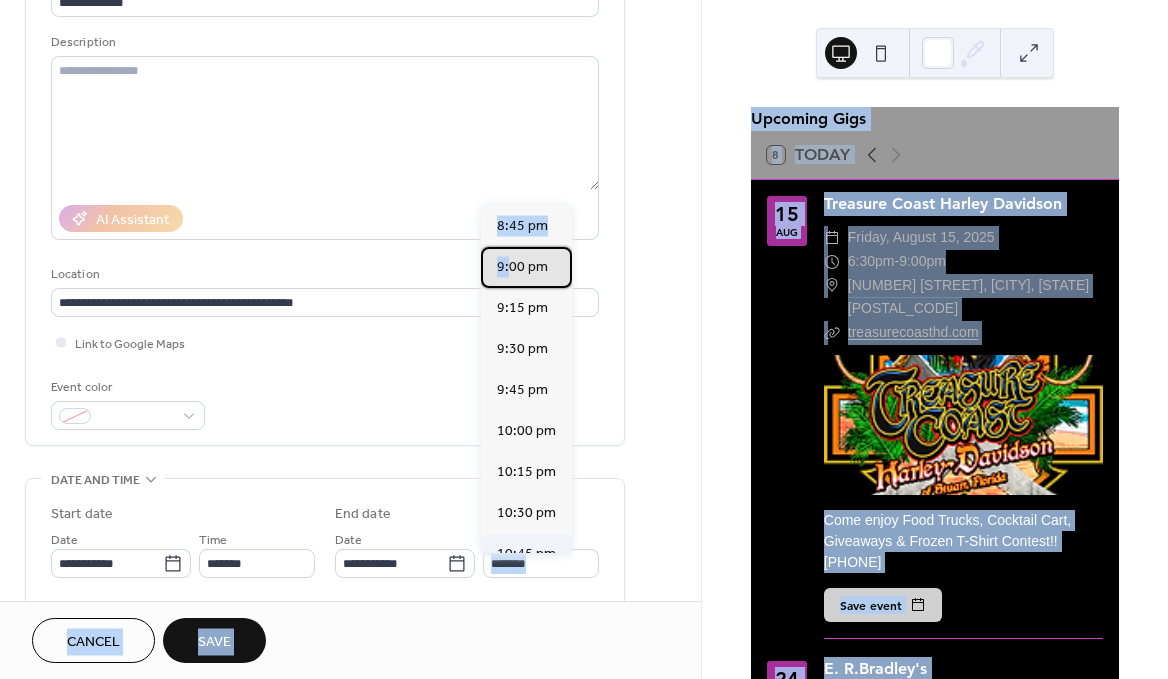 scroll, scrollTop: 195, scrollLeft: 0, axis: vertical 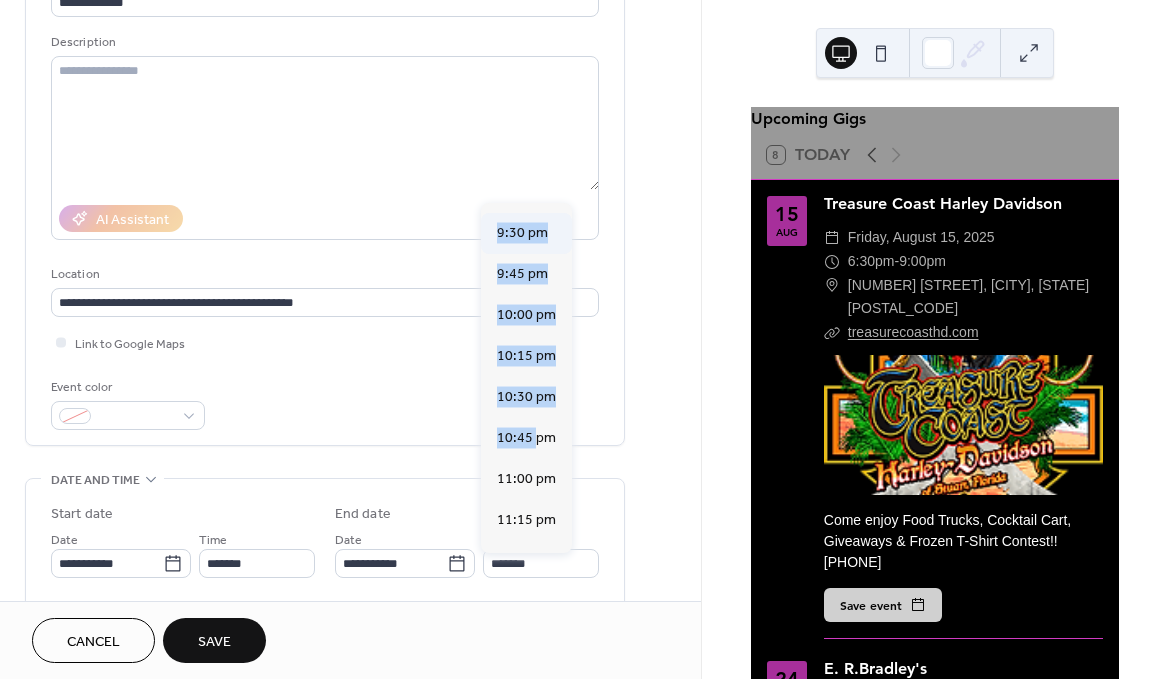 drag, startPoint x: 509, startPoint y: 346, endPoint x: 522, endPoint y: 222, distance: 124.67959 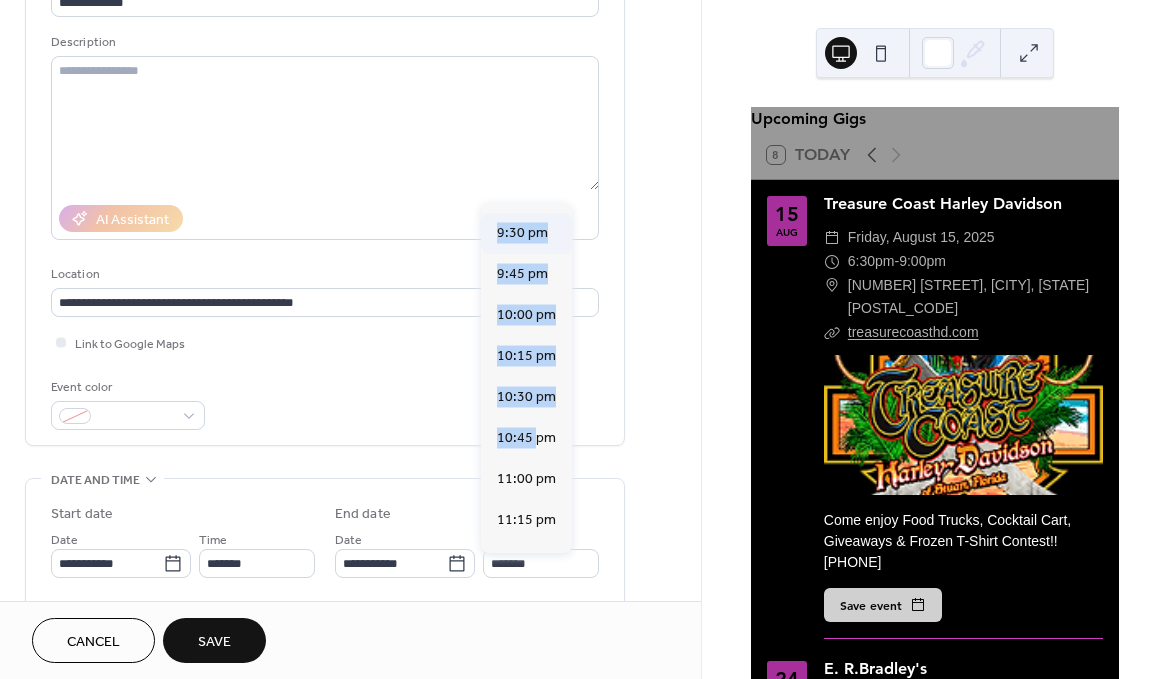 click on "8:15 pm 8:30 pm 8:45 pm 9:00 pm 9:15 pm 9:30 pm 9:45 pm 10:00 pm 10:15 pm 10:30 pm 10:45 pm 11:00 pm 11:15 pm 11:30 pm 11:45 pm" at bounding box center [526, 378] 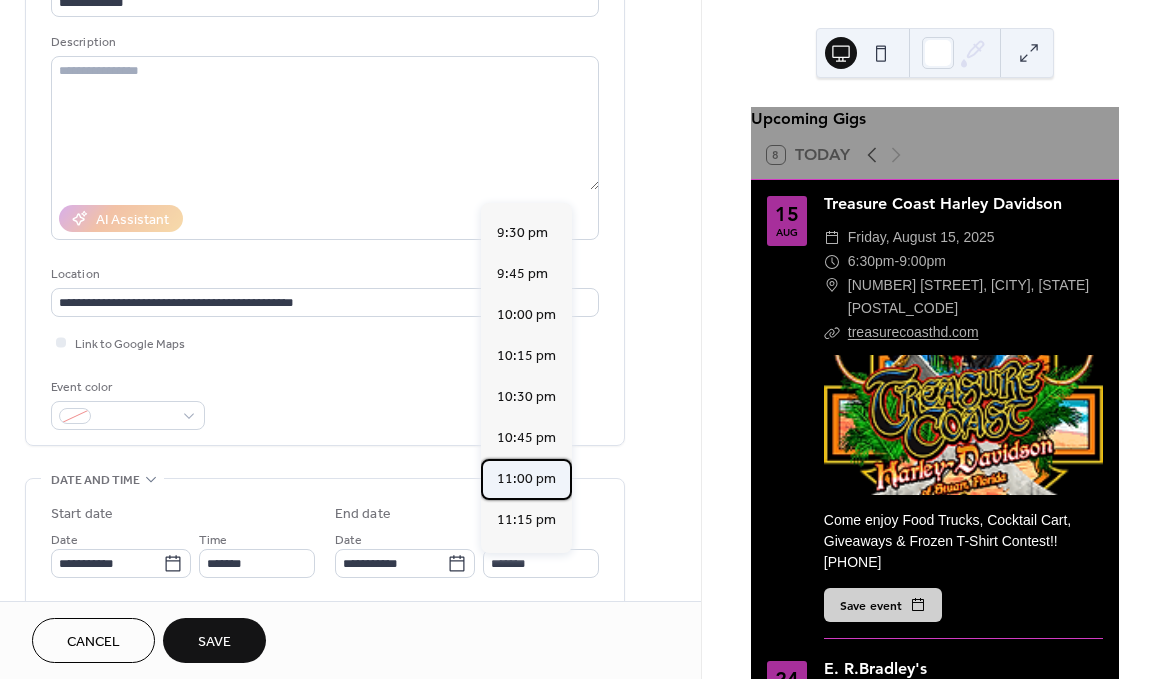 click on "11:00 pm" at bounding box center [526, 479] 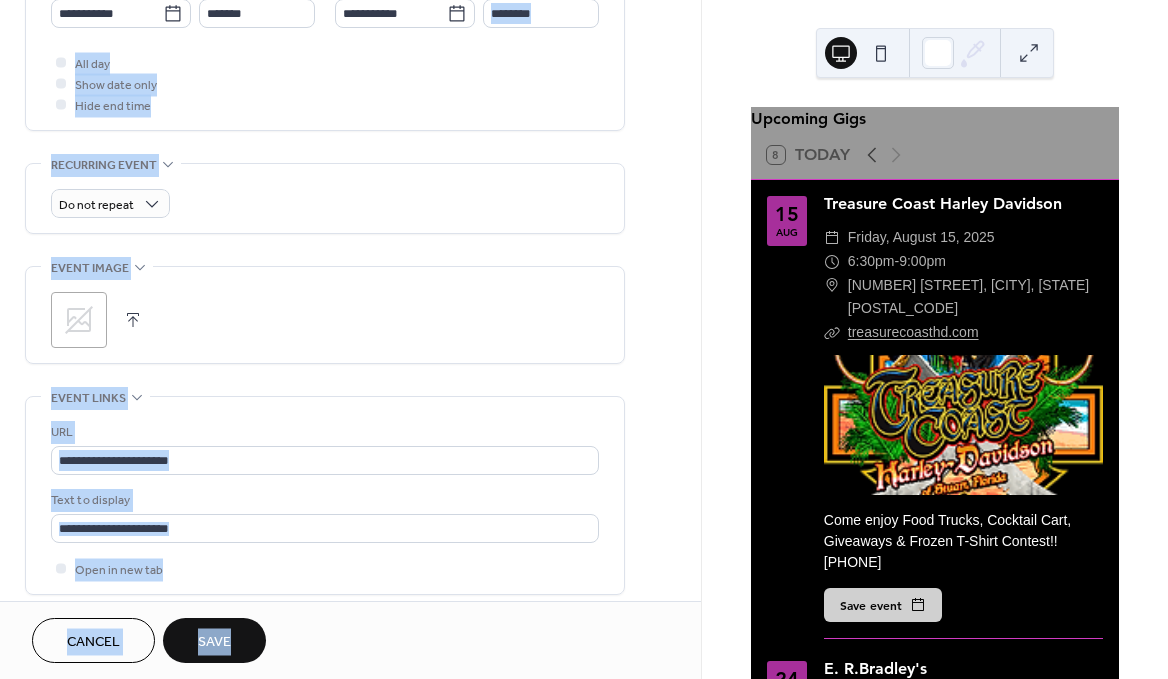 scroll, scrollTop: 895, scrollLeft: 0, axis: vertical 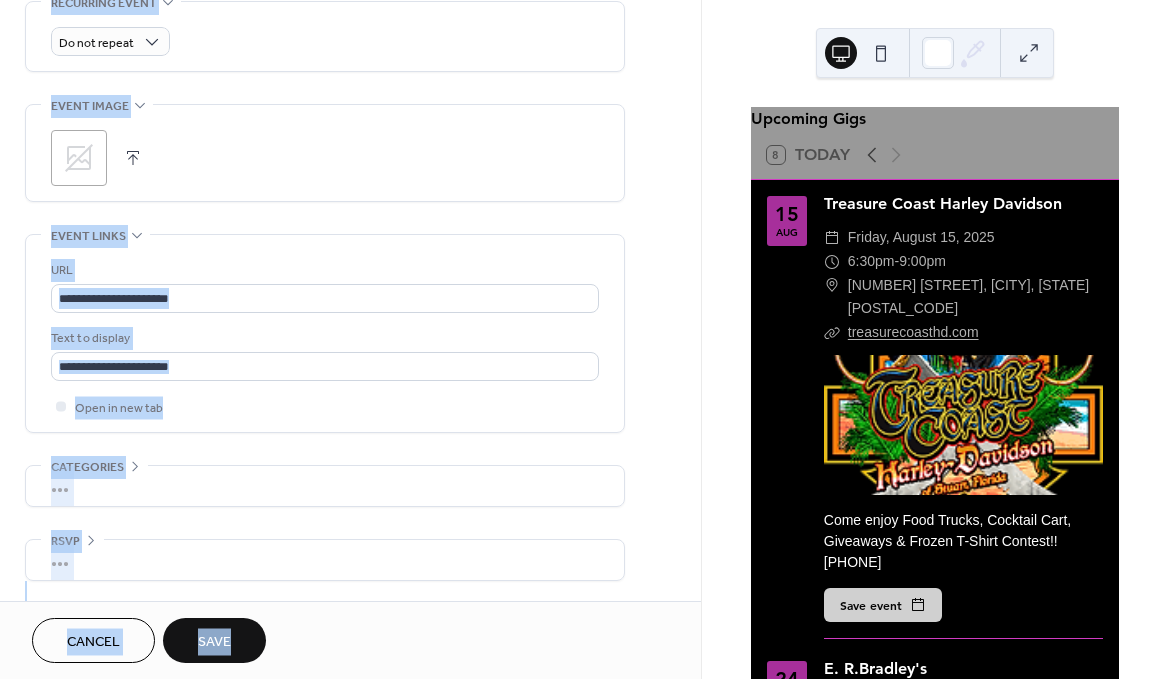 drag, startPoint x: 637, startPoint y: 553, endPoint x: 646, endPoint y: 697, distance: 144.28098 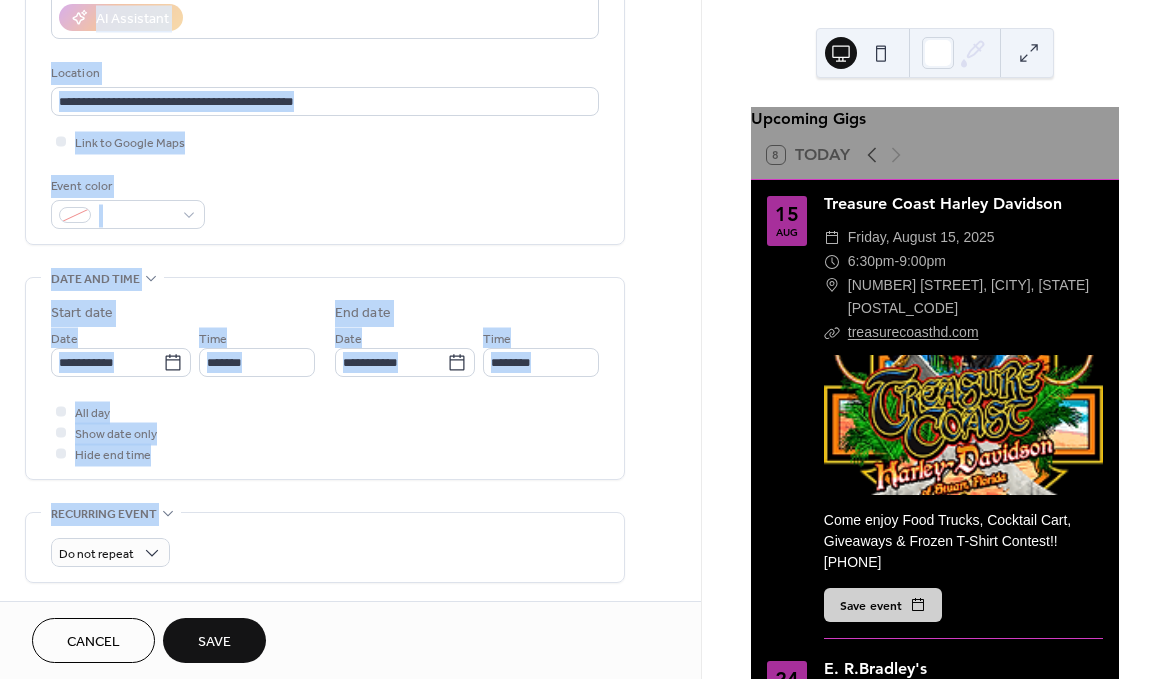 scroll, scrollTop: 102, scrollLeft: 0, axis: vertical 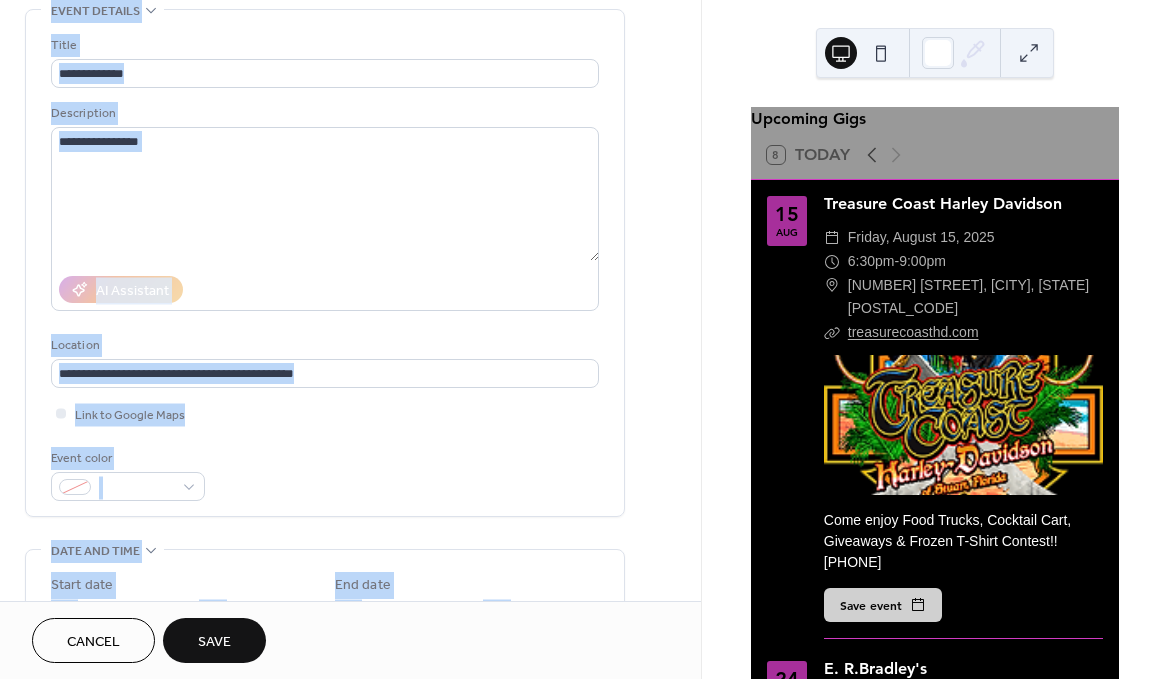 drag, startPoint x: 560, startPoint y: 117, endPoint x: 553, endPoint y: -134, distance: 251.0976 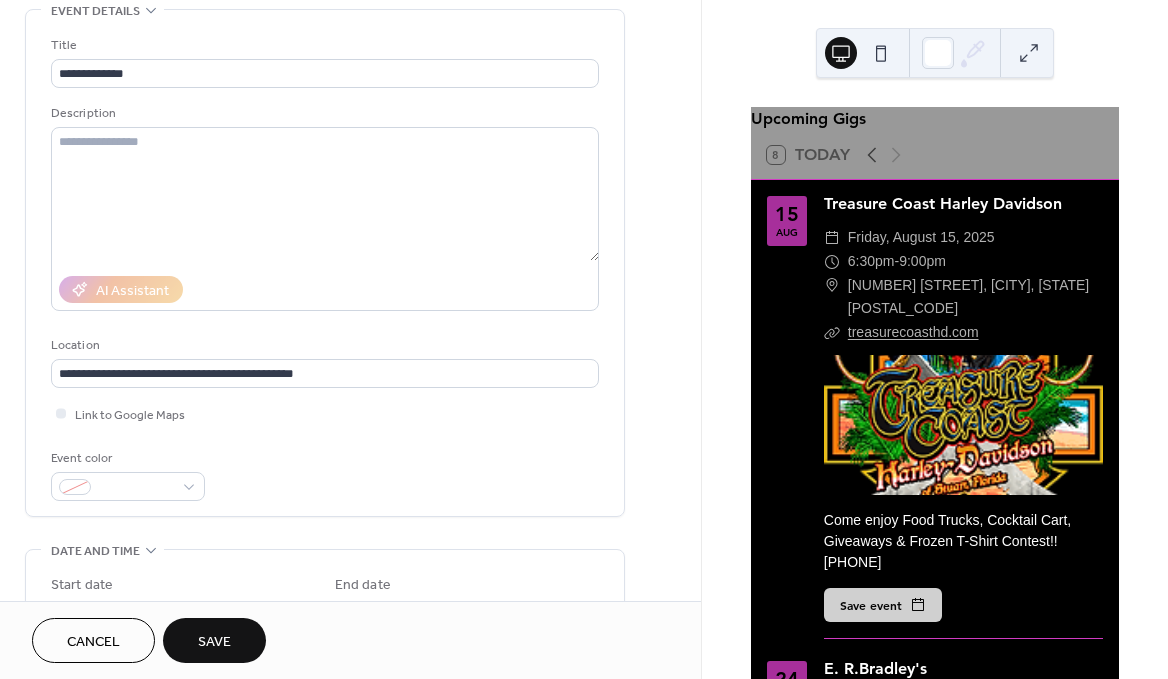 click on "Location" at bounding box center [323, 345] 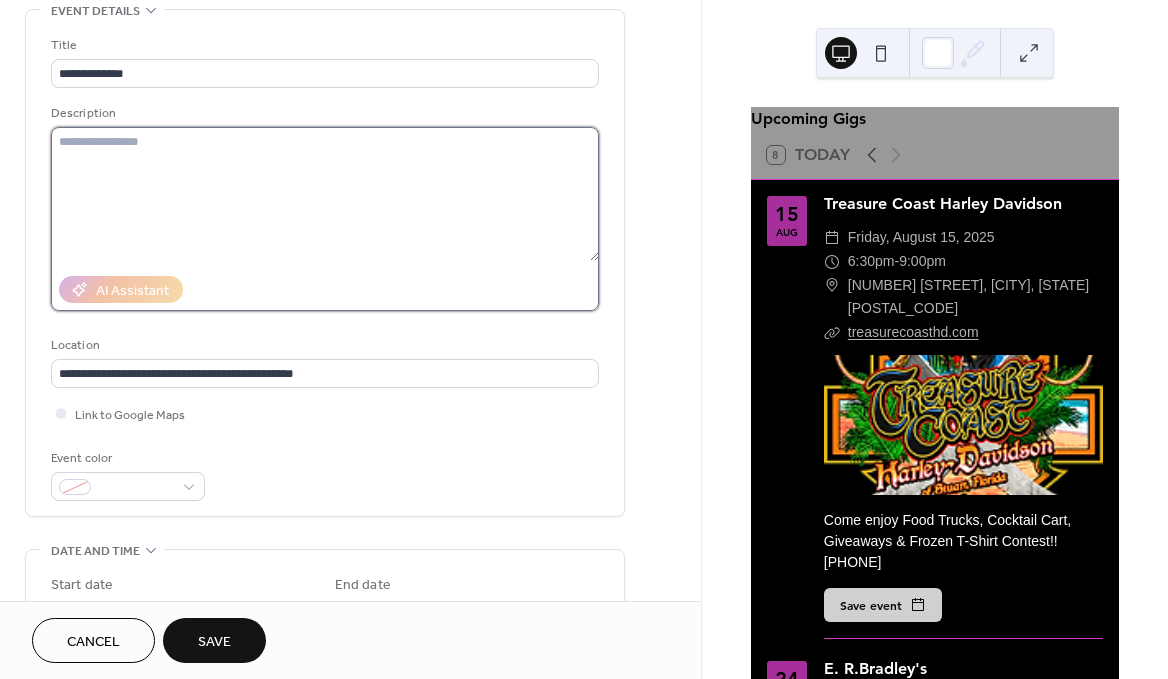 type 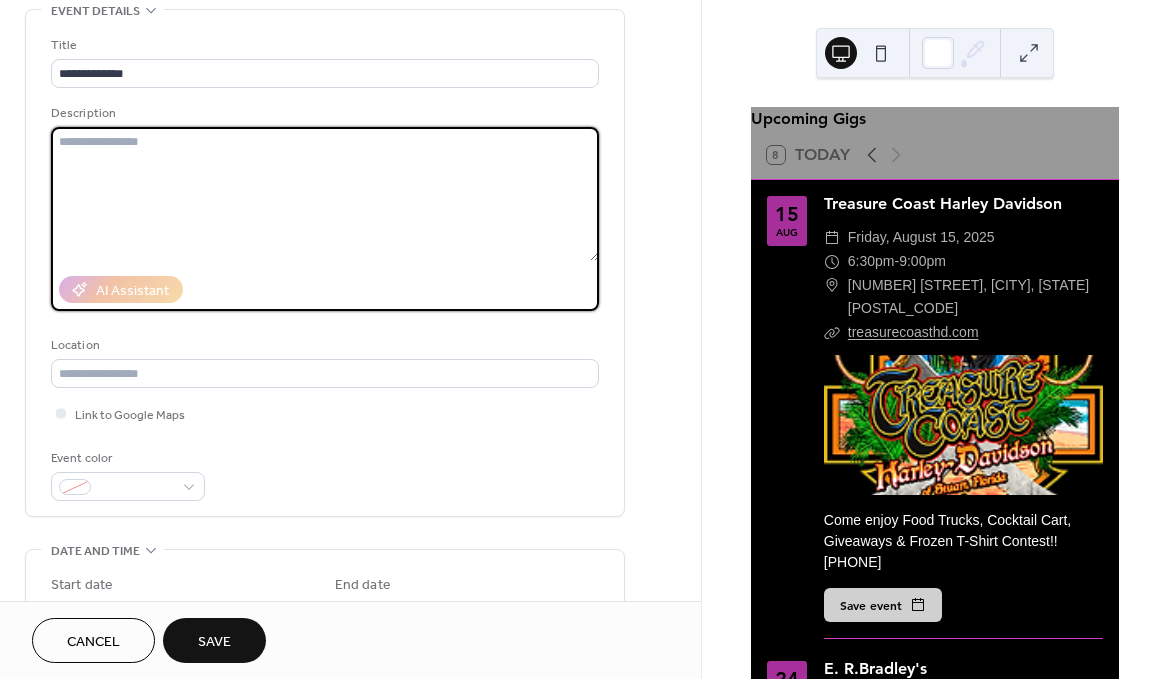 click at bounding box center [325, 194] 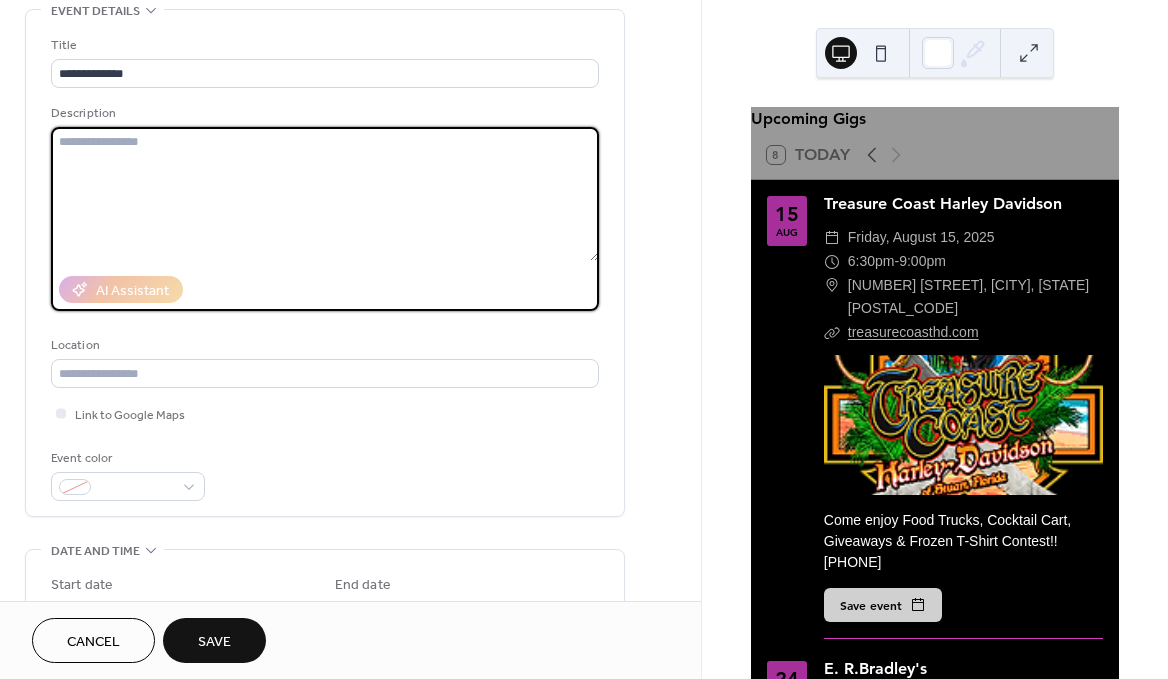 paste on "**********" 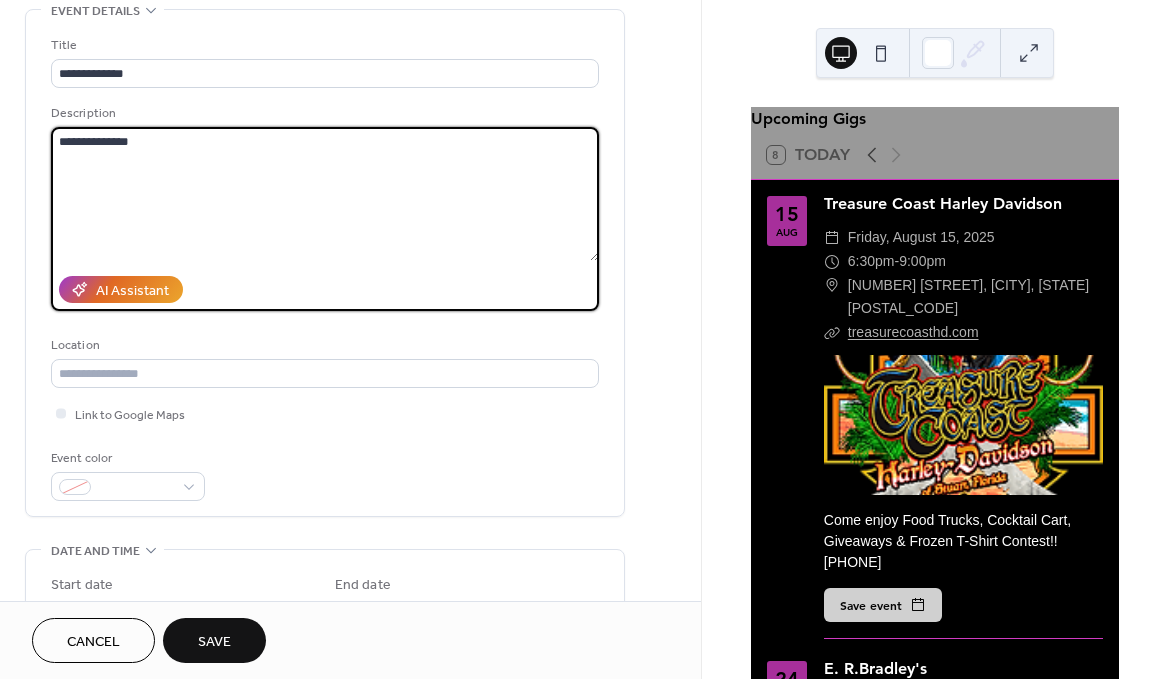 type on "**********" 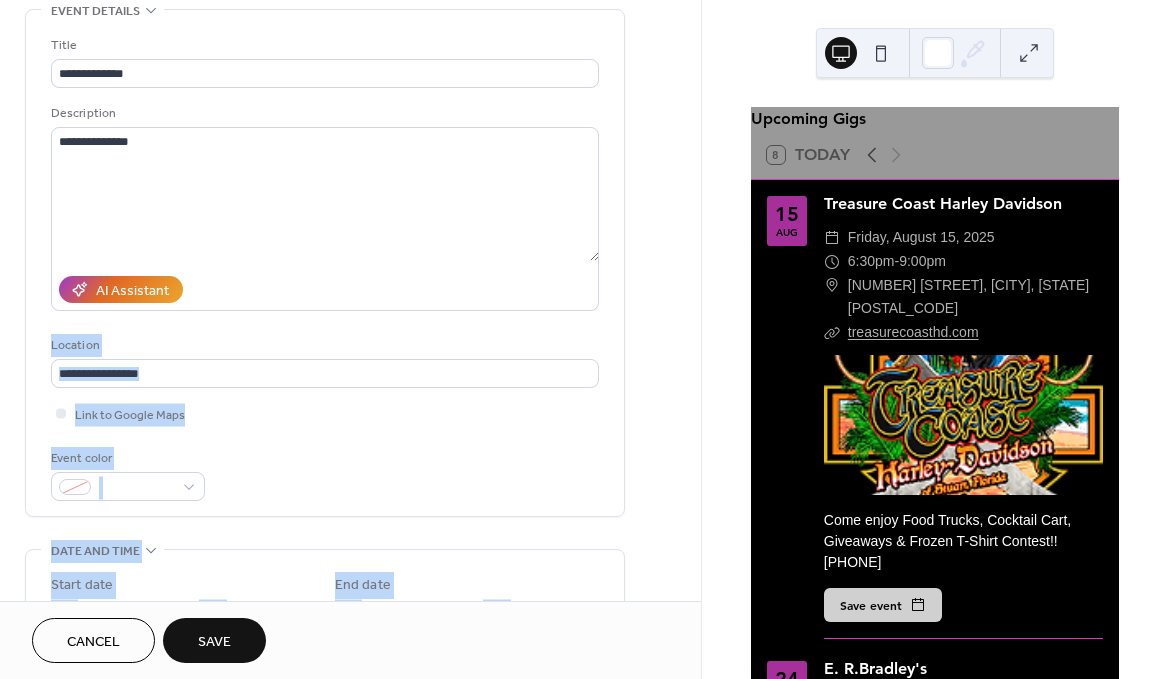 drag, startPoint x: 621, startPoint y: 262, endPoint x: 630, endPoint y: 613, distance: 351.11536 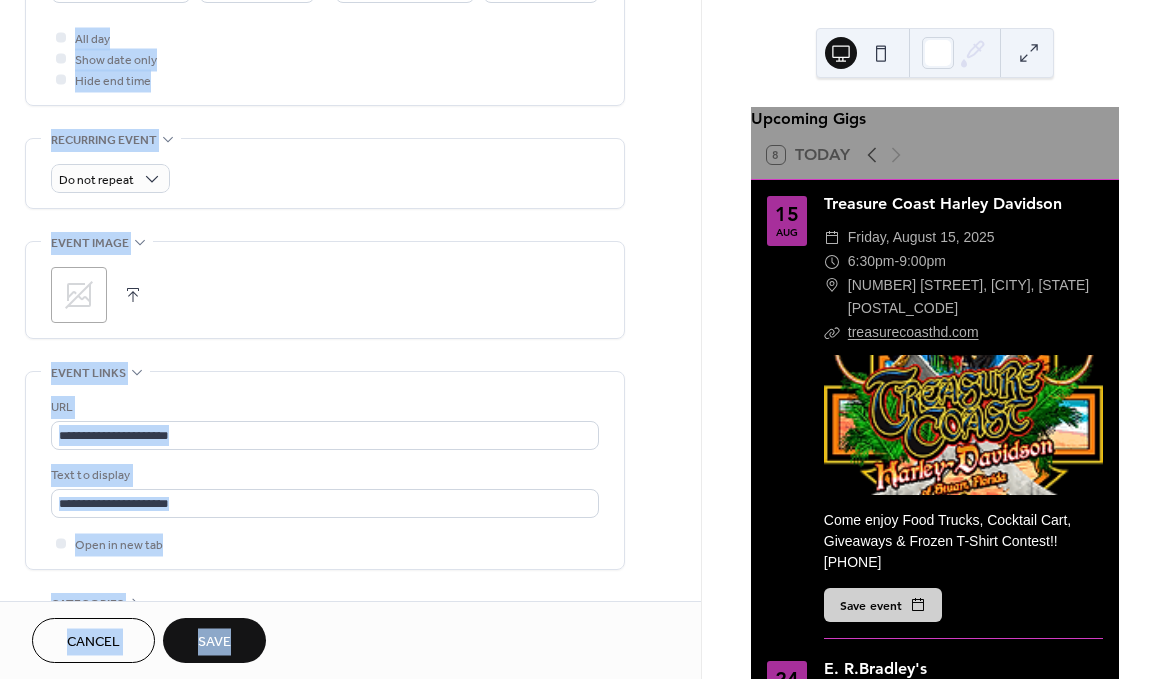 drag, startPoint x: 614, startPoint y: 523, endPoint x: 605, endPoint y: 271, distance: 252.16066 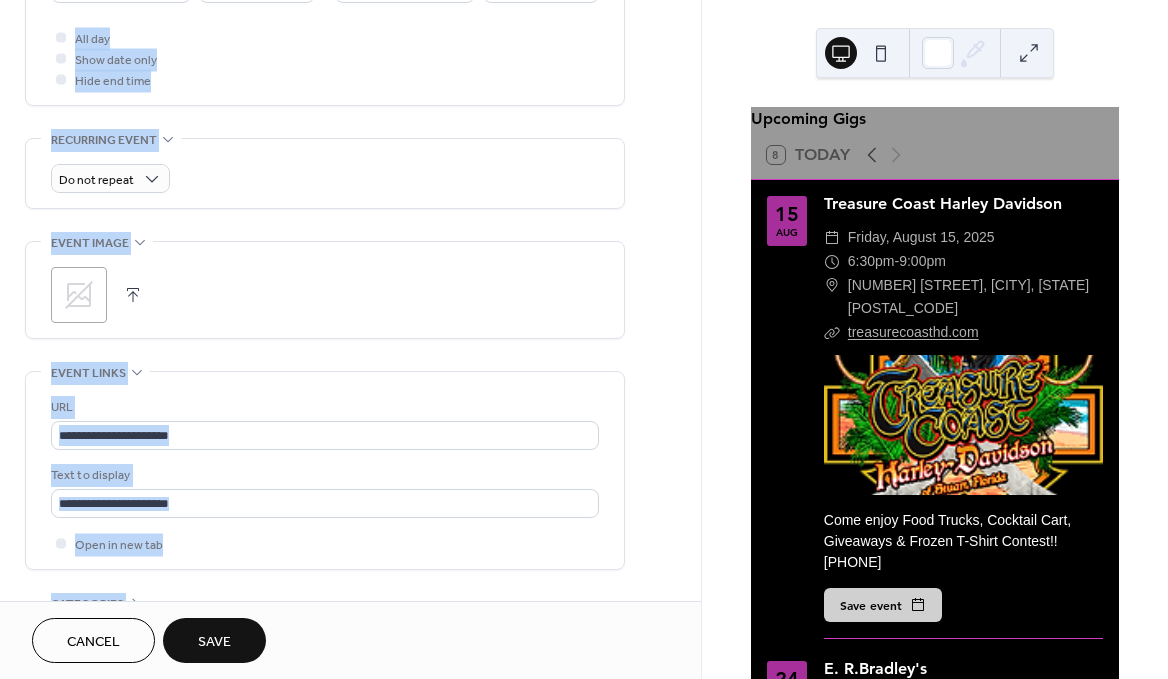 scroll, scrollTop: 882, scrollLeft: 0, axis: vertical 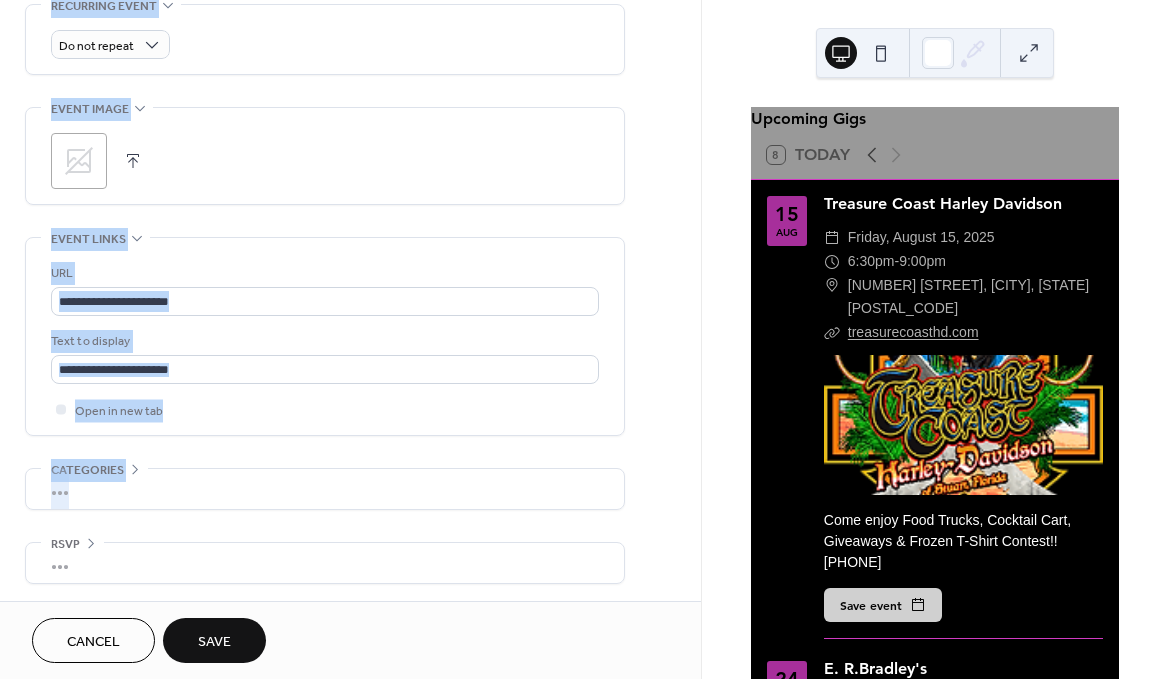 click 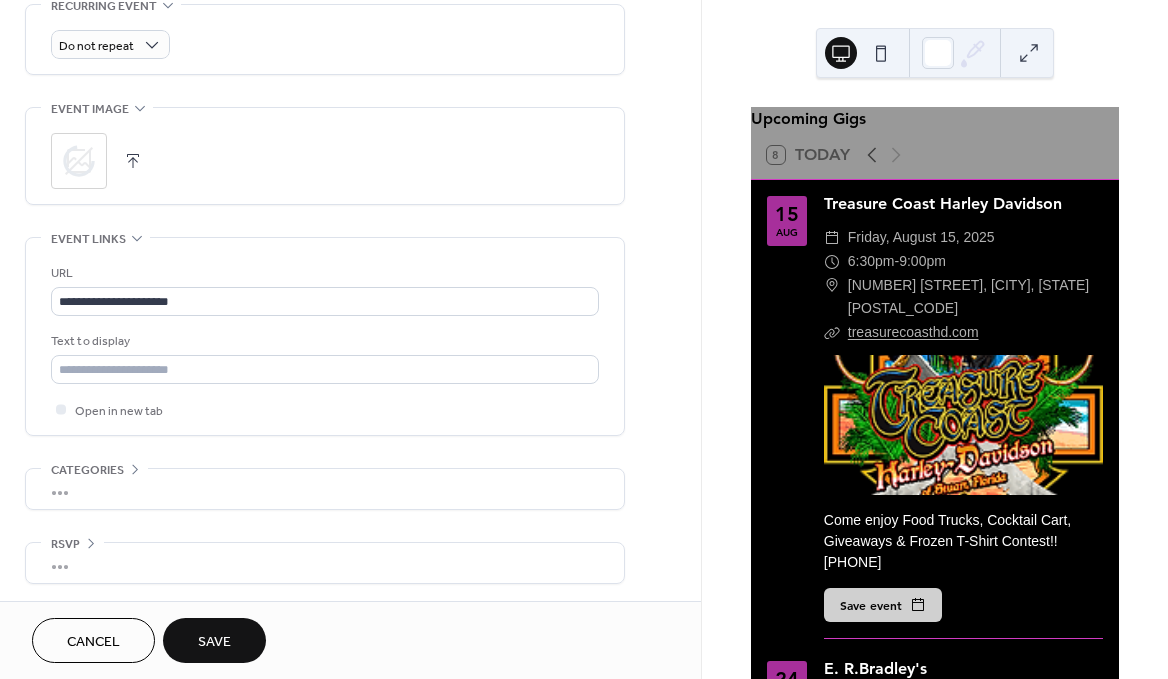 click 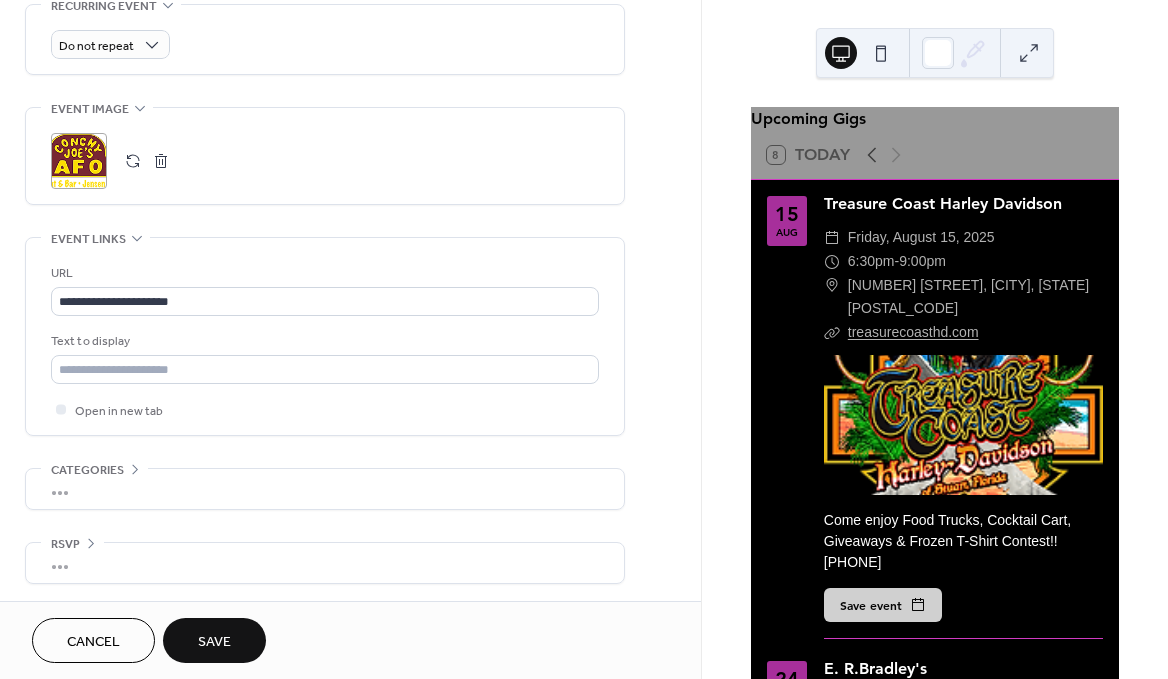 click on "Save" at bounding box center (214, 642) 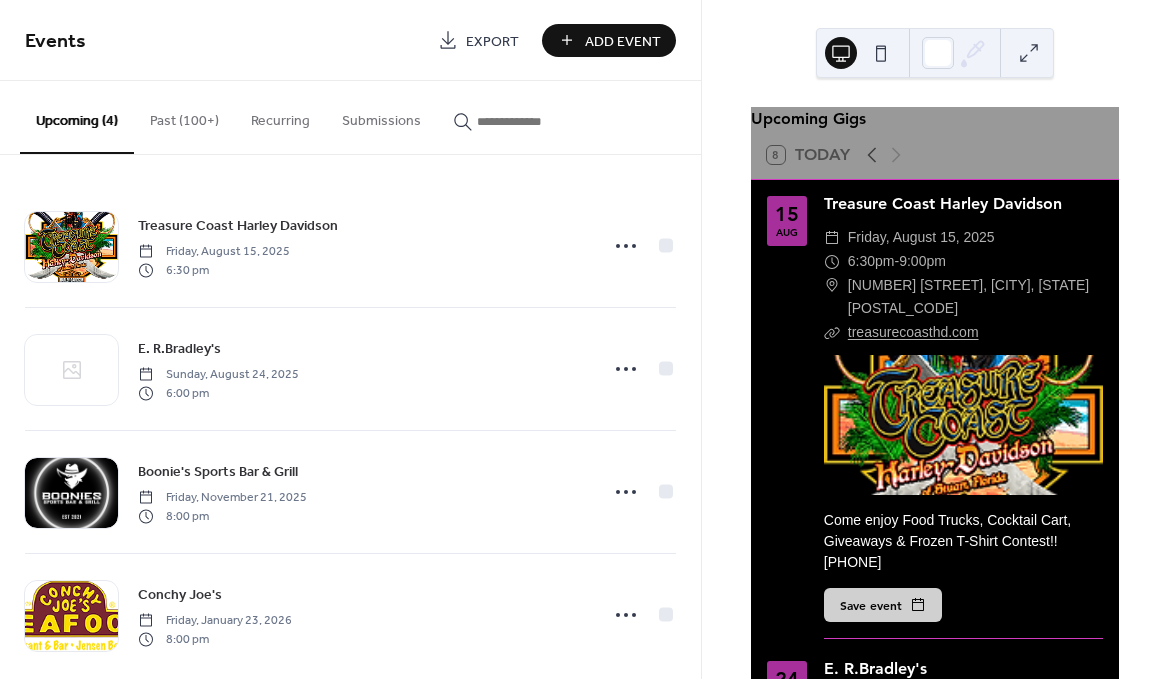 click on "Add Event" at bounding box center [623, 41] 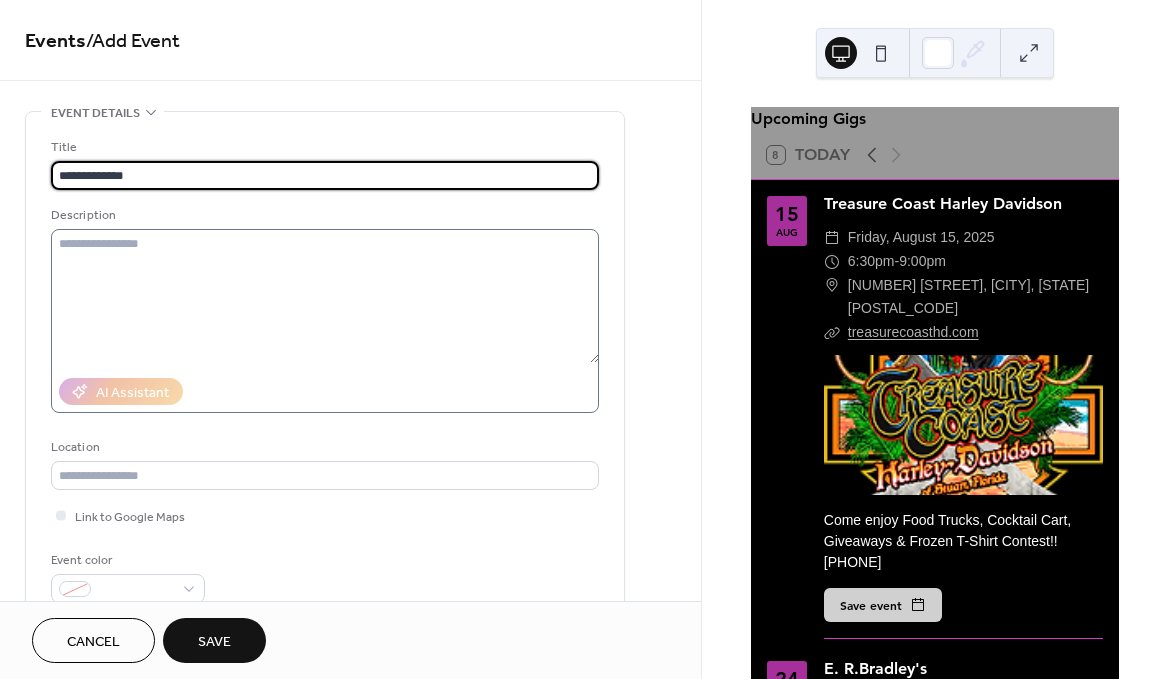 type on "**********" 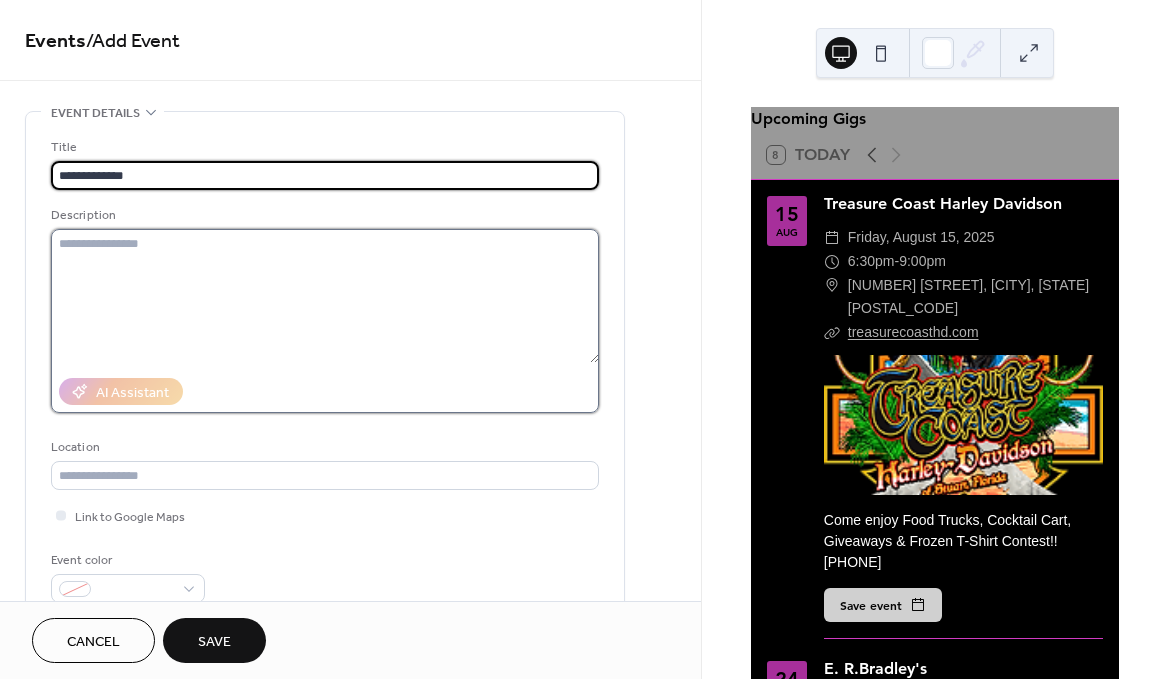 click at bounding box center [325, 296] 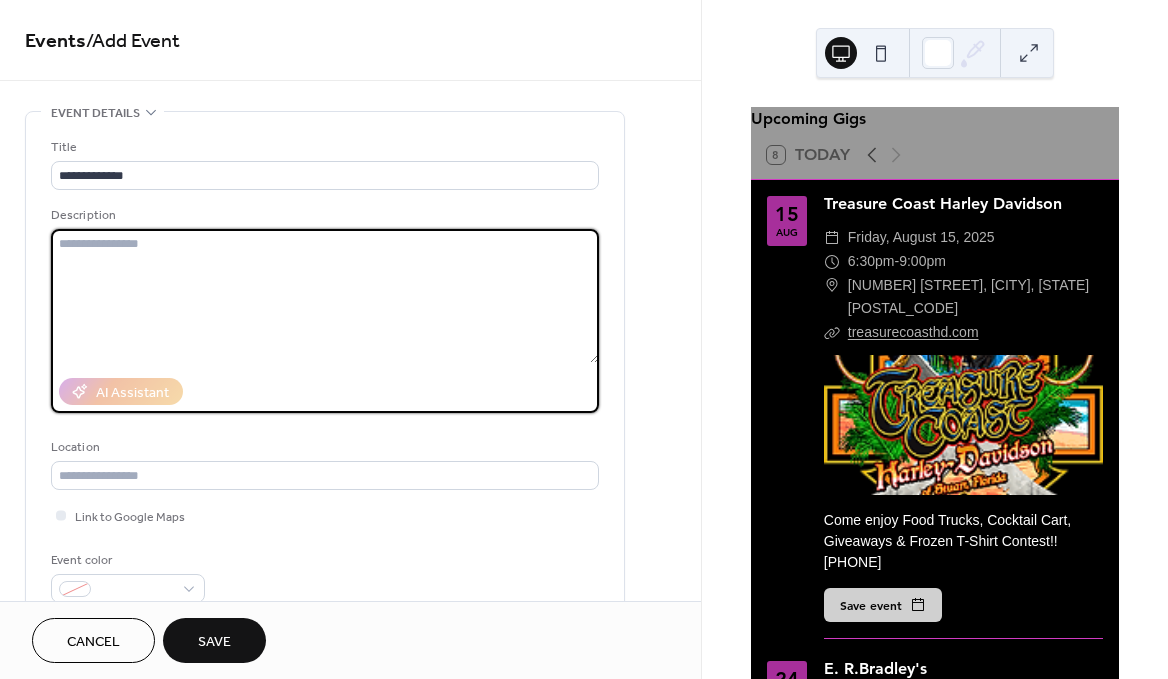 paste on "**********" 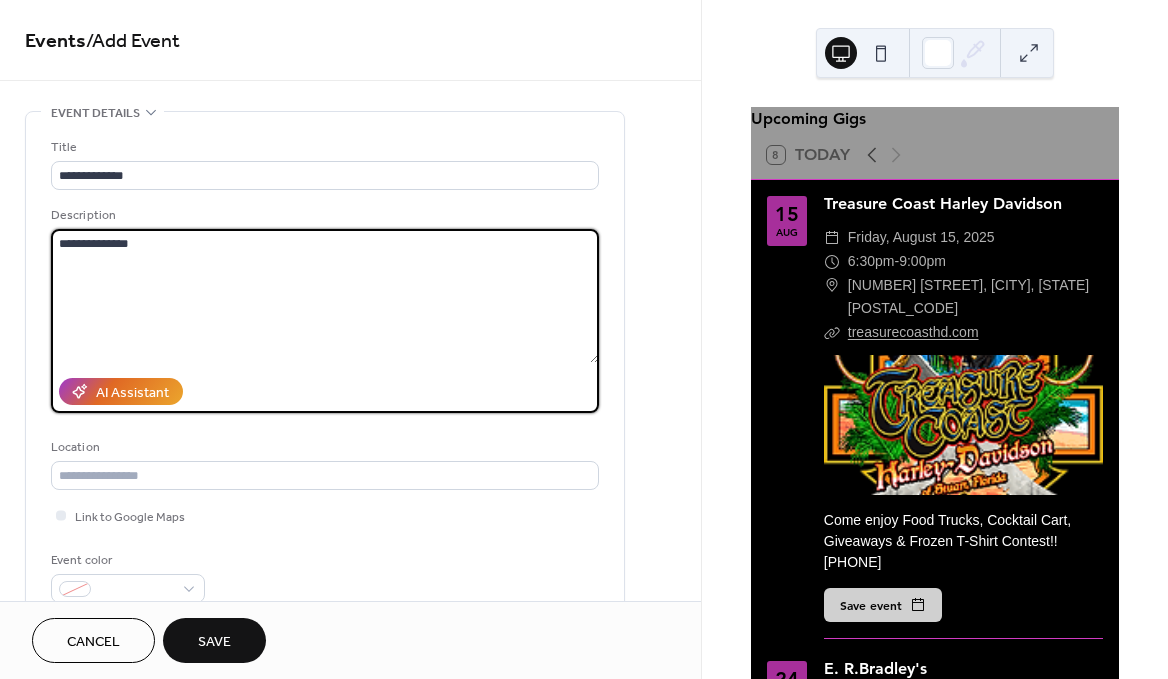 type on "**********" 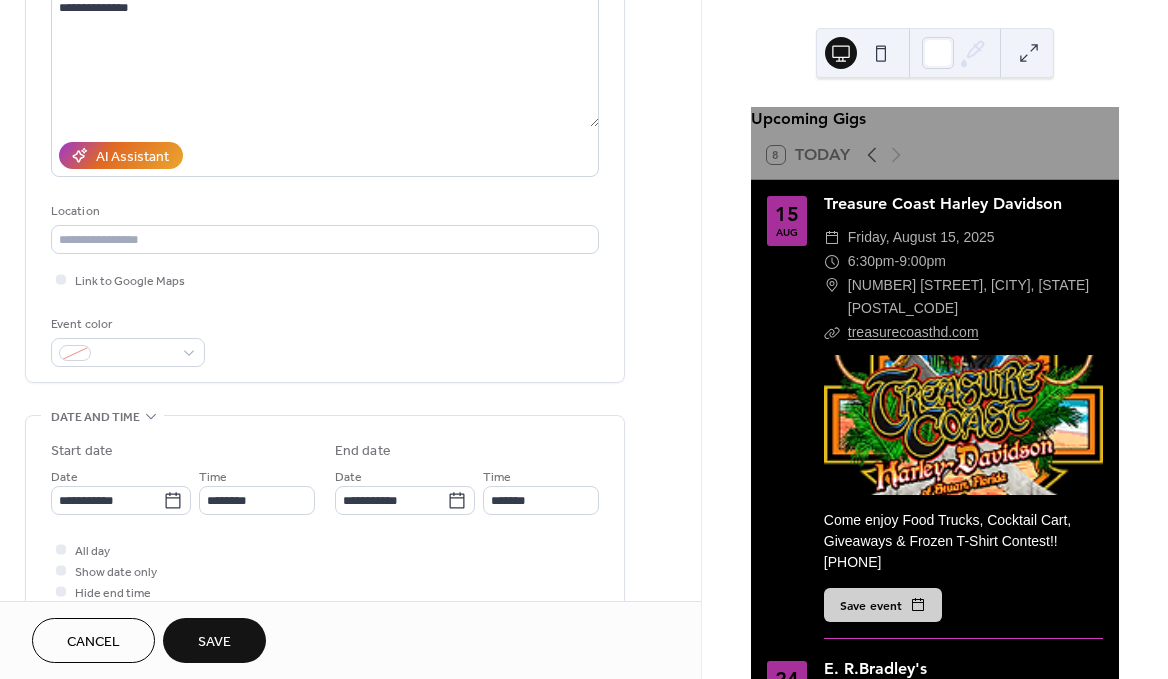 scroll, scrollTop: 259, scrollLeft: 0, axis: vertical 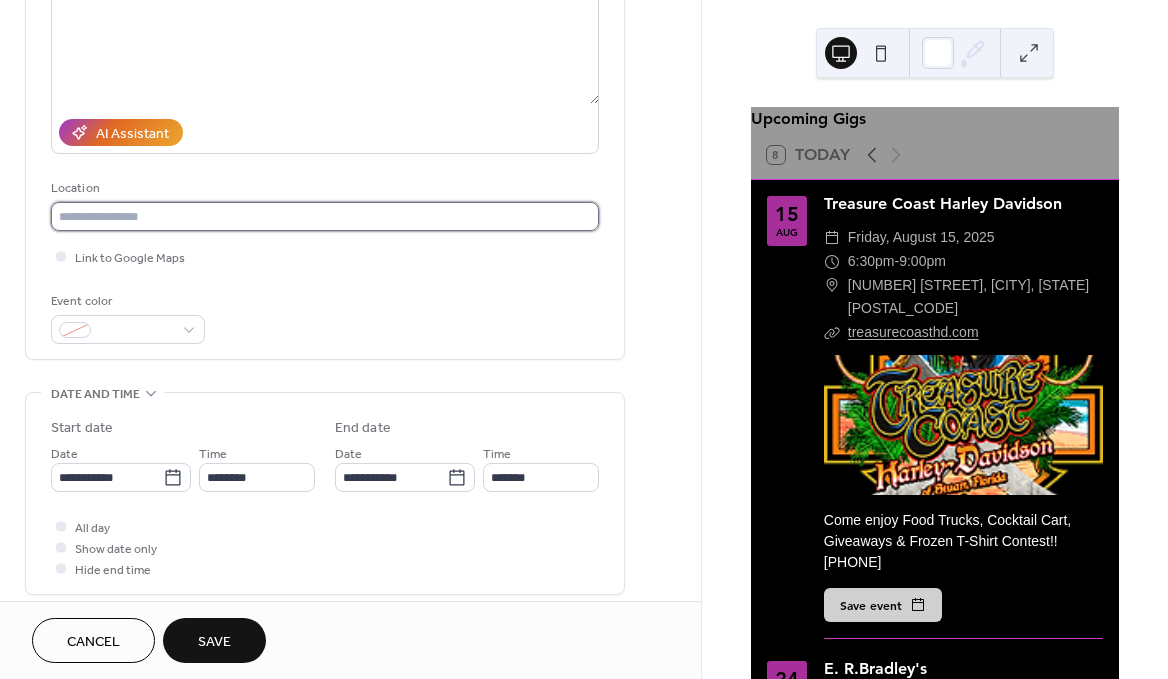 click at bounding box center (325, 216) 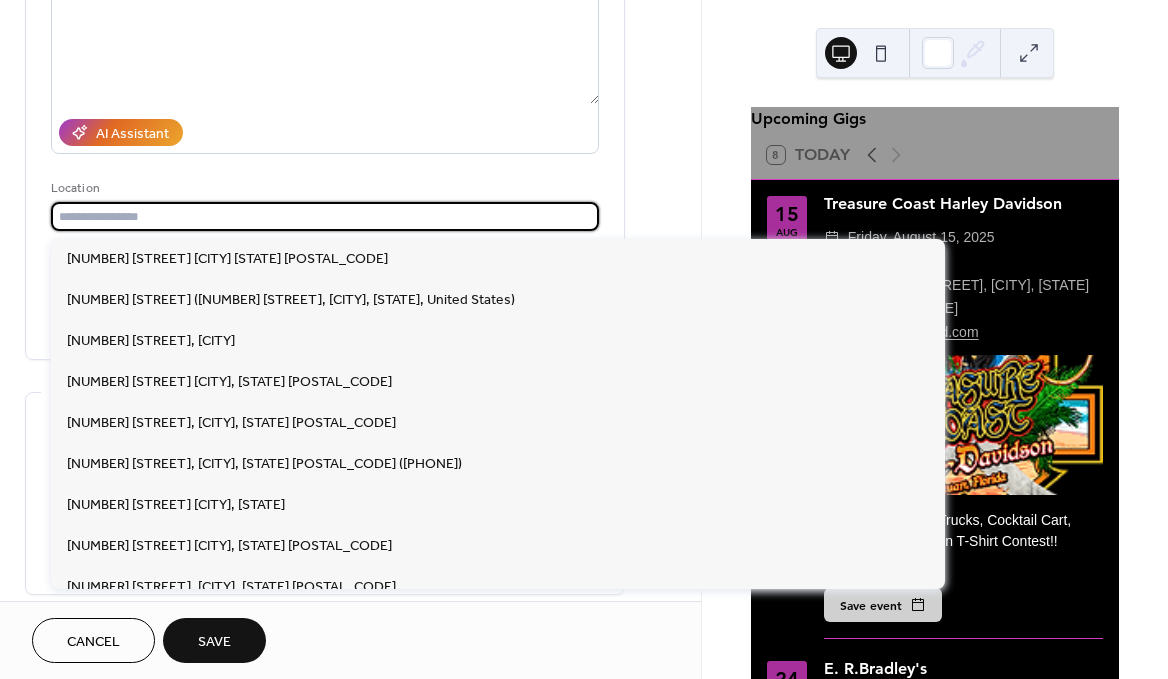 paste on "**********" 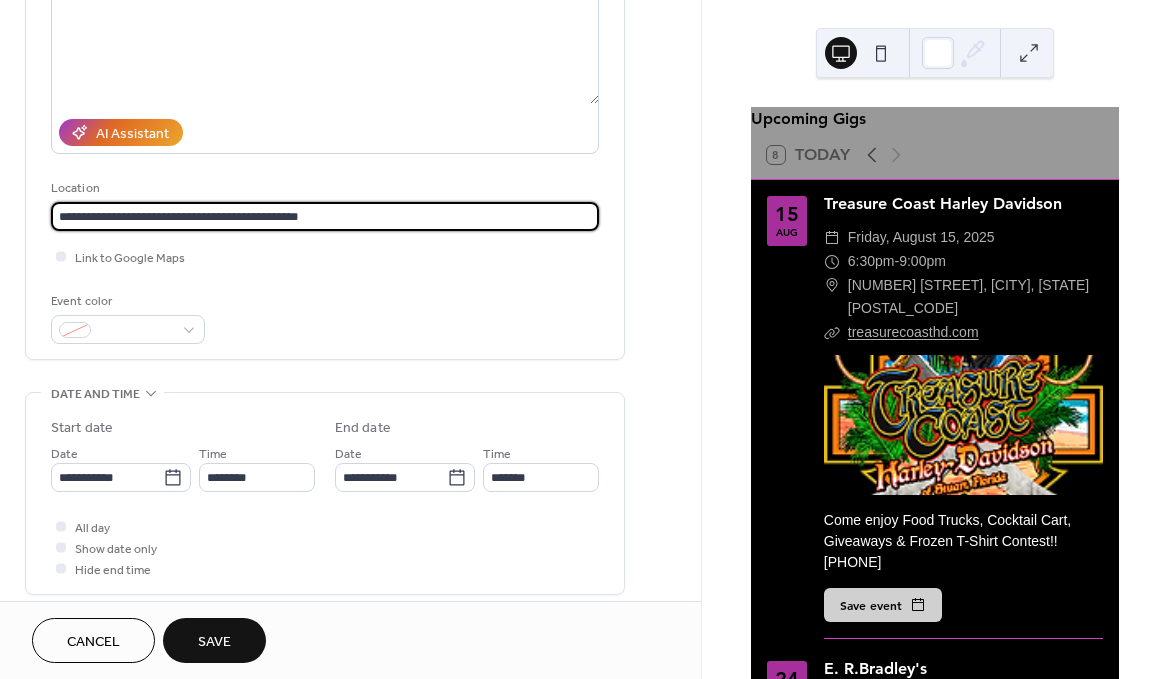 type on "**********" 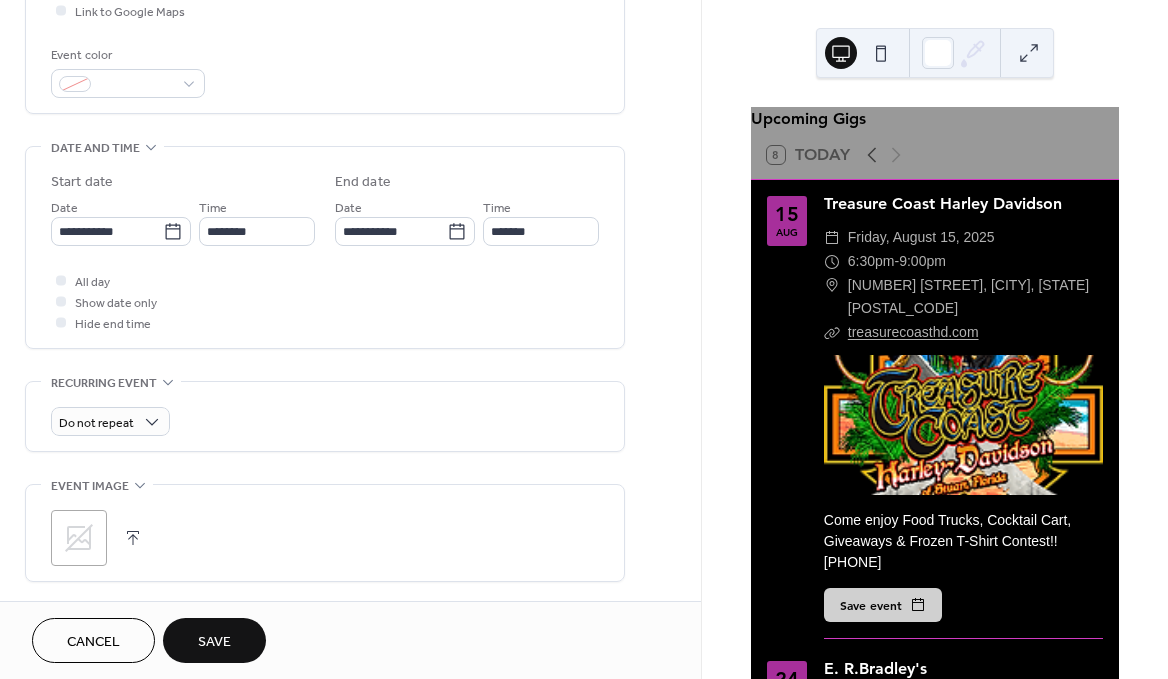 scroll, scrollTop: 539, scrollLeft: 0, axis: vertical 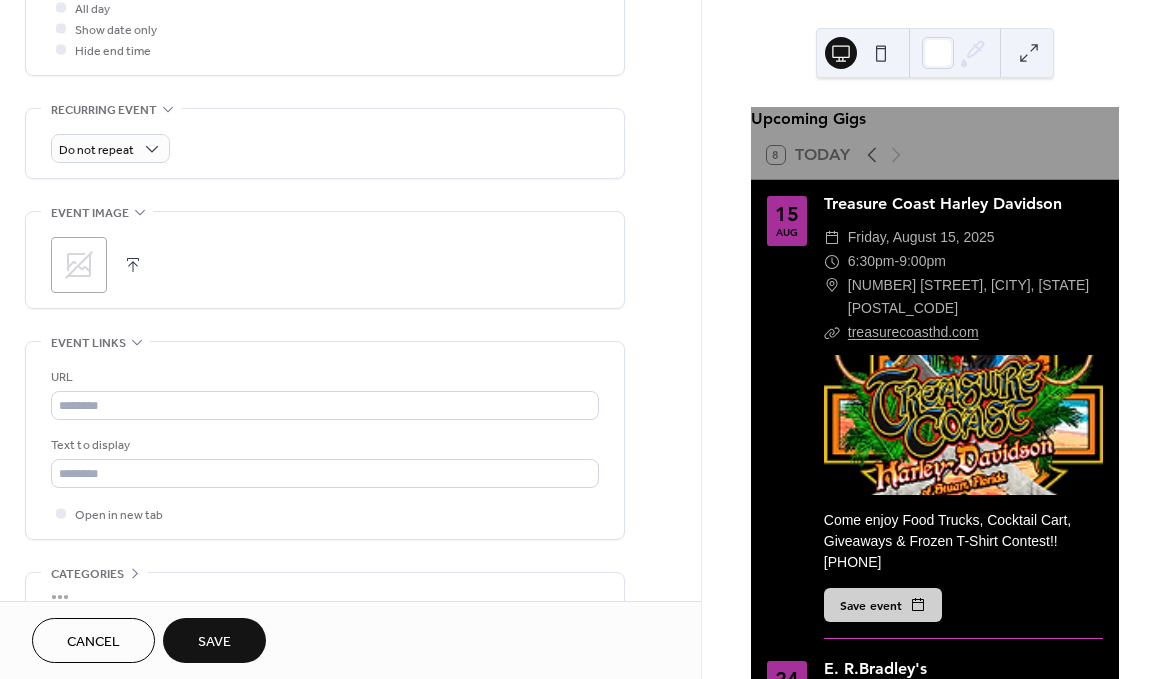 click 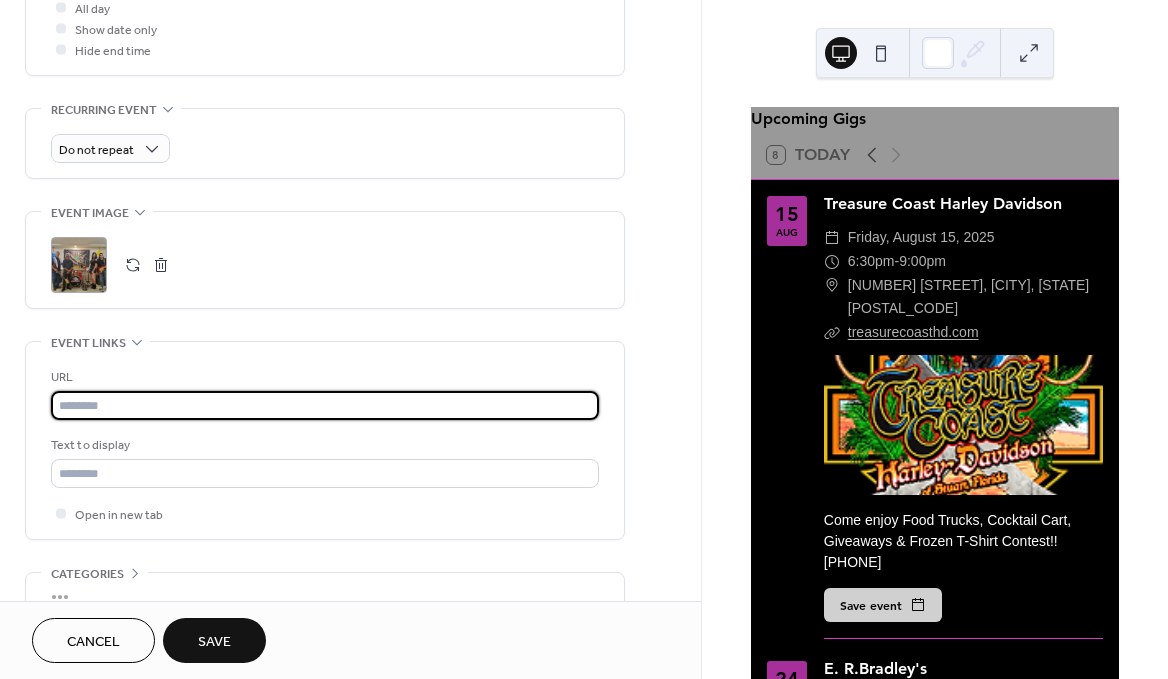 click at bounding box center [325, 405] 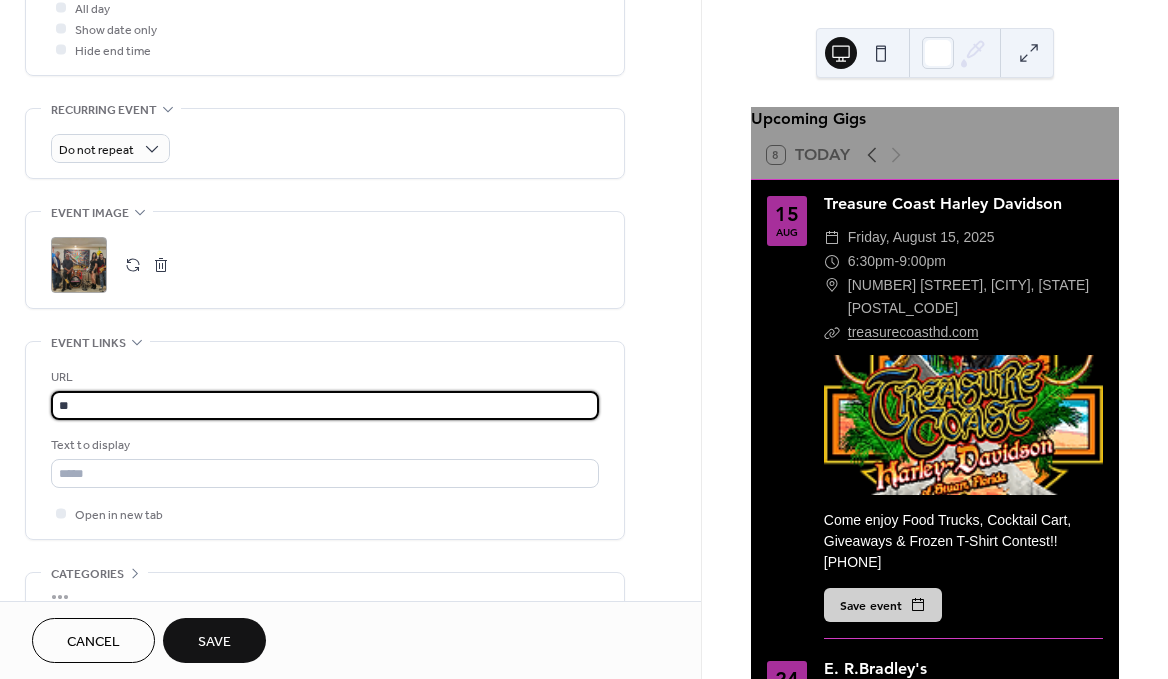 type on "*" 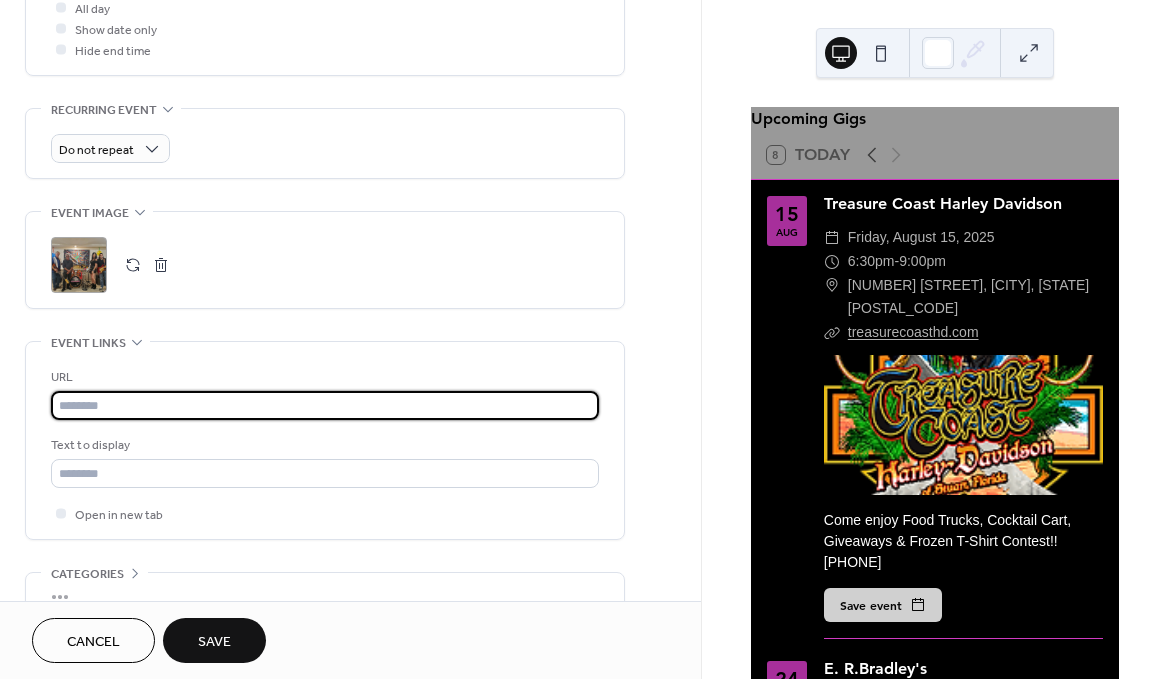 paste on "**********" 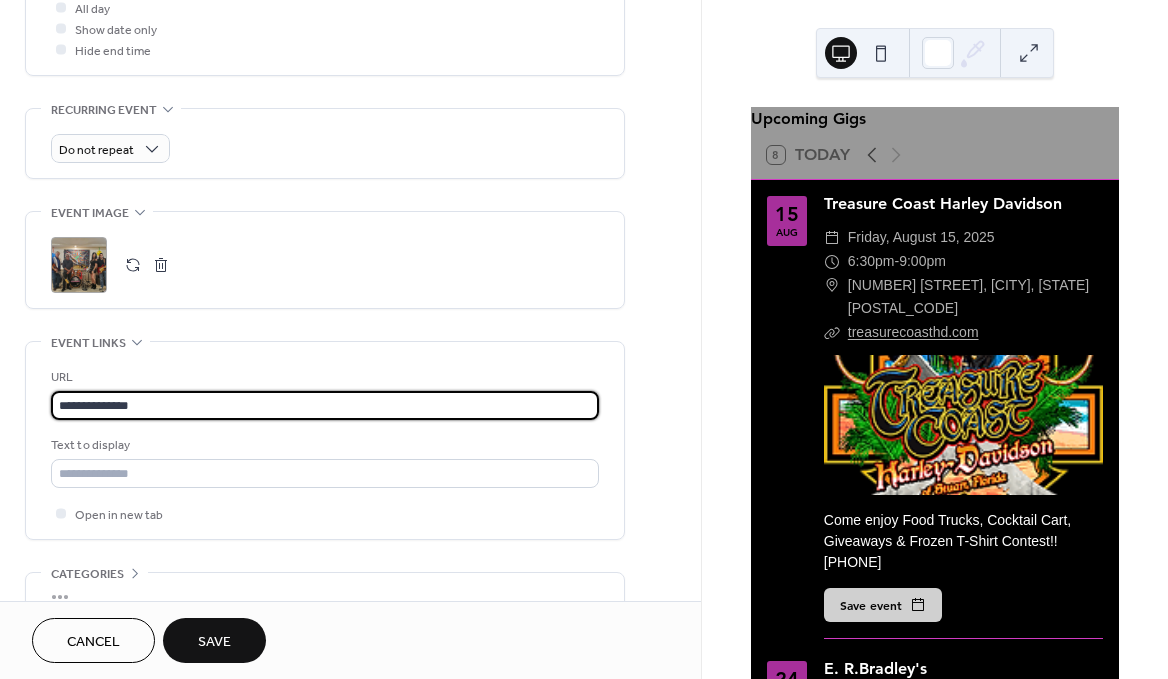 type on "**********" 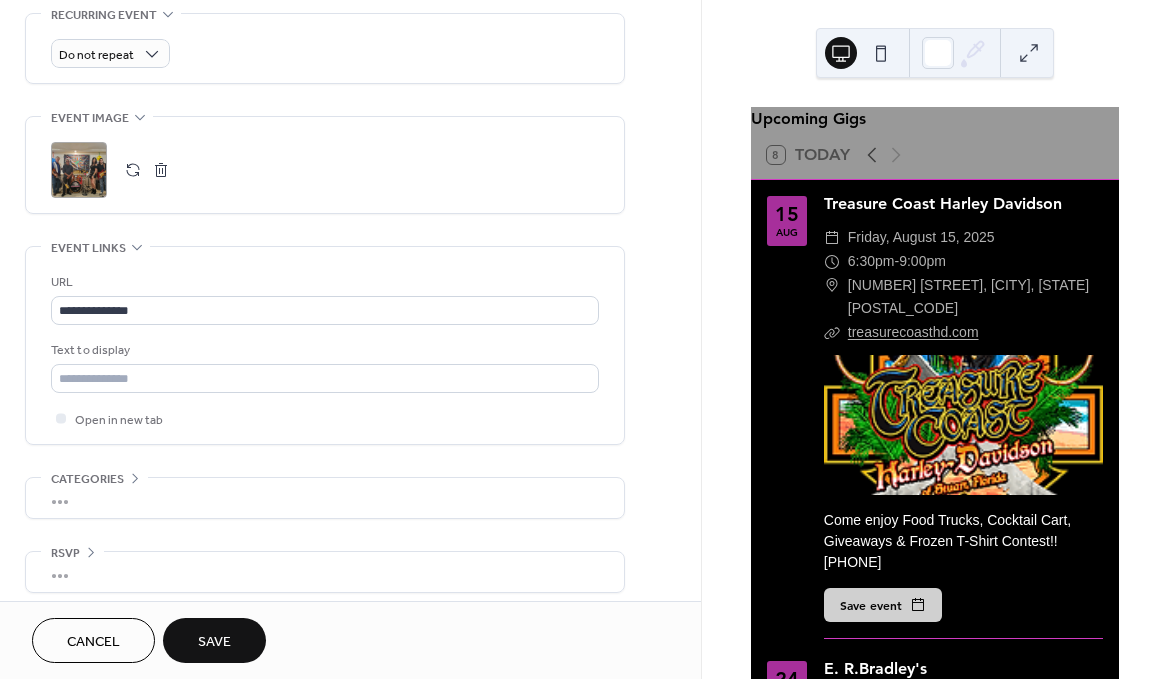 scroll, scrollTop: 895, scrollLeft: 0, axis: vertical 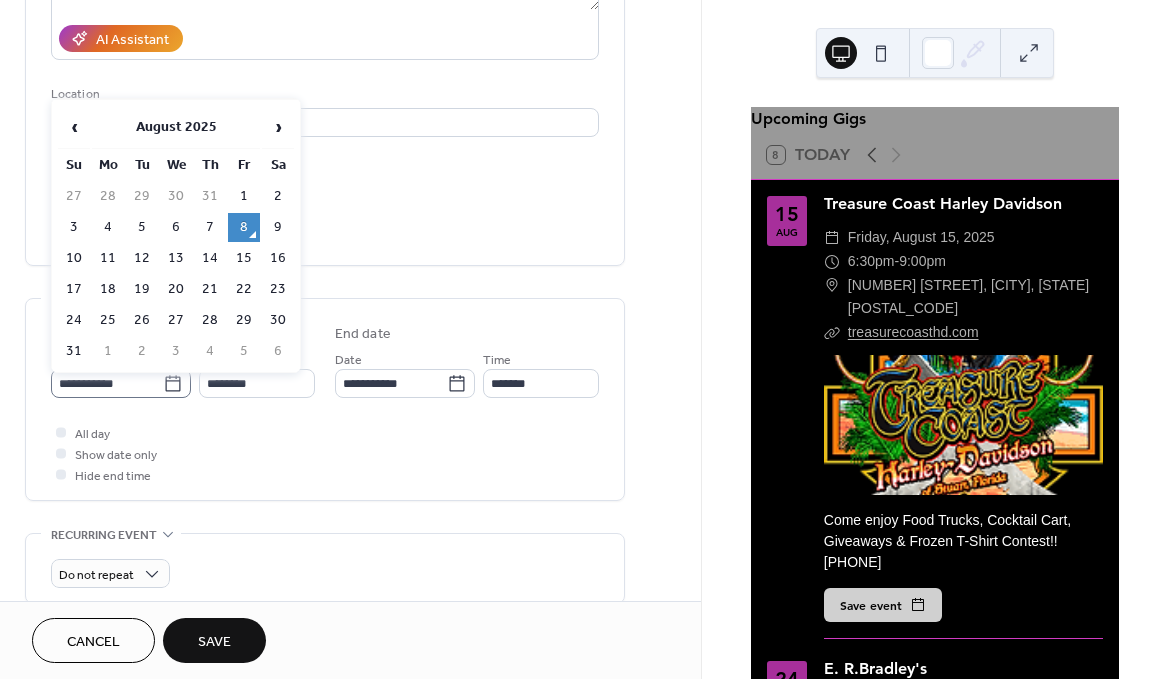 click 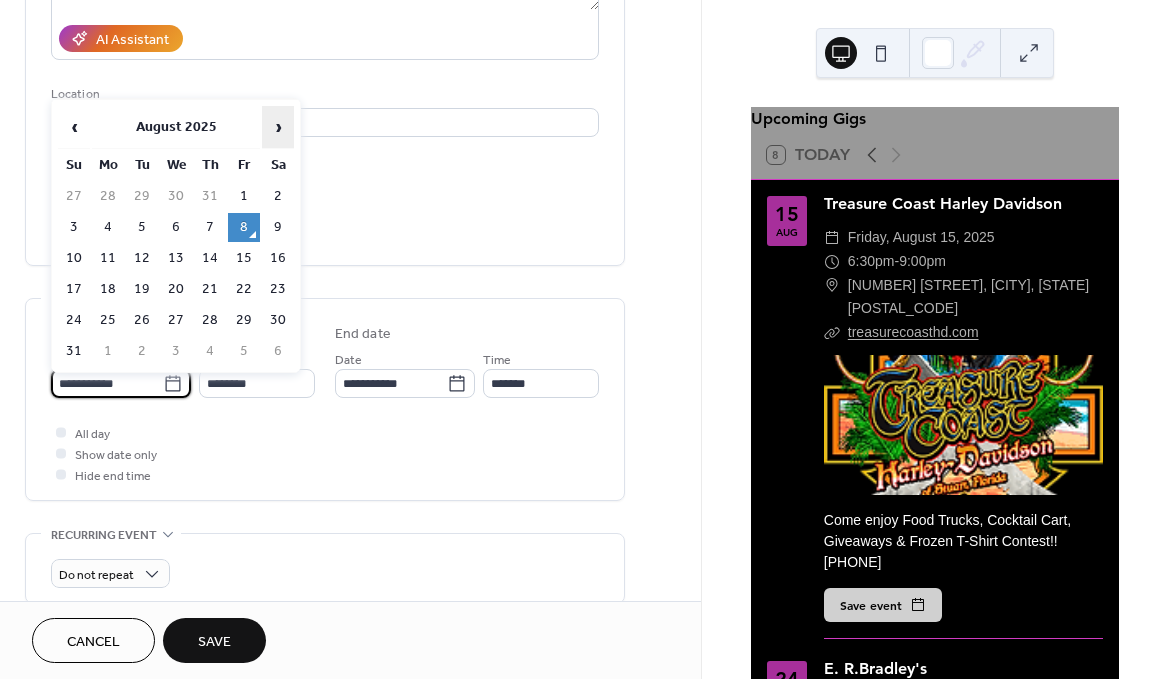click on "›" at bounding box center [278, 127] 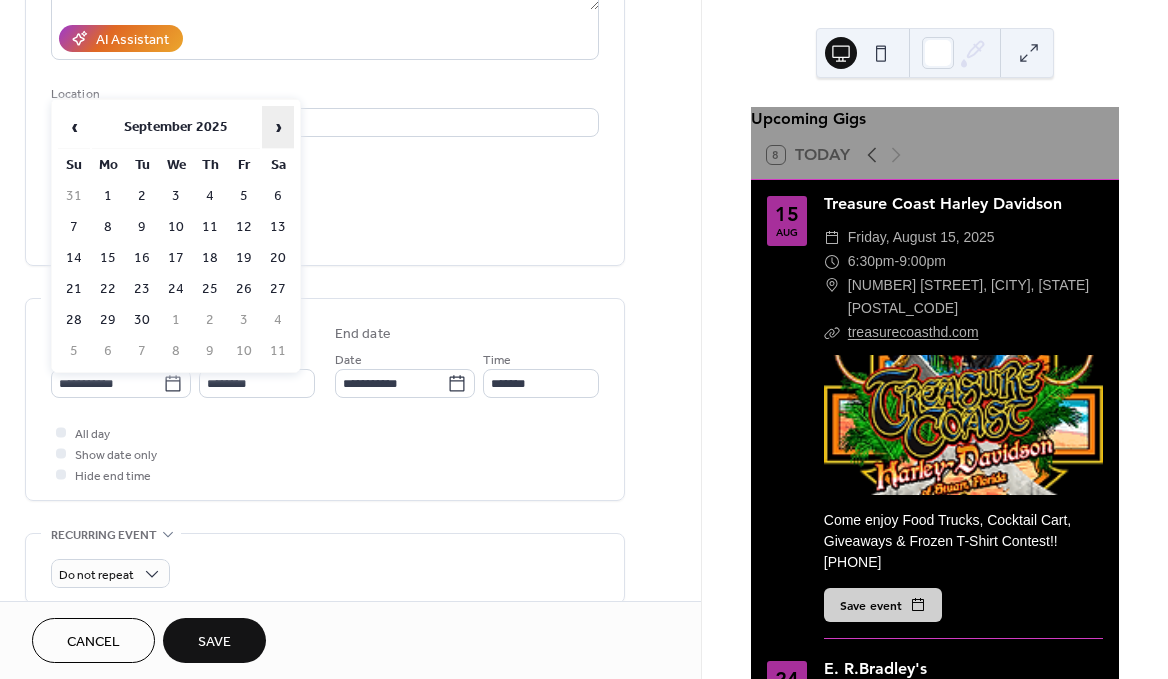 click on "›" at bounding box center [278, 127] 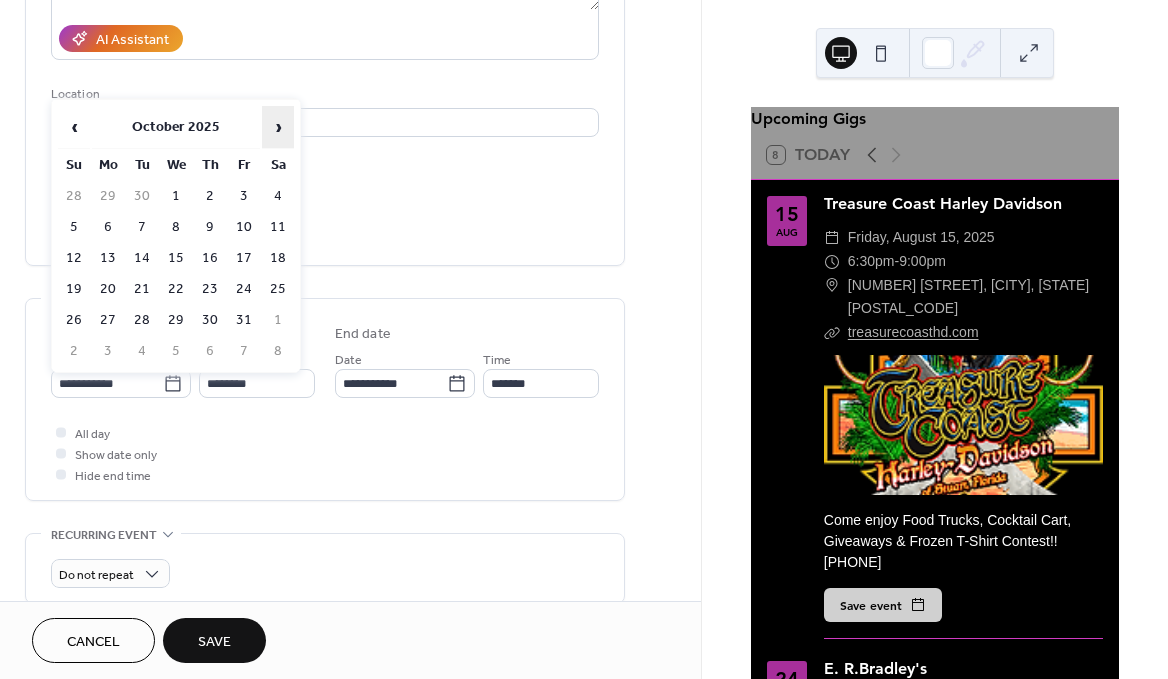 click on "›" at bounding box center [278, 127] 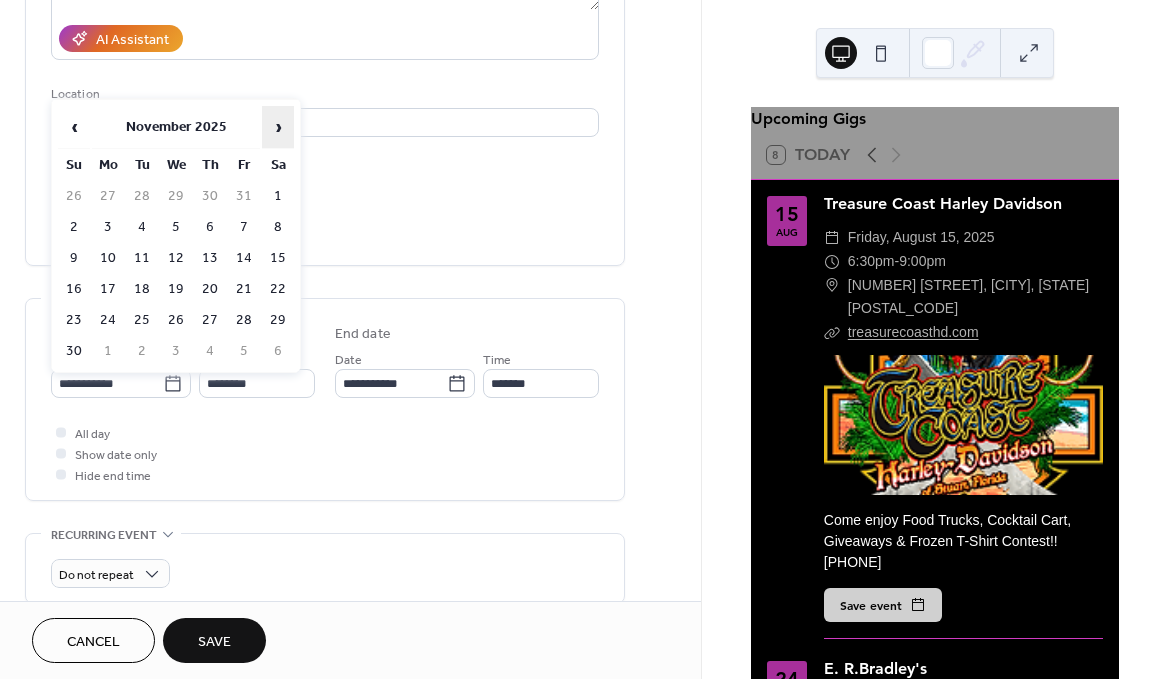 click on "›" at bounding box center [278, 127] 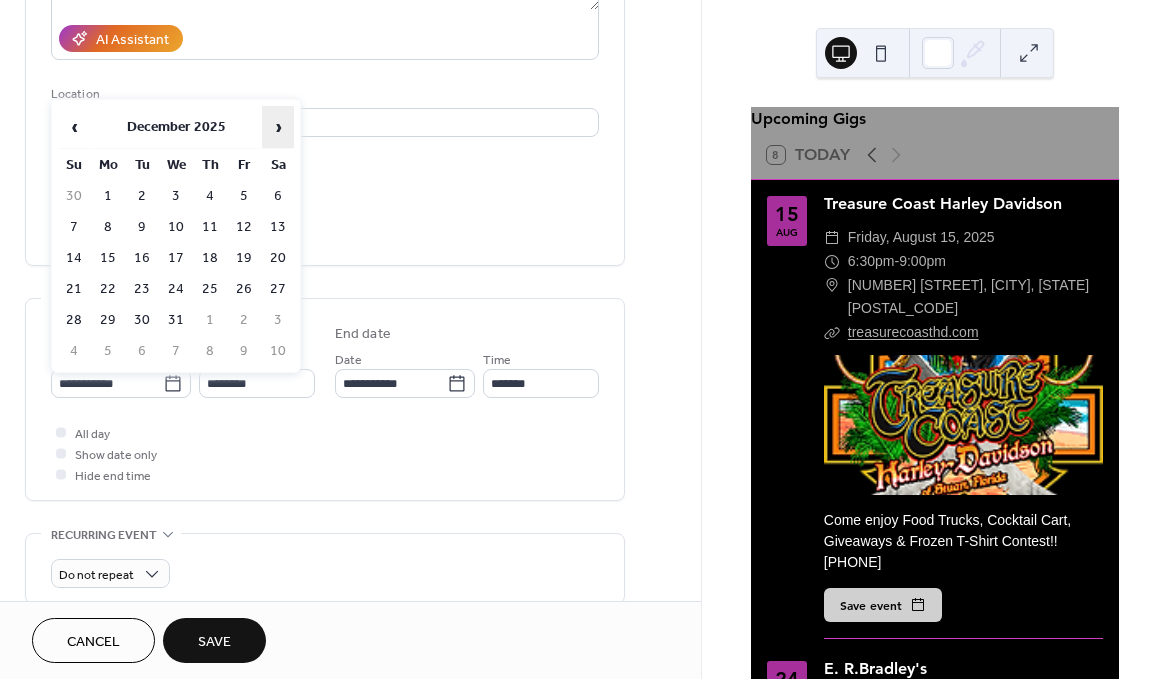 click on "›" at bounding box center (278, 127) 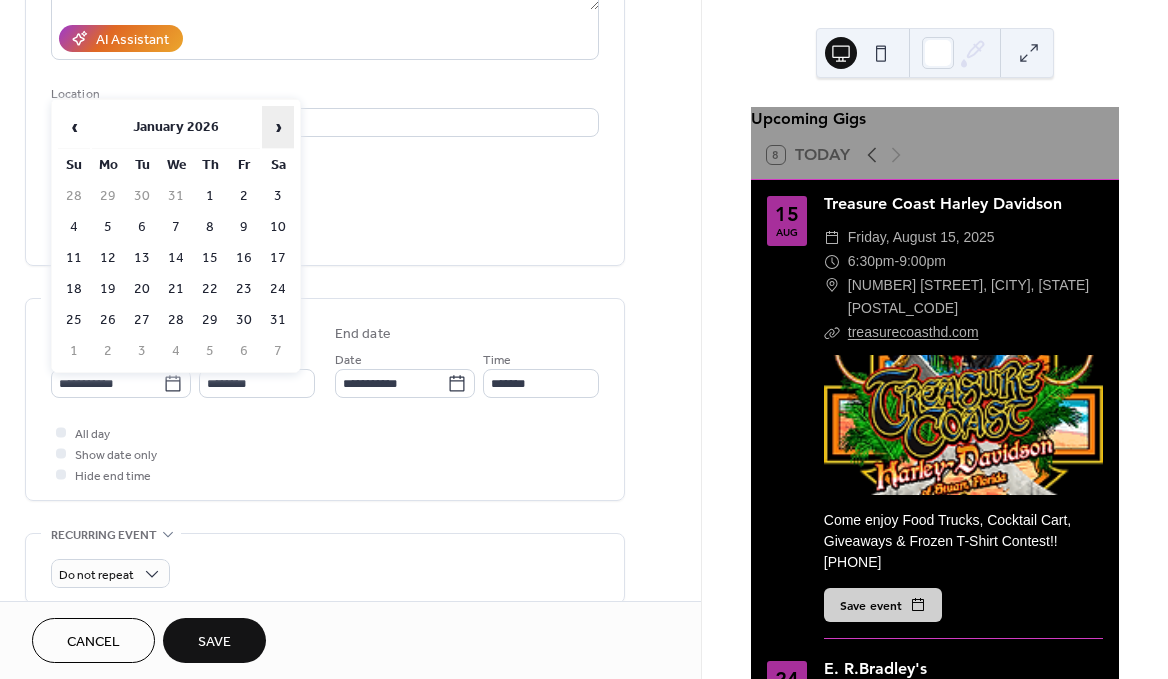 click on "›" at bounding box center (278, 127) 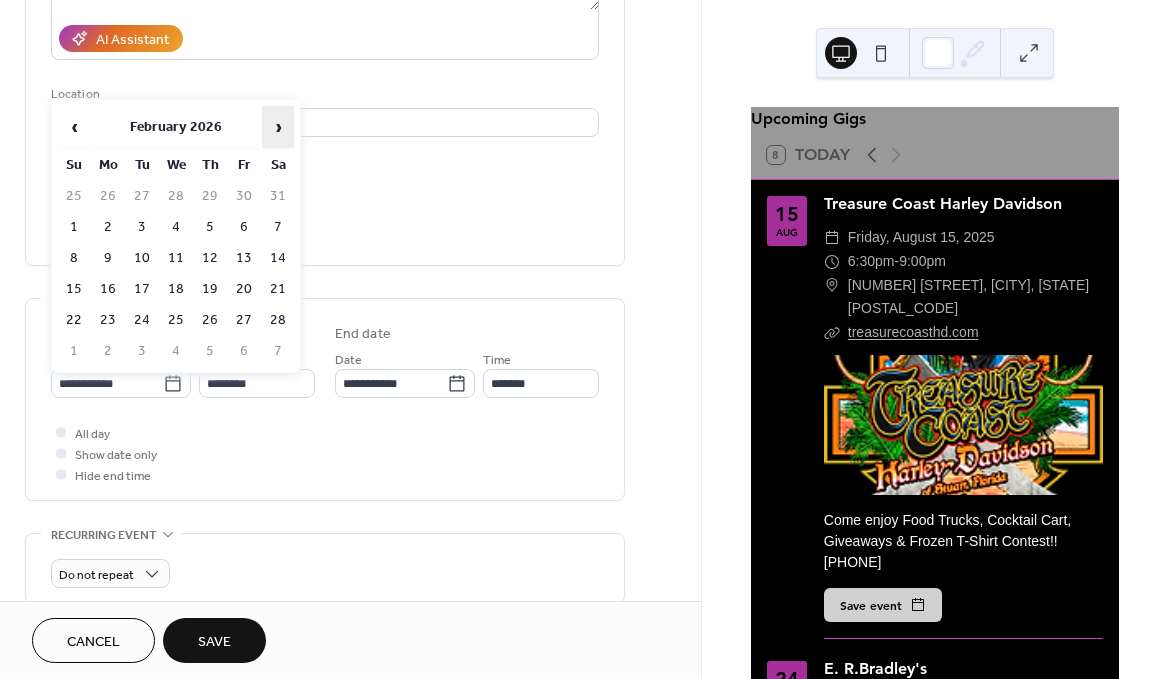 click on "›" at bounding box center [278, 127] 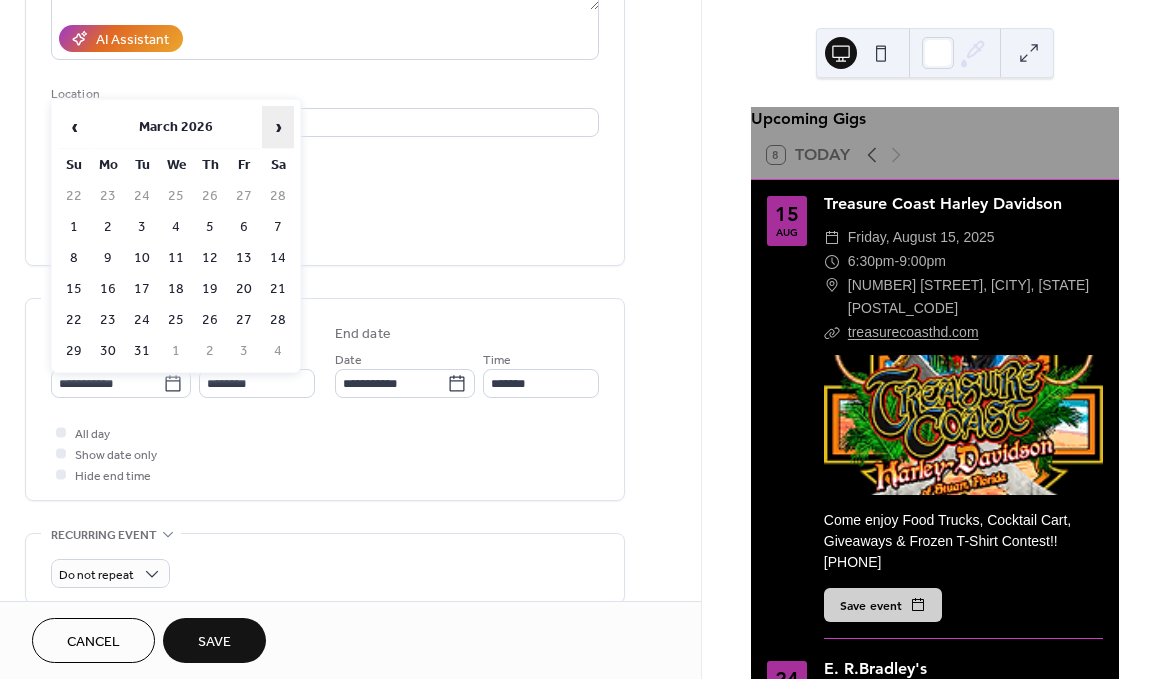 click on "›" at bounding box center (278, 127) 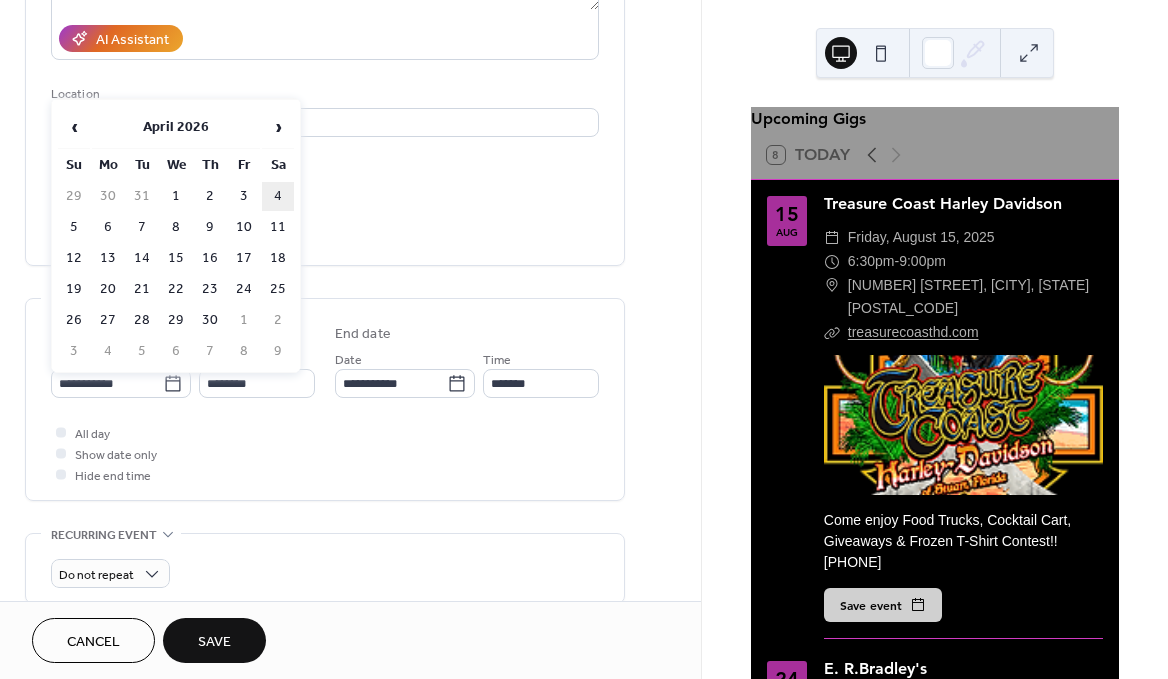 click on "4" at bounding box center [278, 196] 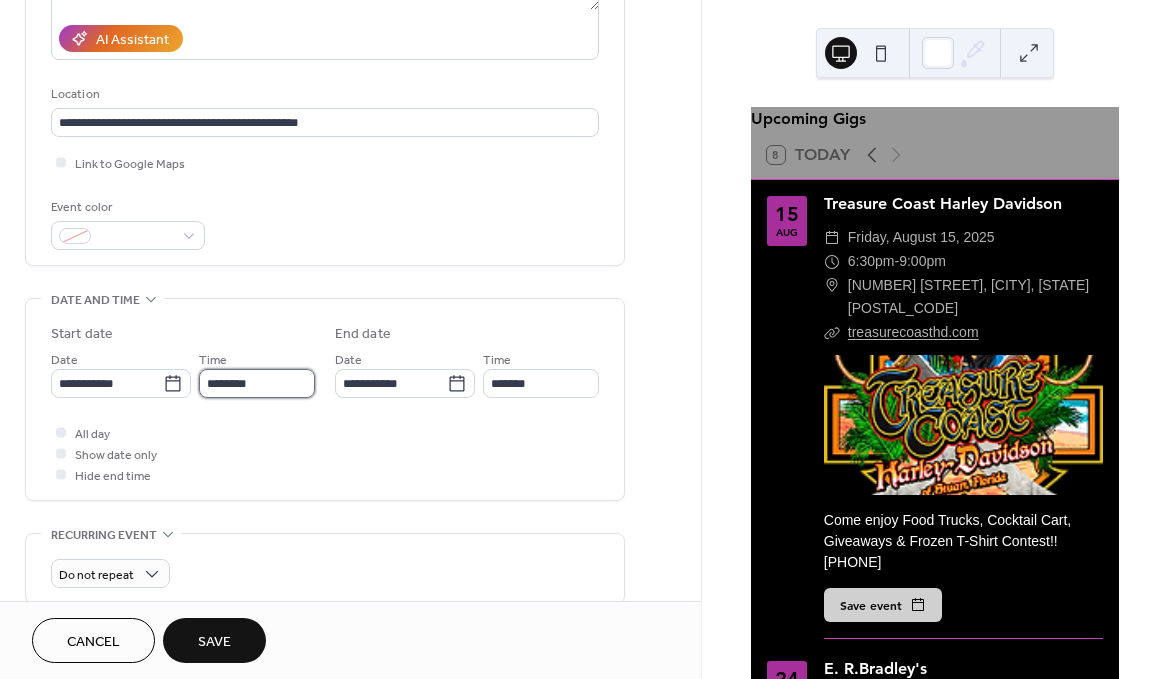 click on "********" at bounding box center (257, 383) 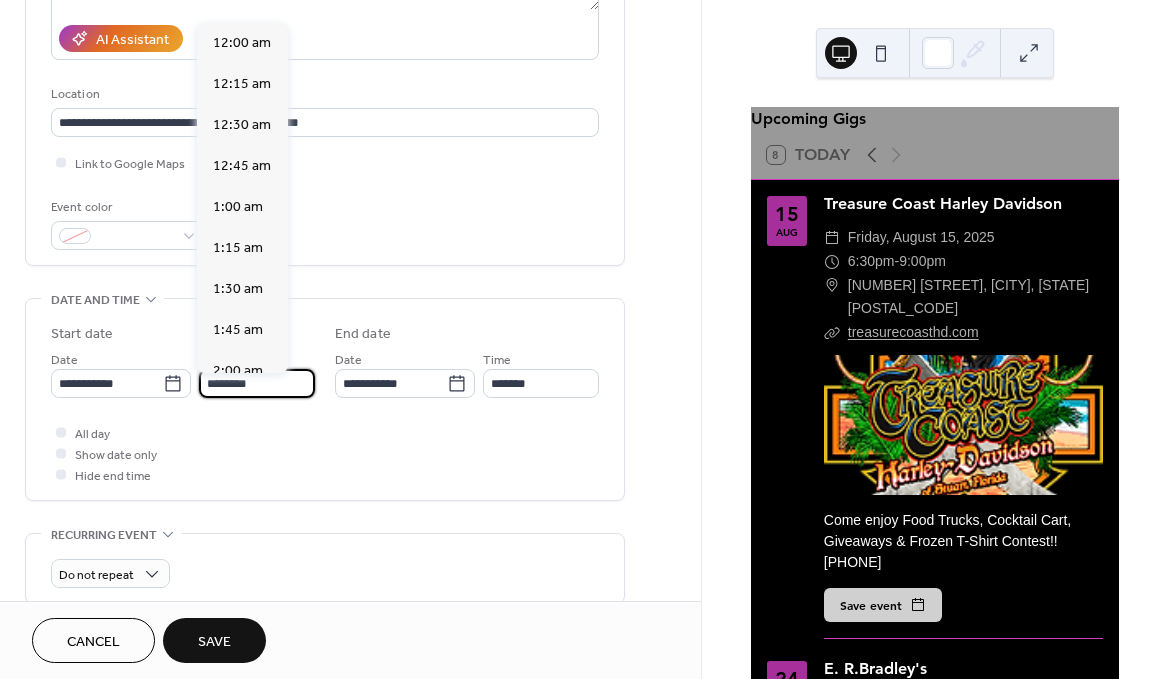 scroll, scrollTop: 1968, scrollLeft: 0, axis: vertical 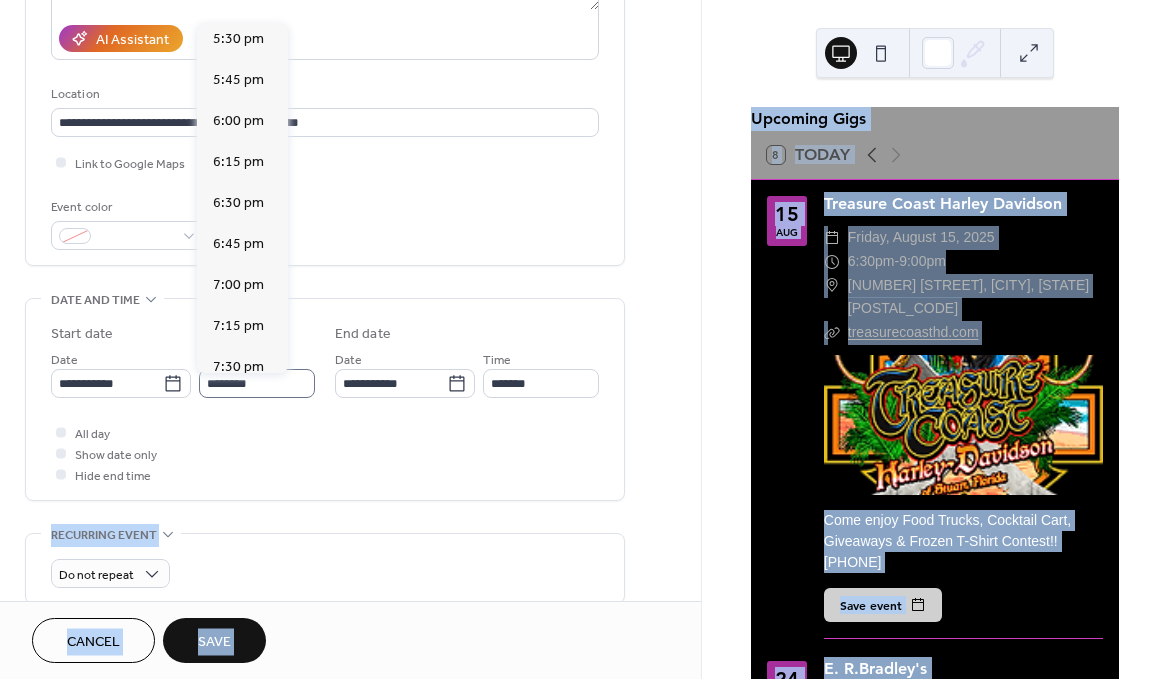 drag, startPoint x: 237, startPoint y: 356, endPoint x: 242, endPoint y: 402, distance: 46.270943 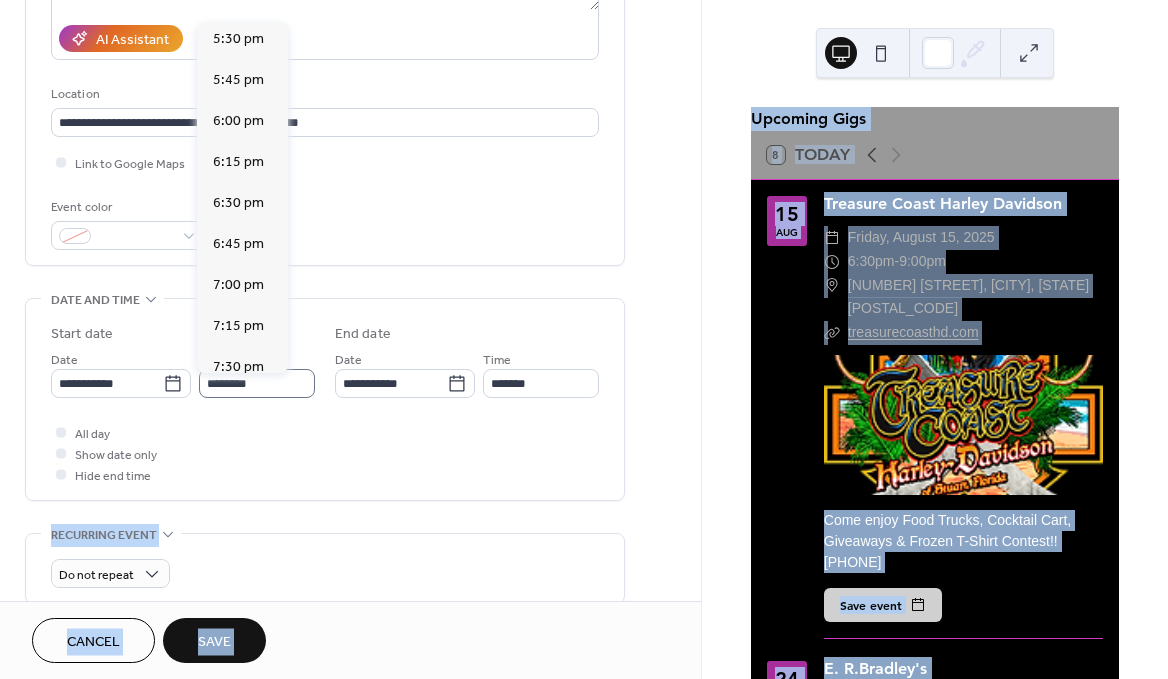 click on "**********" at bounding box center [584, 339] 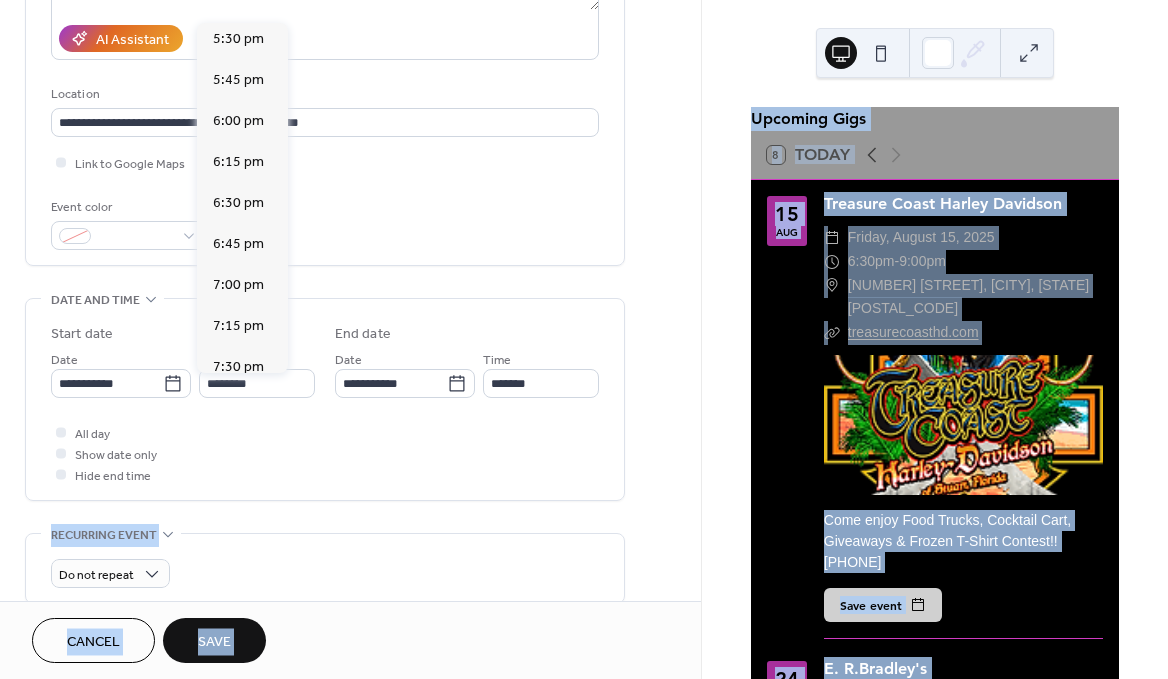scroll, scrollTop: 3094, scrollLeft: 0, axis: vertical 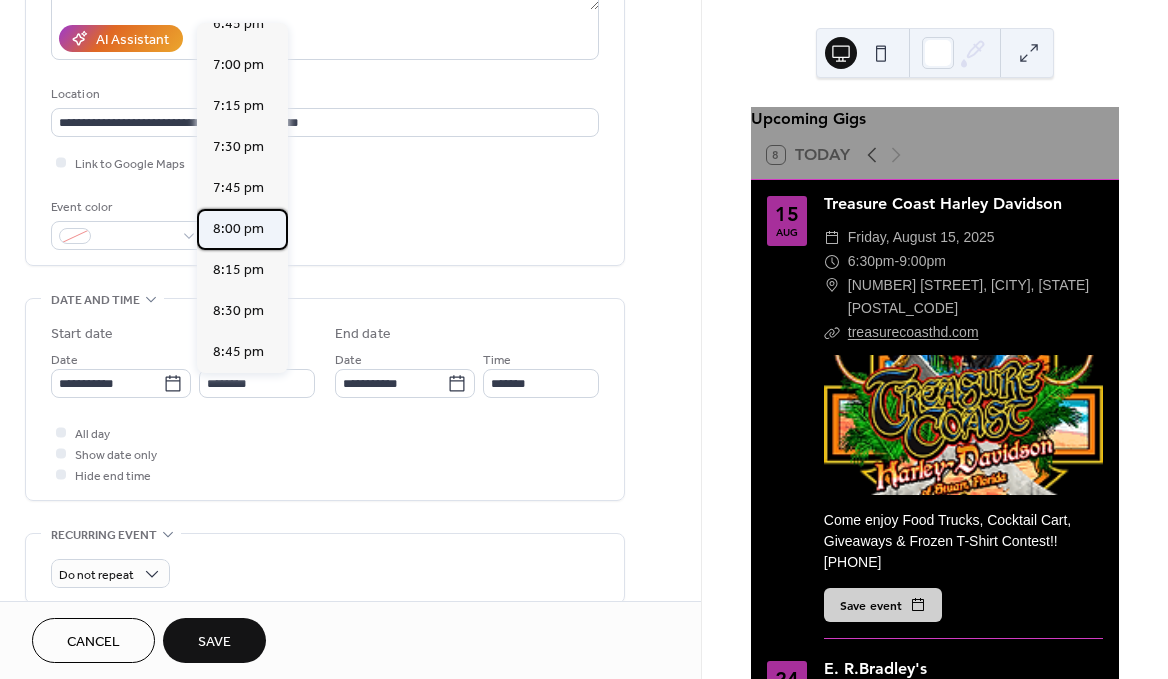 click on "8:00 pm" at bounding box center [238, 229] 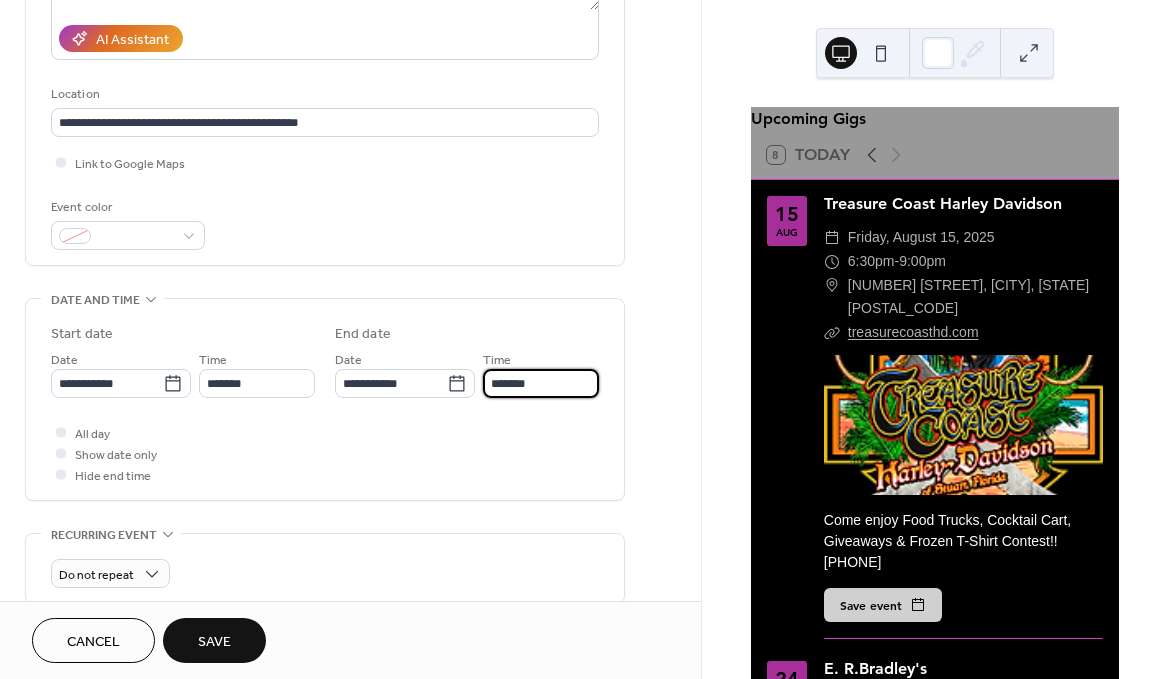 click on "*******" at bounding box center [541, 383] 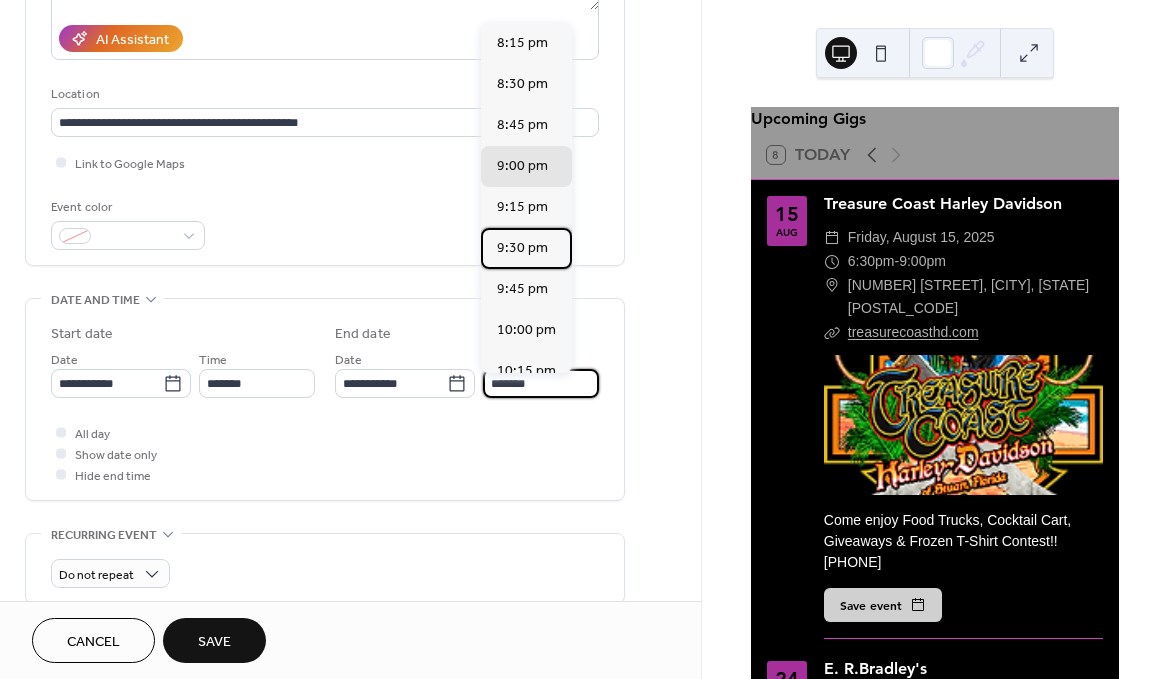 click on "9:30 pm" at bounding box center (522, 248) 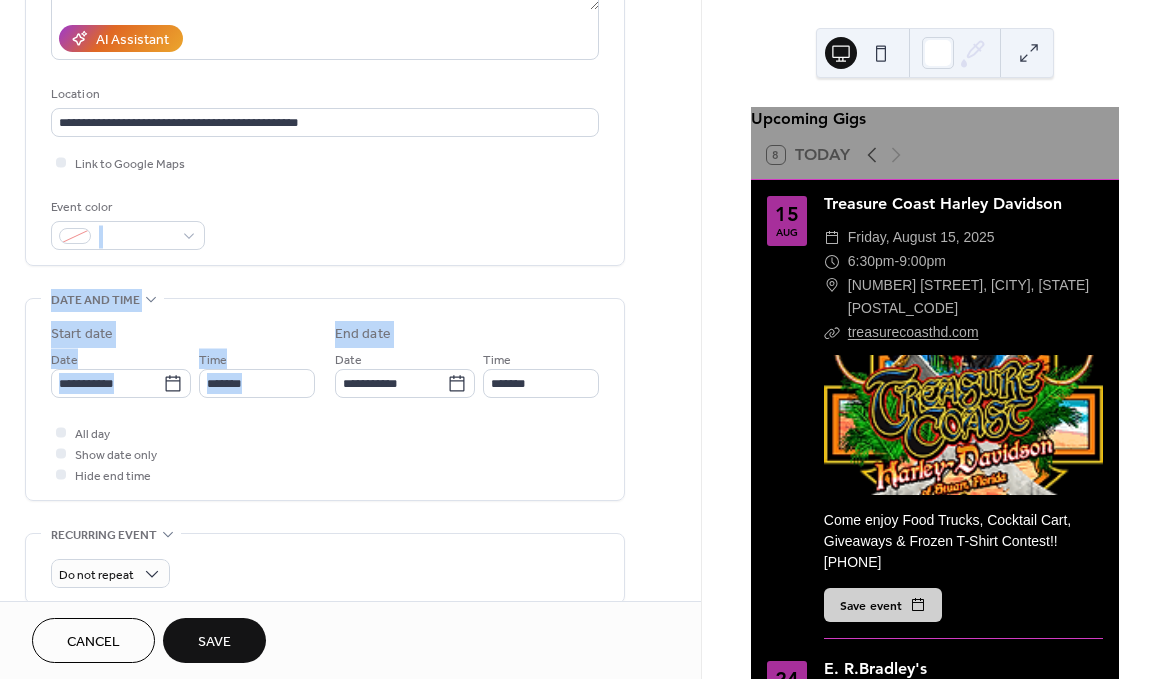 drag, startPoint x: 536, startPoint y: 239, endPoint x: 535, endPoint y: 317, distance: 78.00641 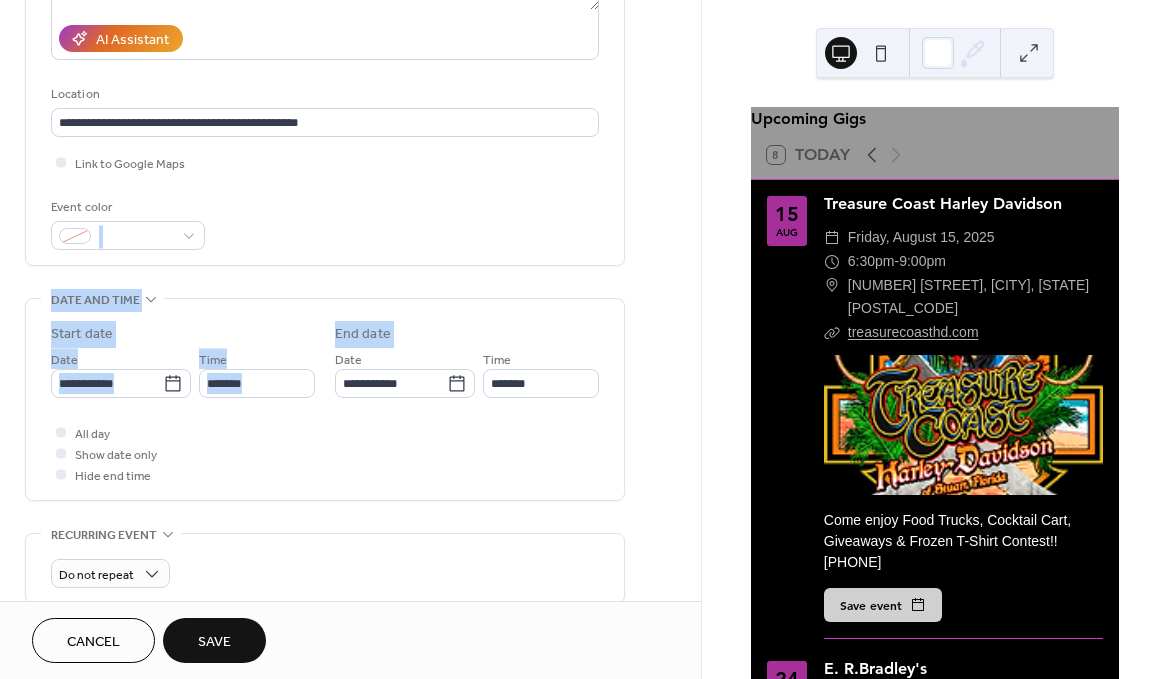 click on "**********" at bounding box center (325, 435) 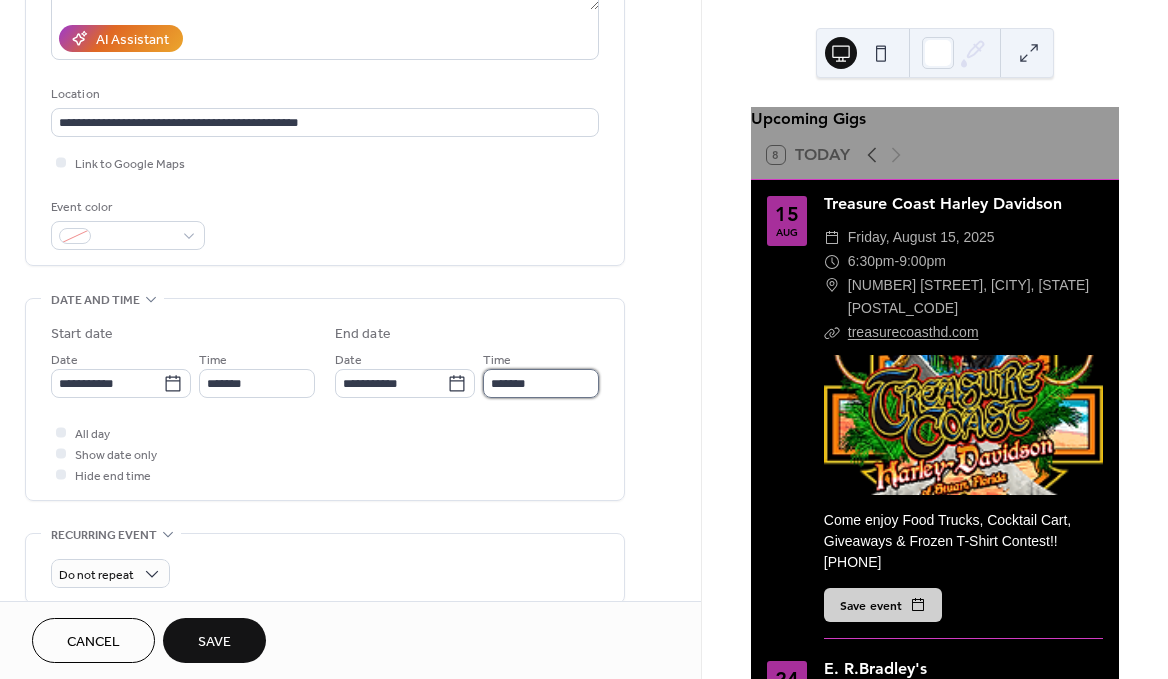 click on "*******" at bounding box center (541, 383) 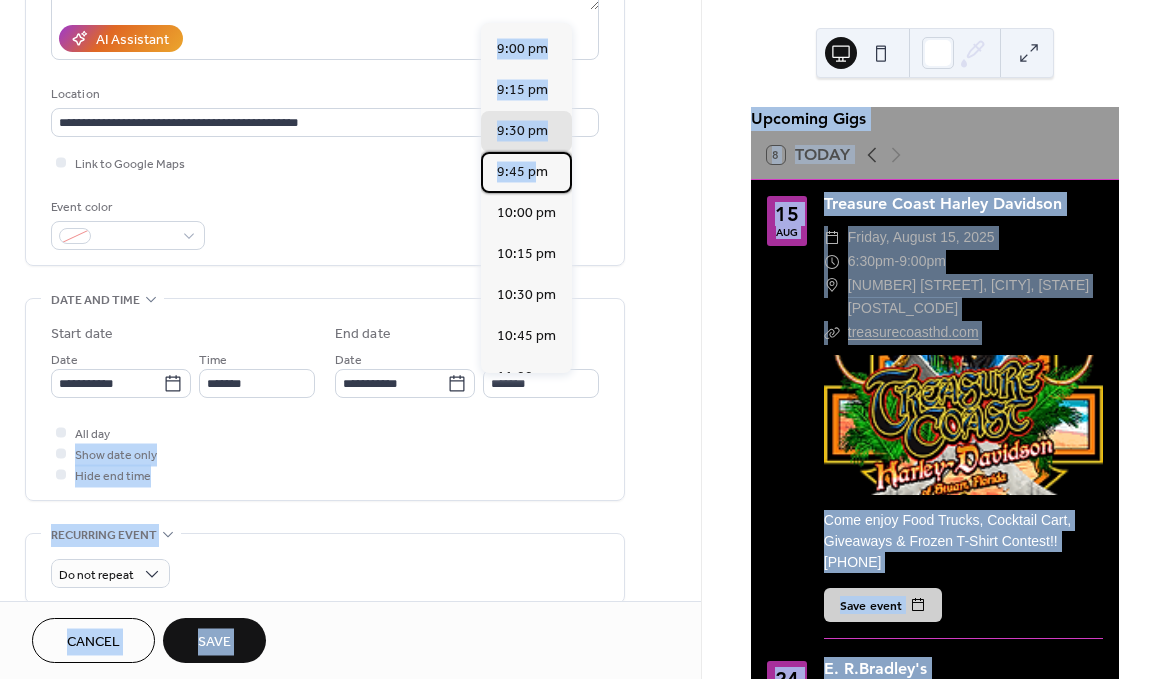 scroll, scrollTop: 265, scrollLeft: 0, axis: vertical 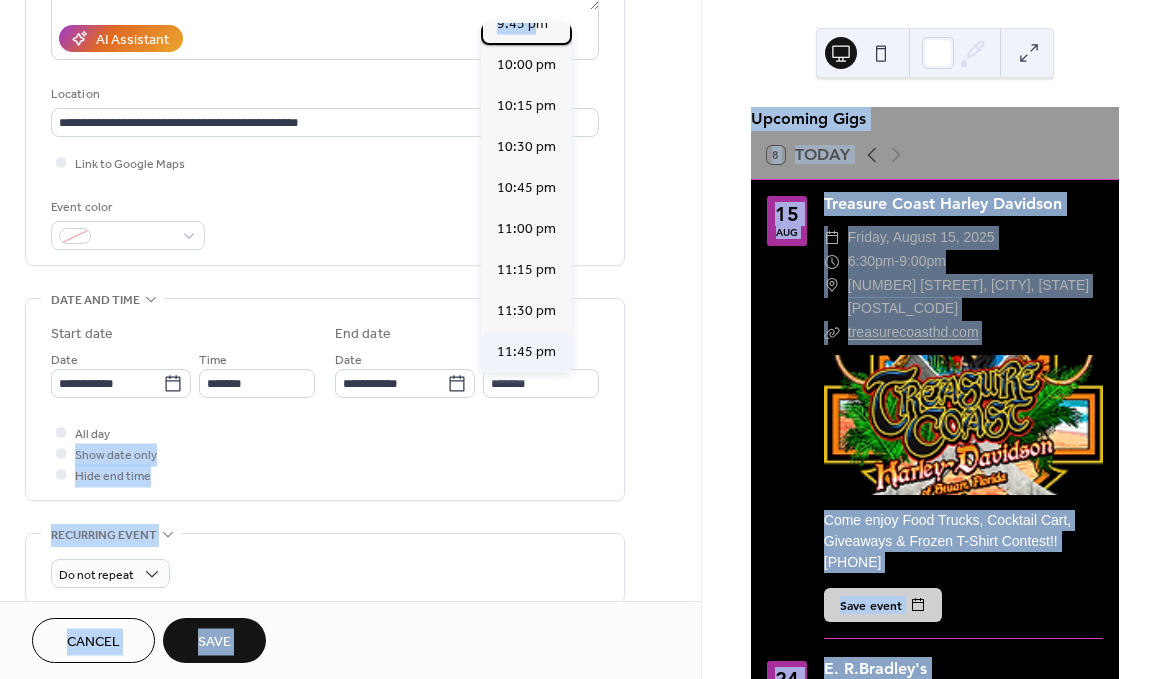 drag, startPoint x: 533, startPoint y: 290, endPoint x: 513, endPoint y: 336, distance: 50.159744 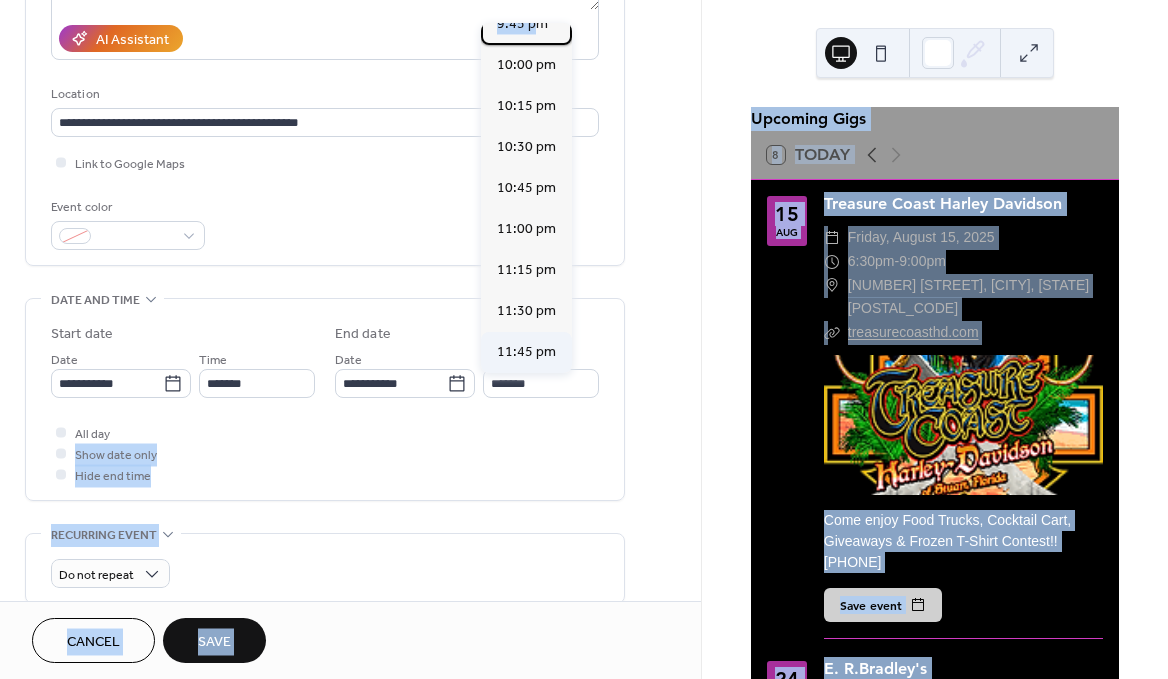 click on "8:15 pm 8:30 pm 8:45 pm 9:00 pm 9:15 pm 9:30 pm 9:45 pm 10:00 pm 10:15 pm 10:30 pm 10:45 pm 11:00 pm 11:15 pm 11:30 pm 11:45 pm" at bounding box center [526, 198] 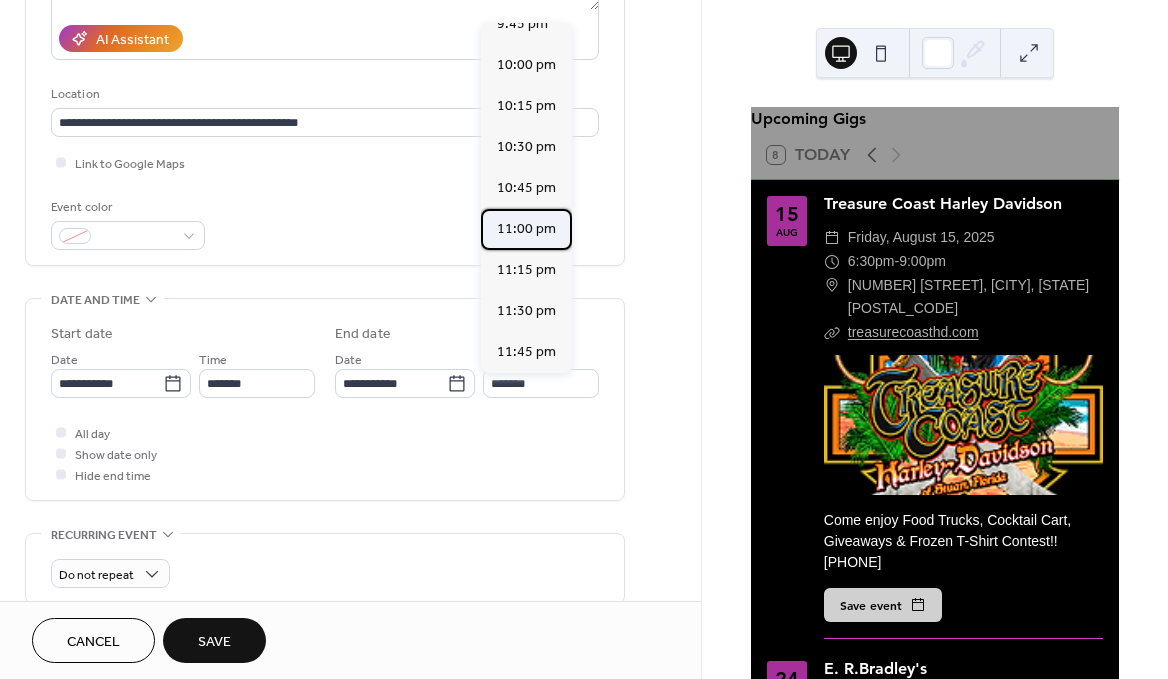 click on "11:00 pm" at bounding box center [526, 229] 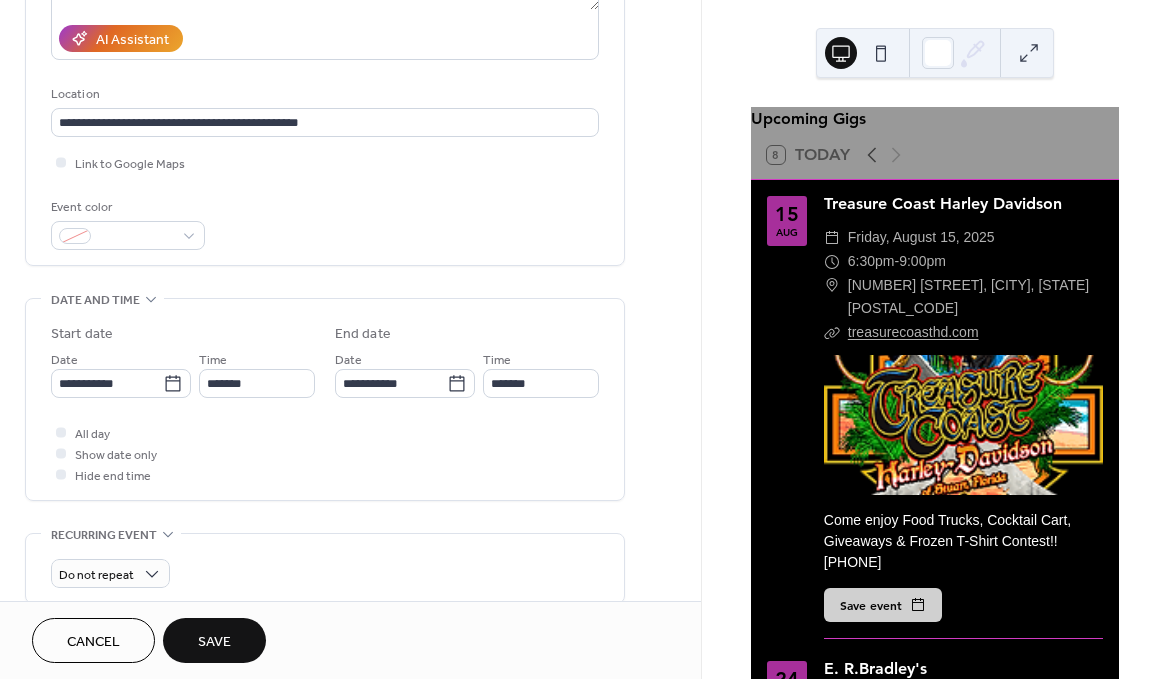 type on "********" 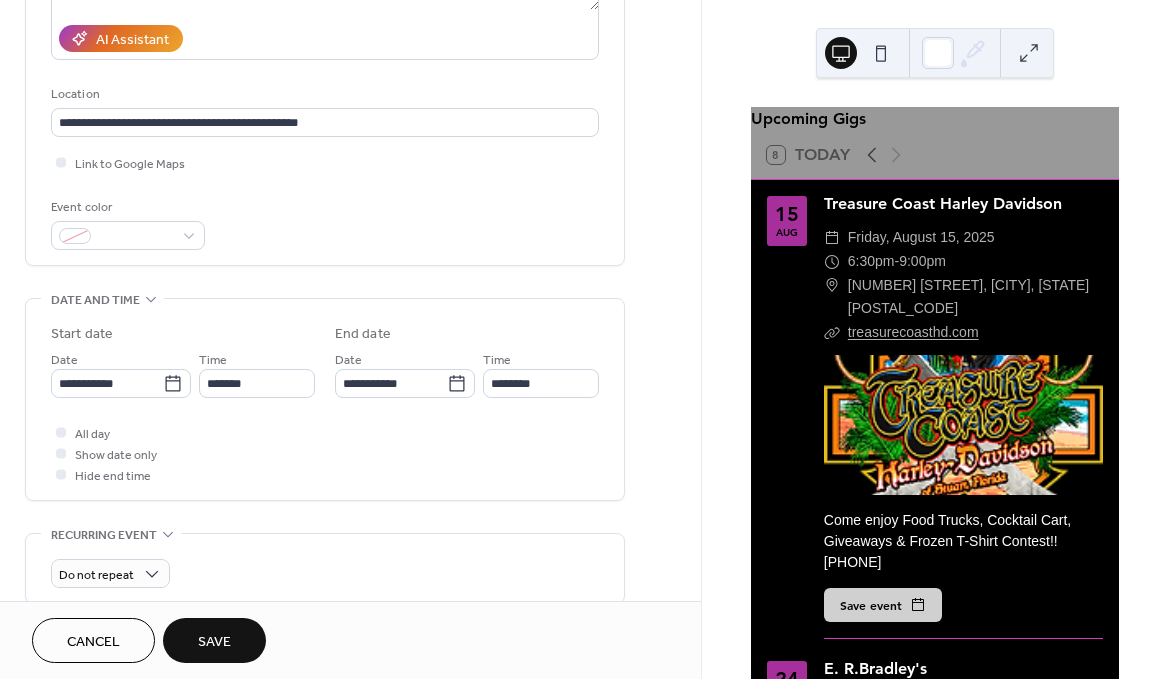 drag, startPoint x: 632, startPoint y: 277, endPoint x: 641, endPoint y: 608, distance: 331.12234 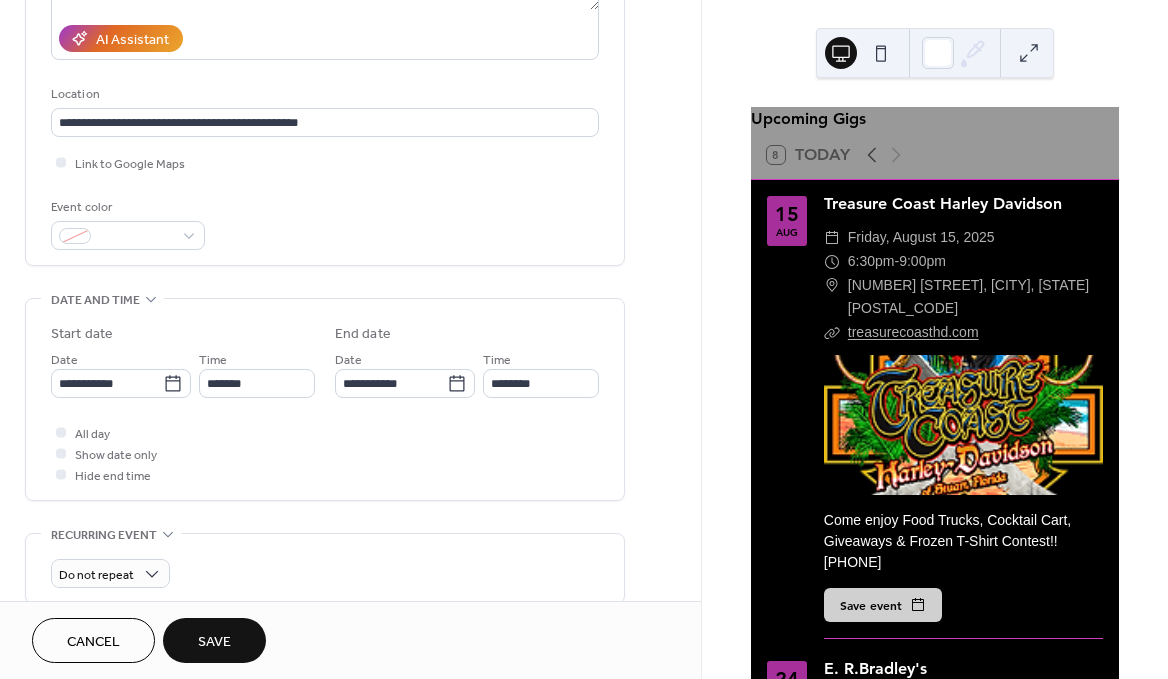 click on "**********" at bounding box center (350, 339) 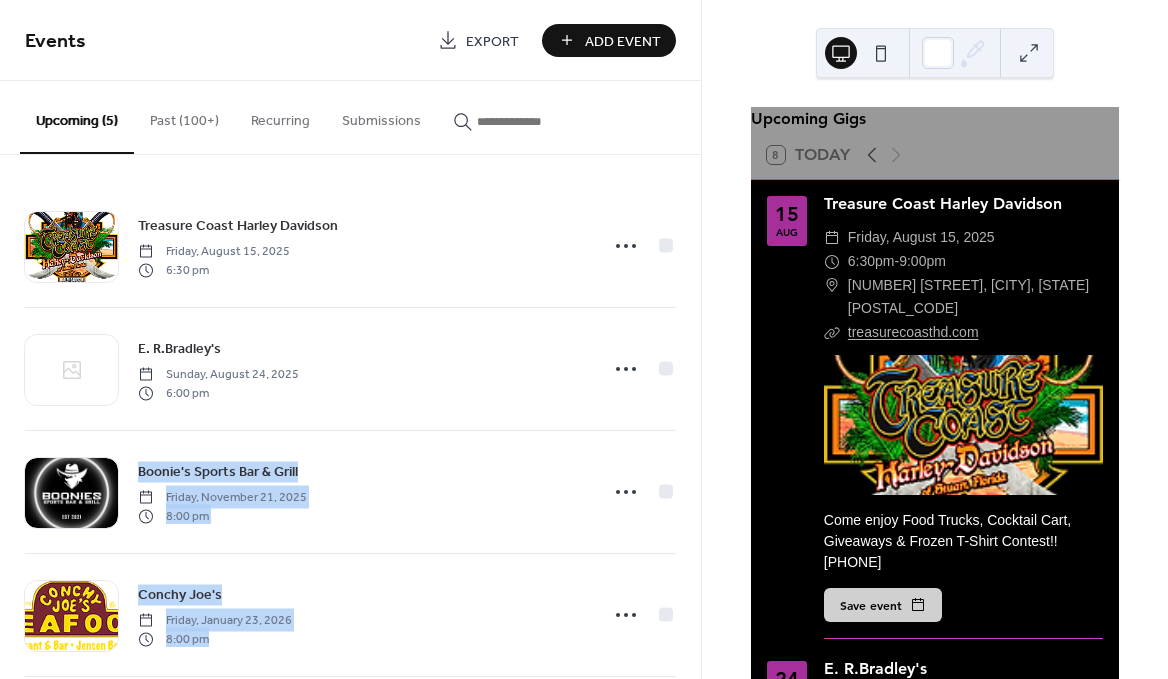 drag, startPoint x: 658, startPoint y: 355, endPoint x: 663, endPoint y: 679, distance: 324.03857 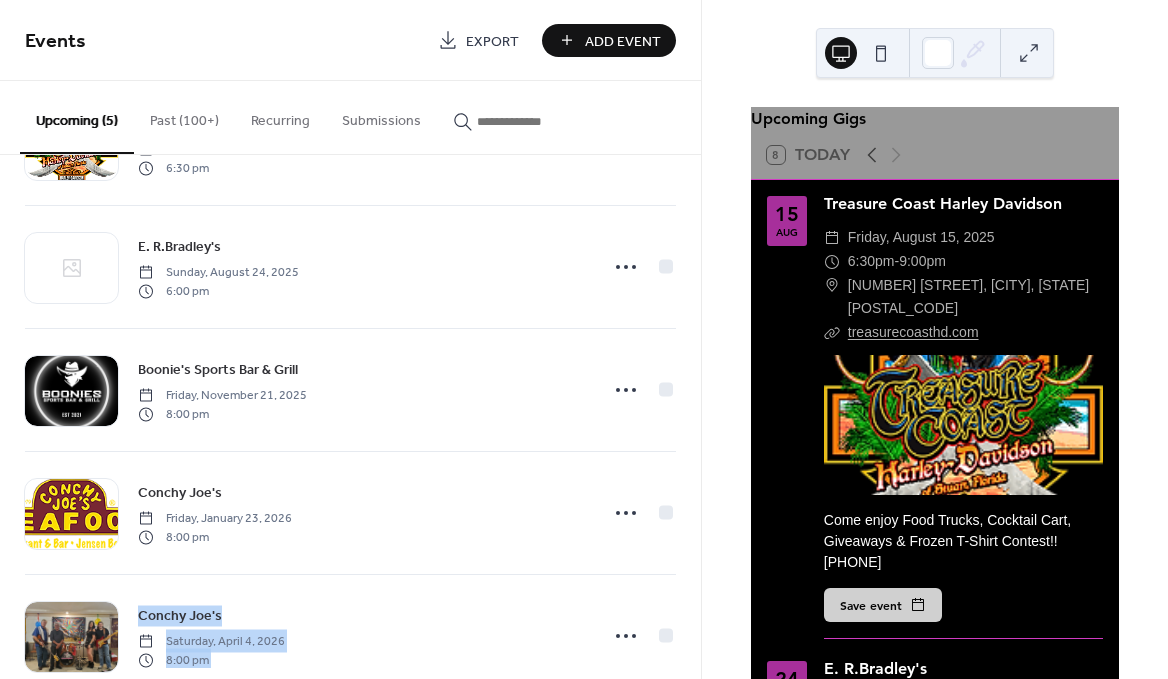 scroll, scrollTop: 150, scrollLeft: 0, axis: vertical 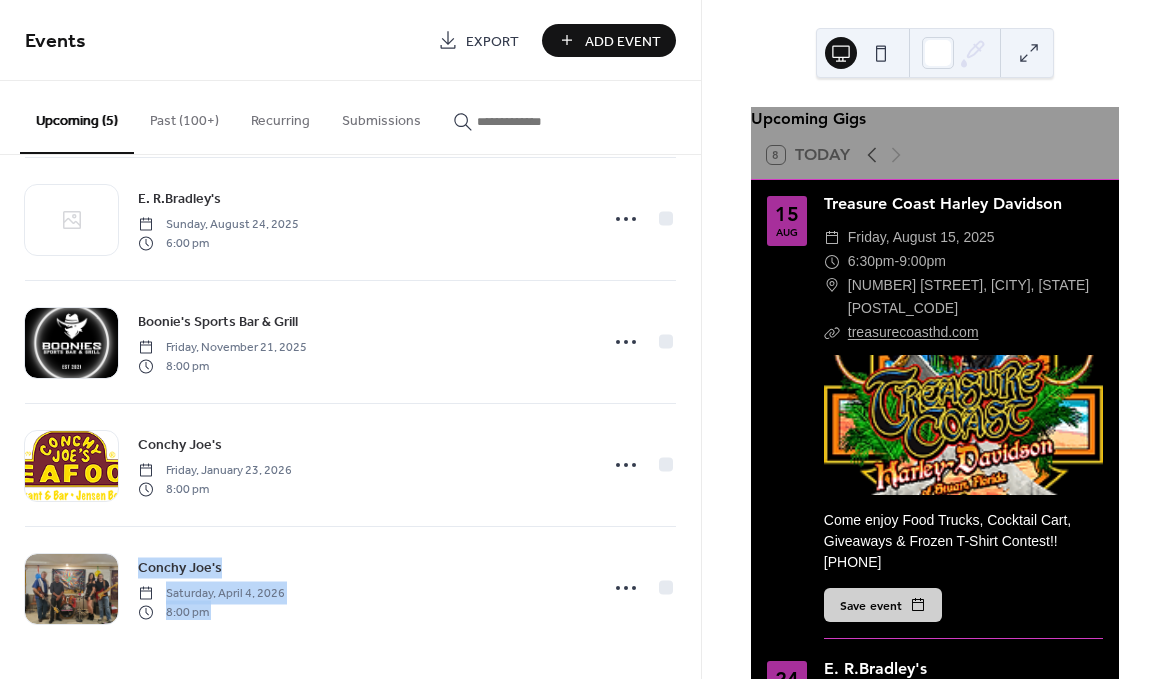 drag, startPoint x: 684, startPoint y: 578, endPoint x: 688, endPoint y: 698, distance: 120.06665 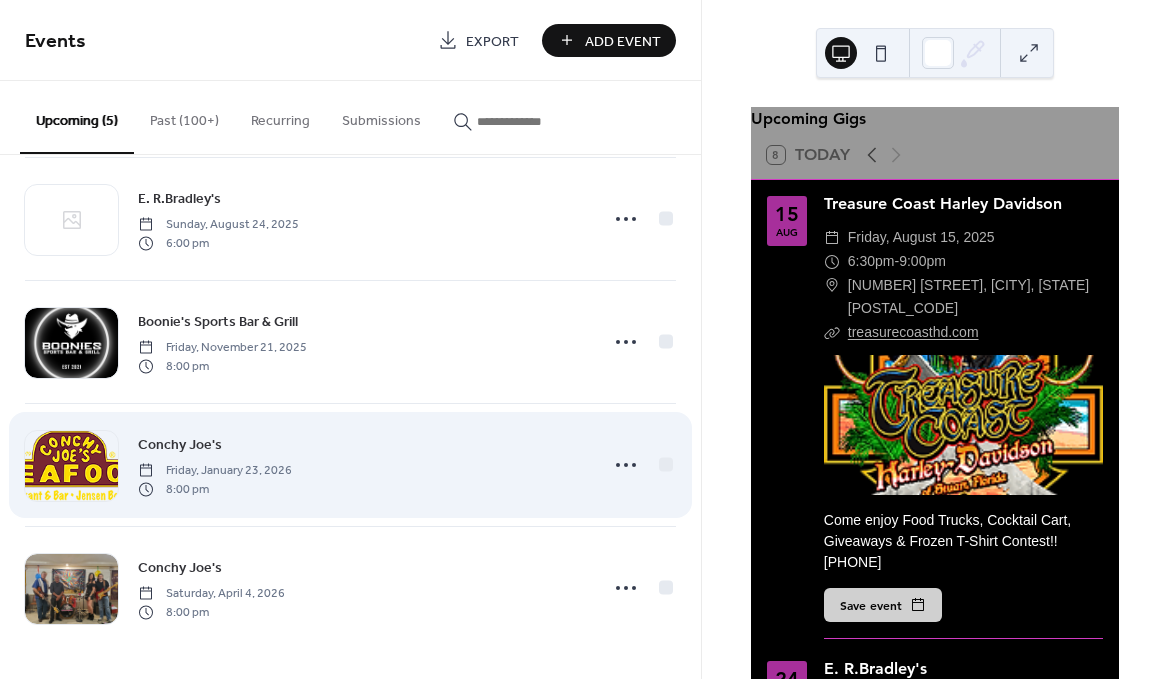 click on "Conchy Joe's  Friday, January 23, 2026 8:00 pm" at bounding box center [350, 465] 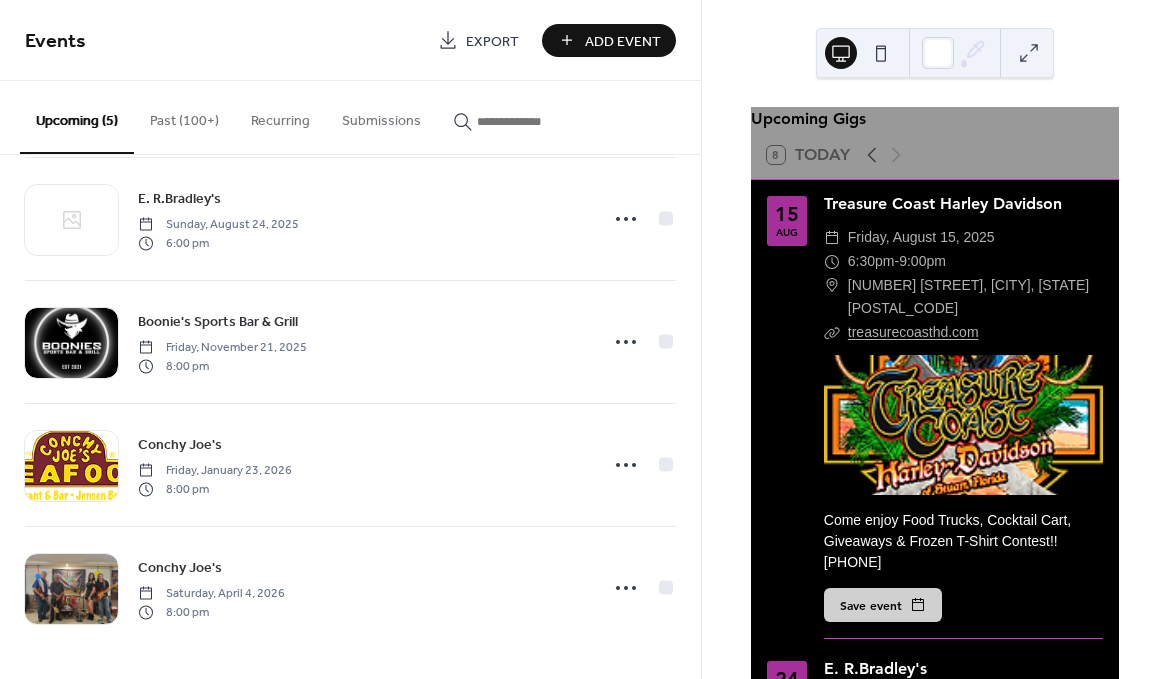 click on "Add Event" at bounding box center [623, 41] 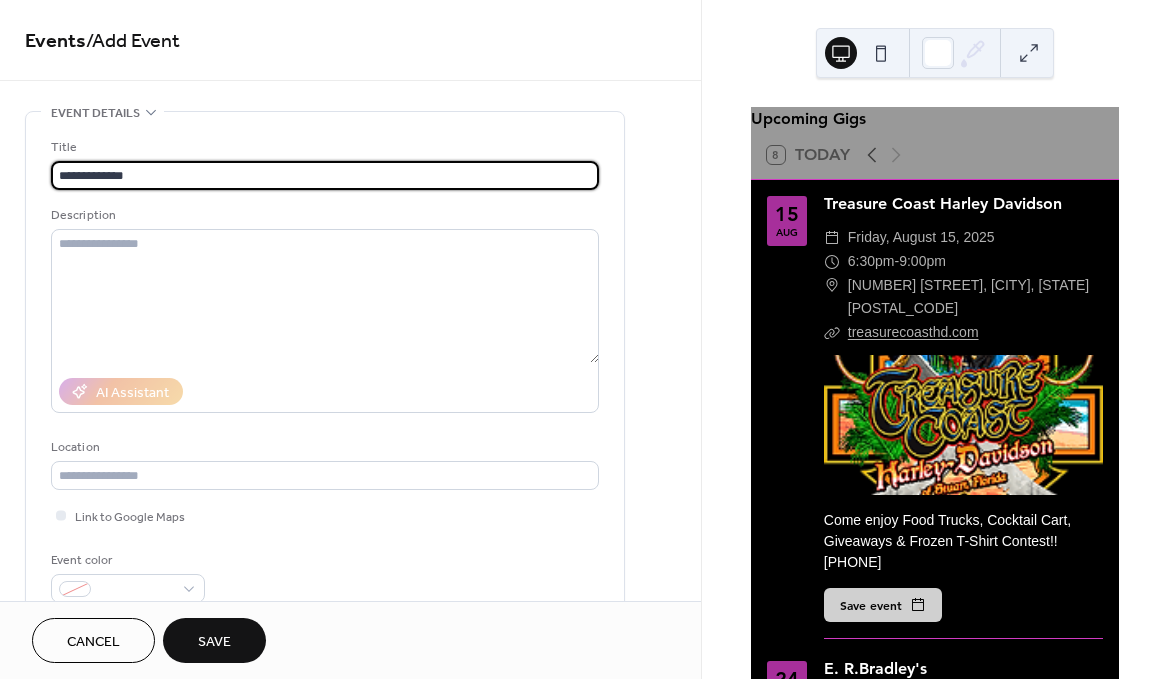 type on "**********" 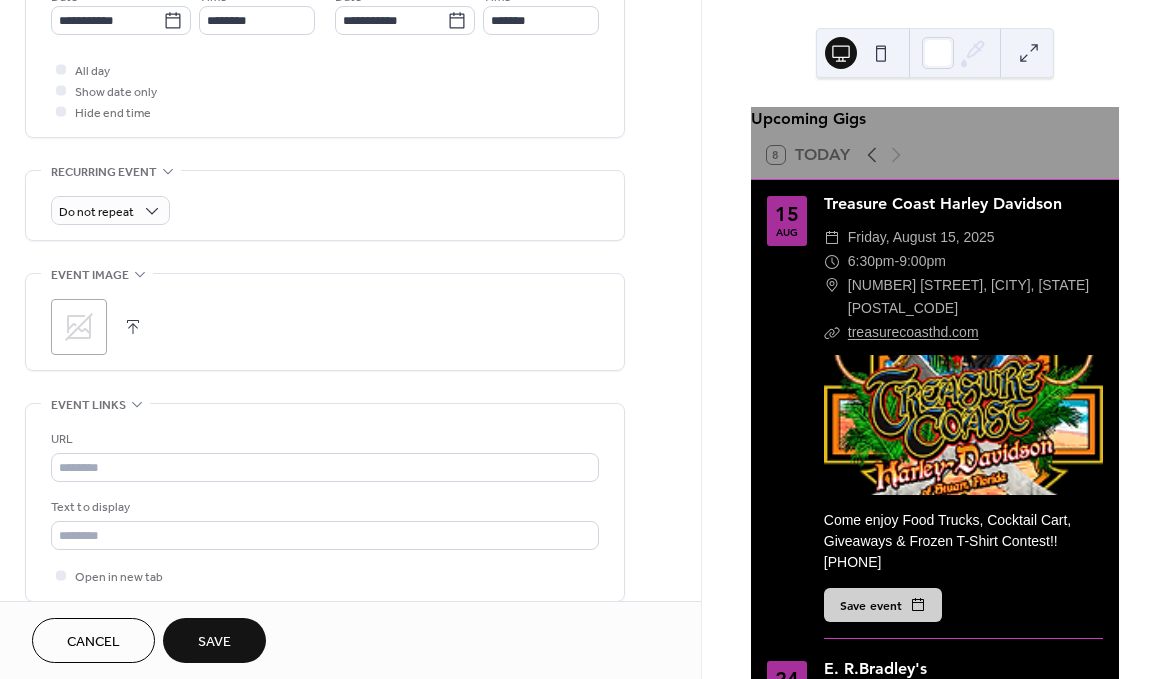 scroll, scrollTop: 895, scrollLeft: 0, axis: vertical 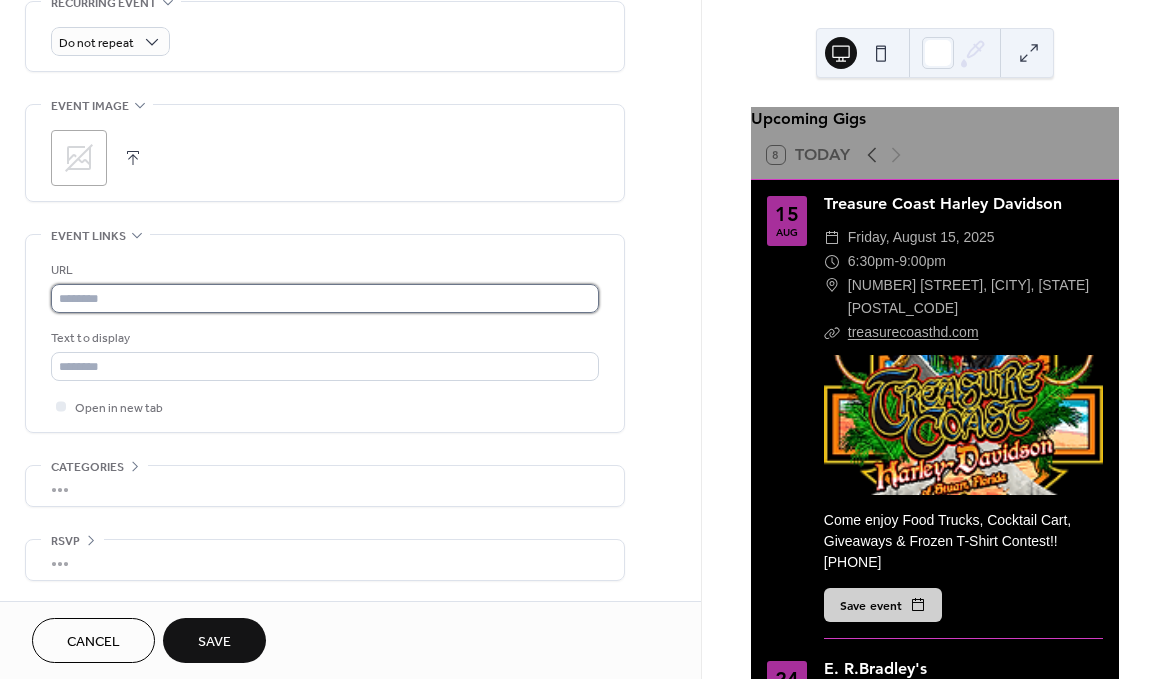 click at bounding box center [325, 298] 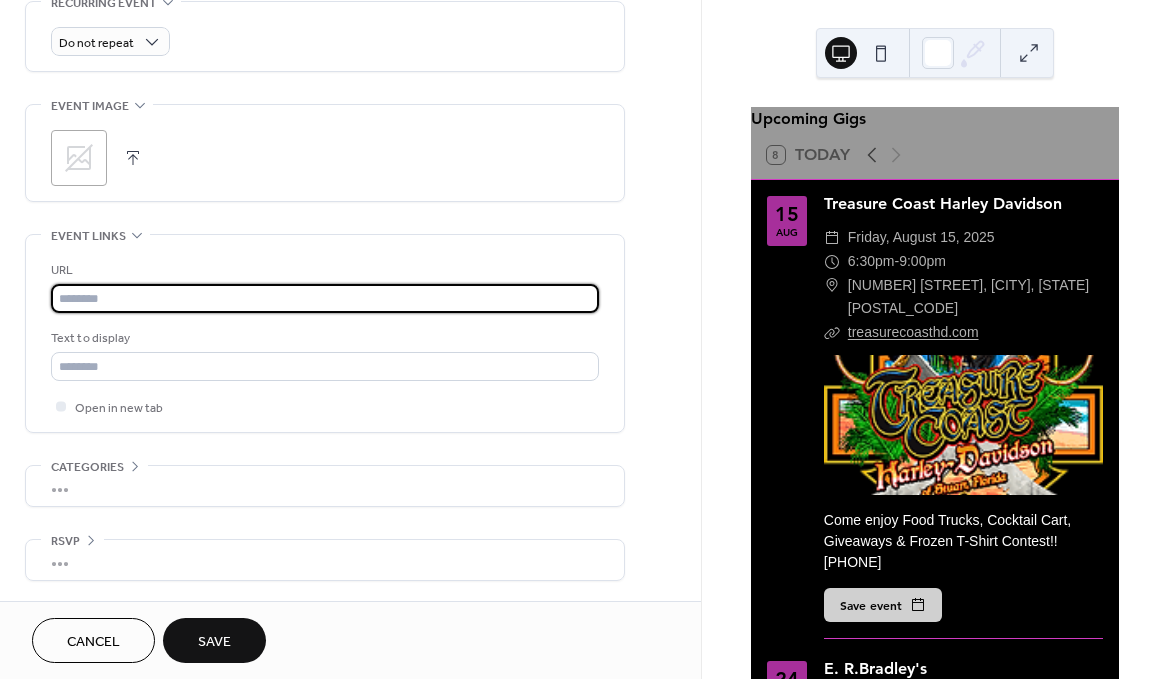 paste on "**********" 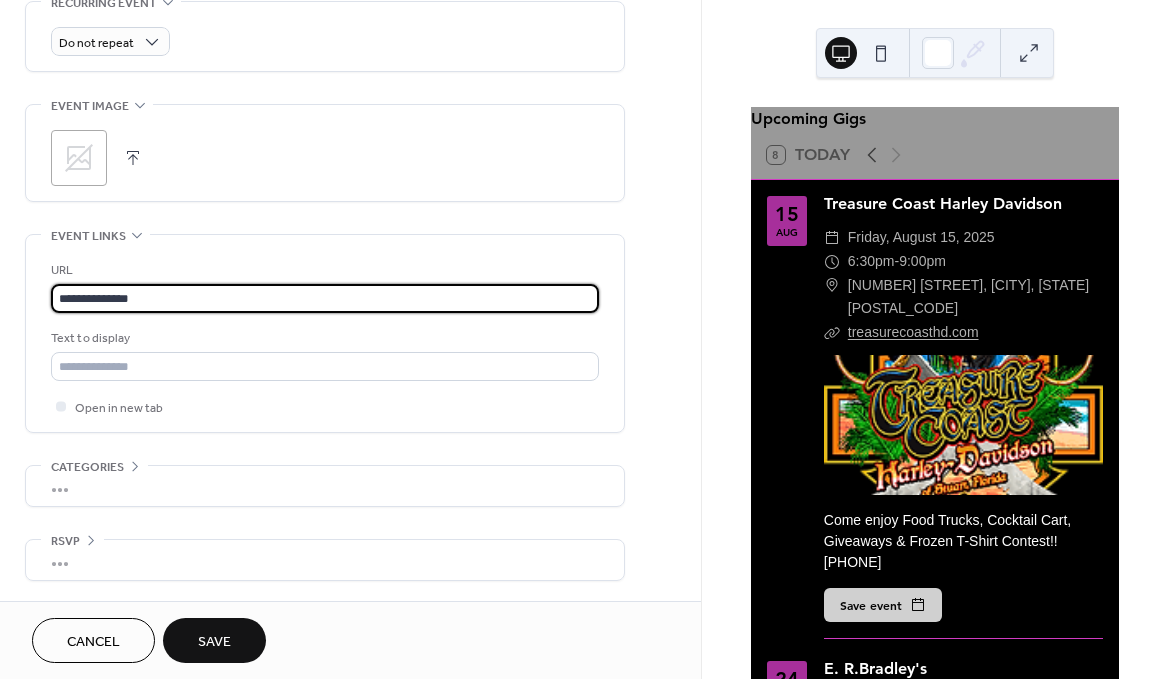 type on "**********" 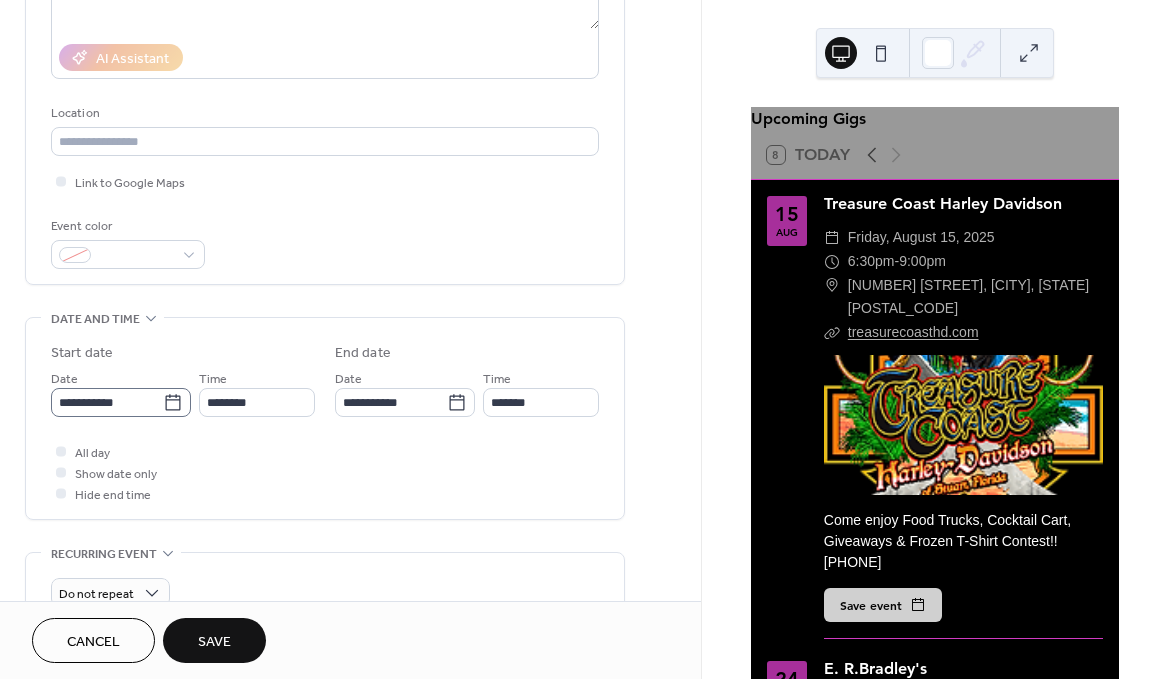 click 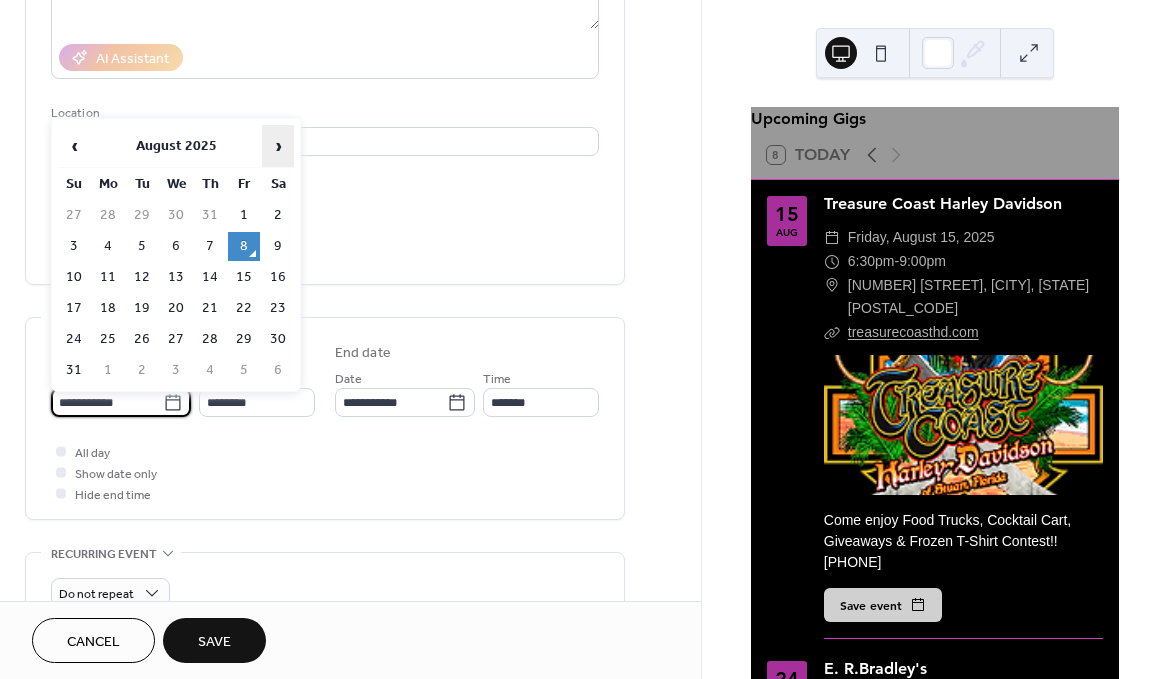 click on "›" at bounding box center (278, 146) 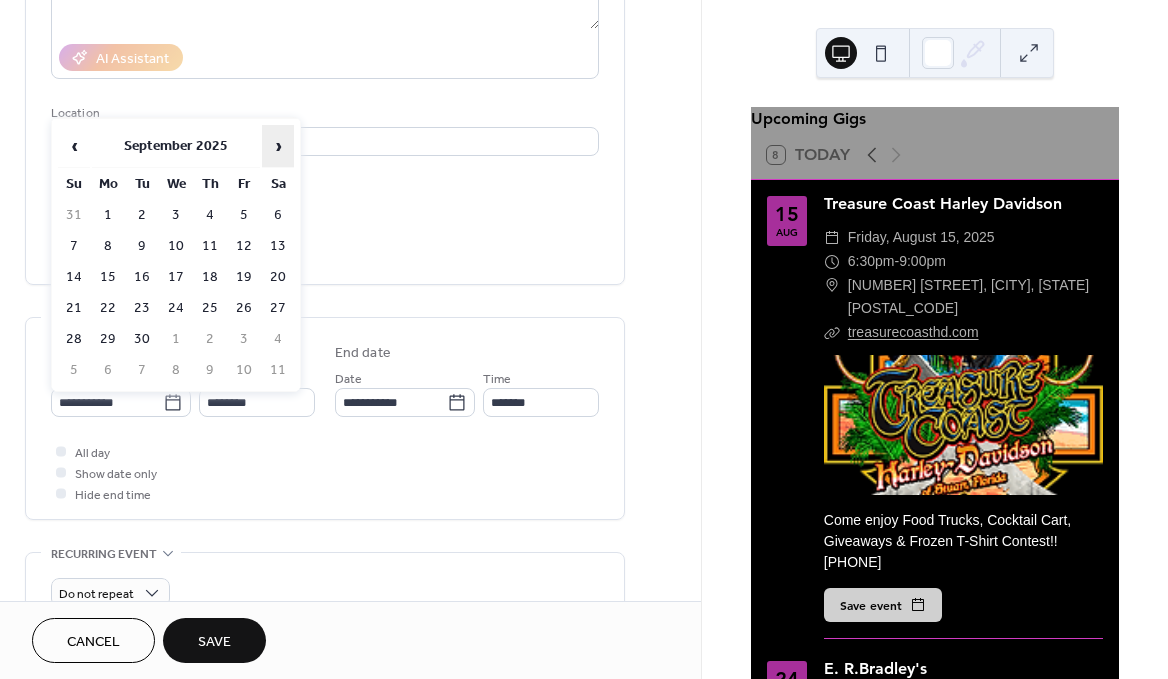 click on "›" at bounding box center [278, 146] 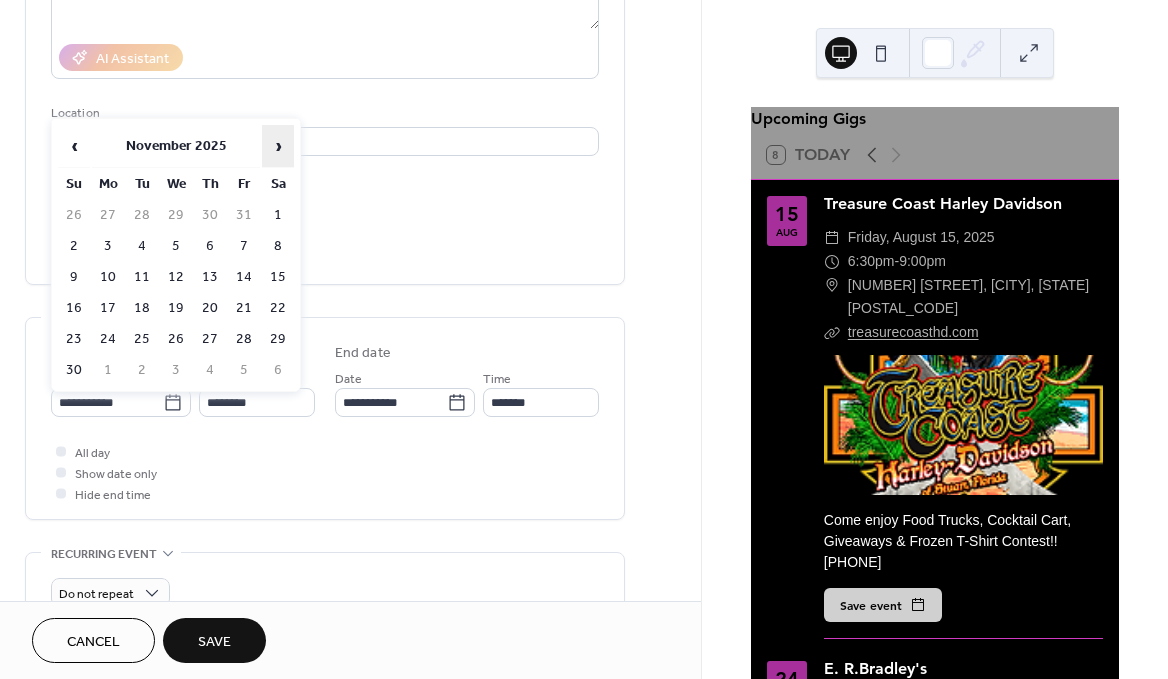 click on "›" at bounding box center [278, 146] 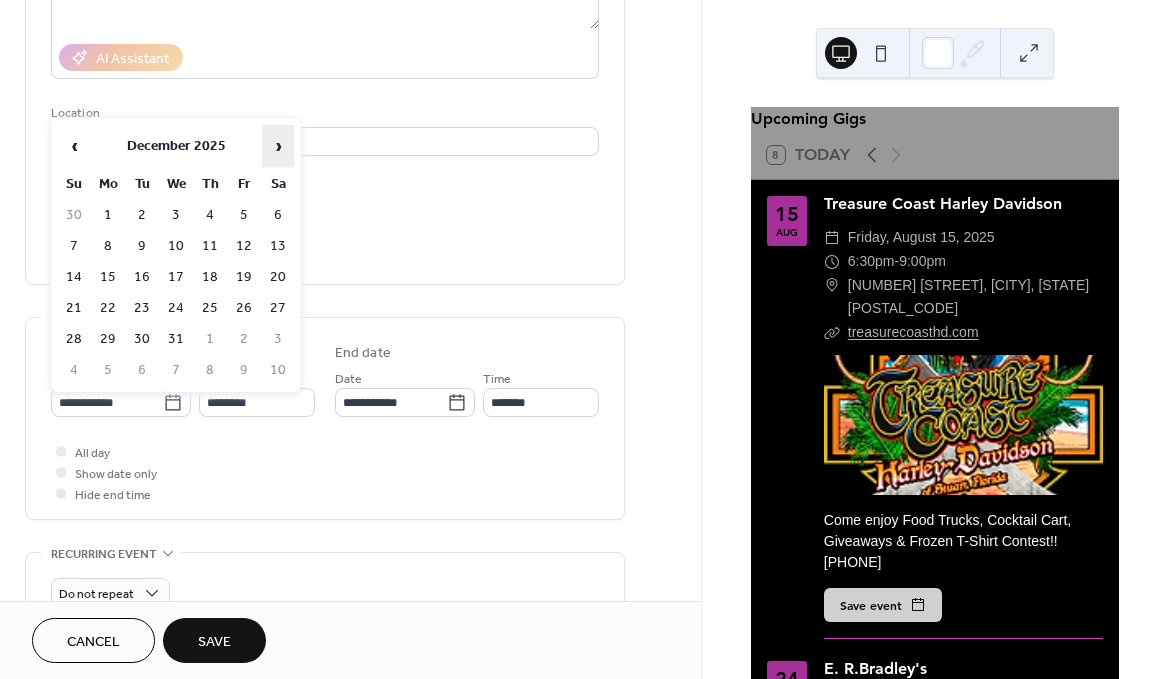 click on "›" at bounding box center (278, 146) 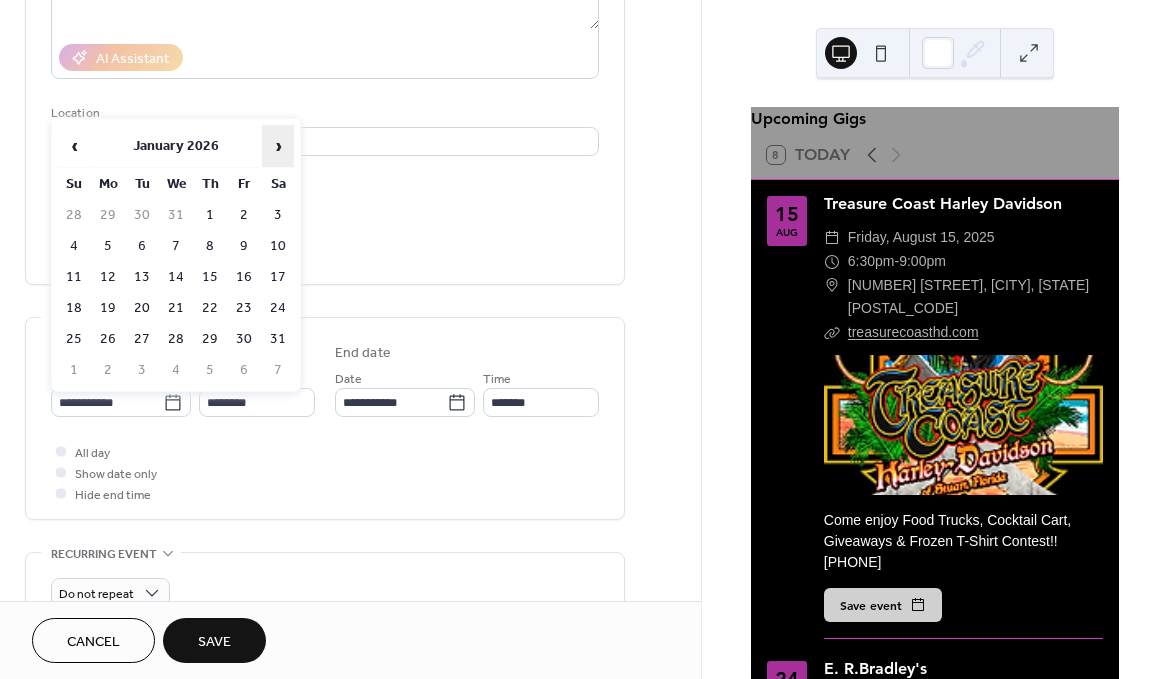 click on "›" at bounding box center (278, 146) 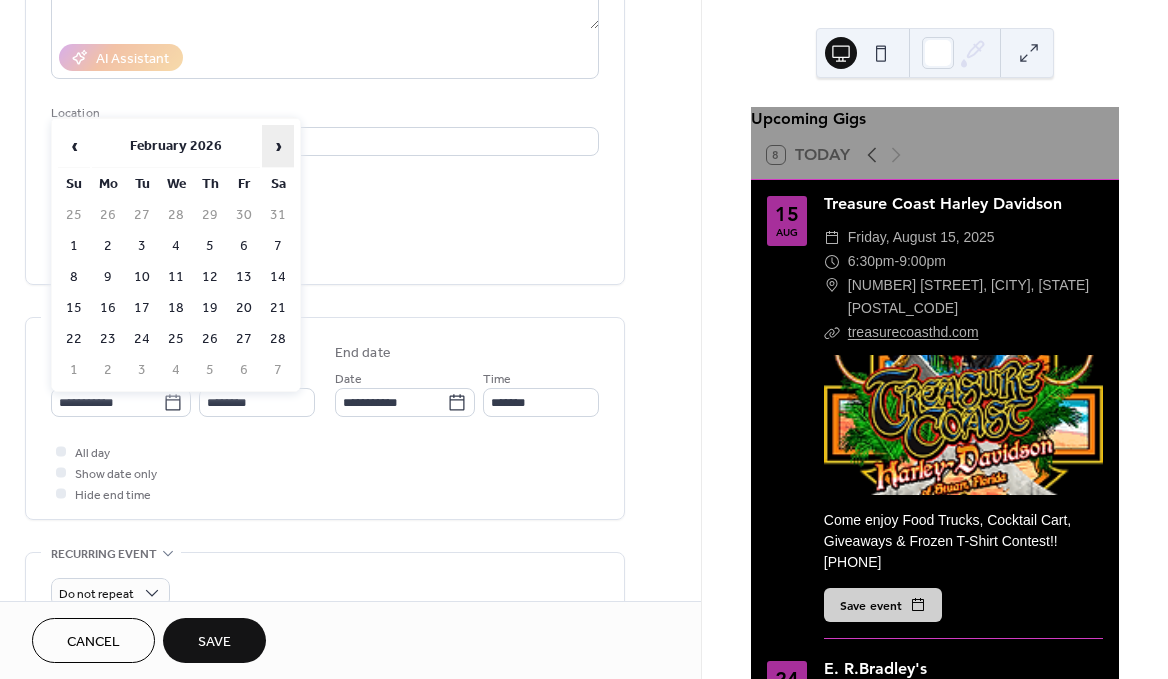 click on "›" at bounding box center [278, 146] 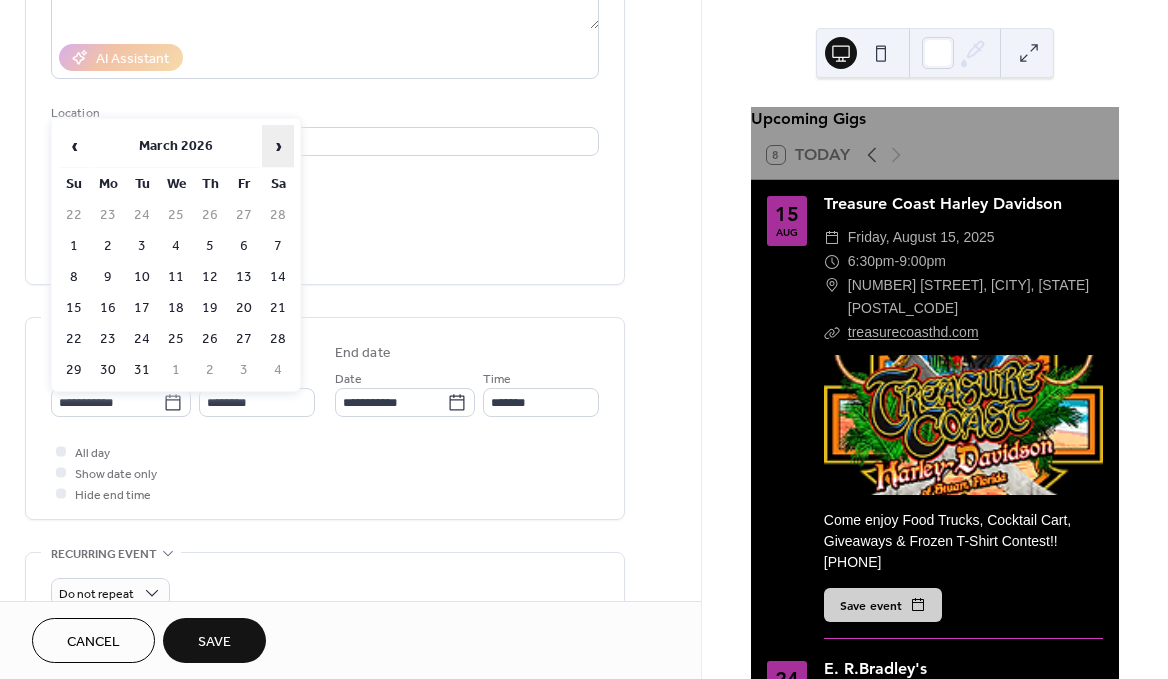 click on "›" at bounding box center (278, 146) 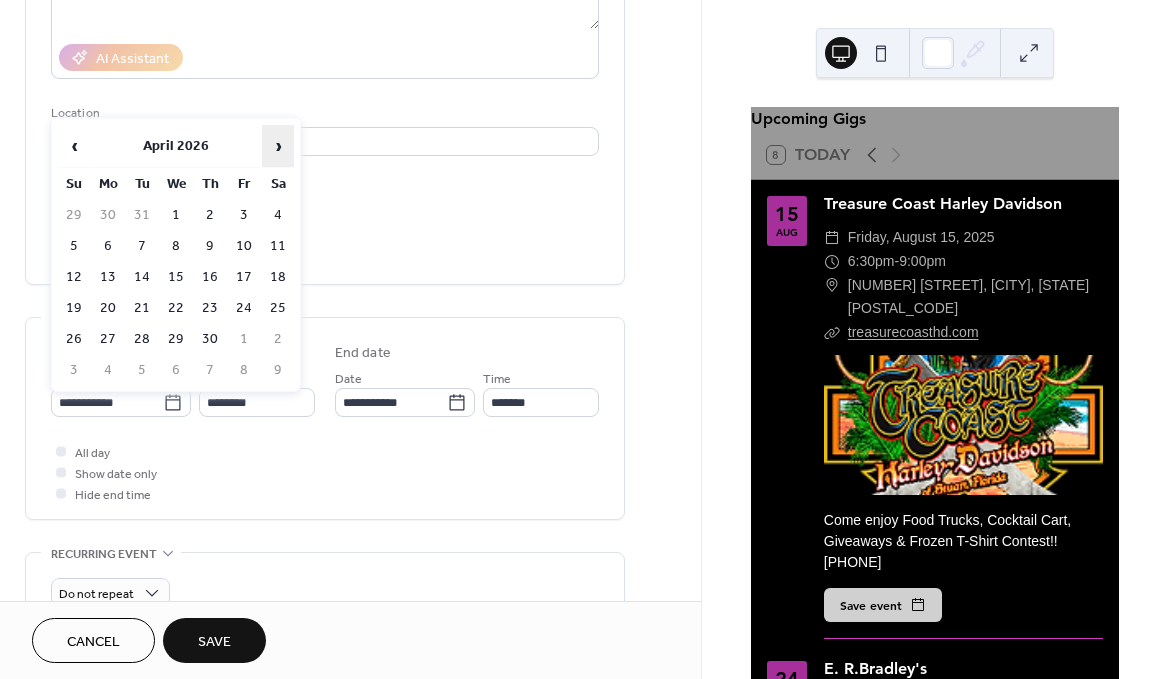 click on "›" at bounding box center (278, 146) 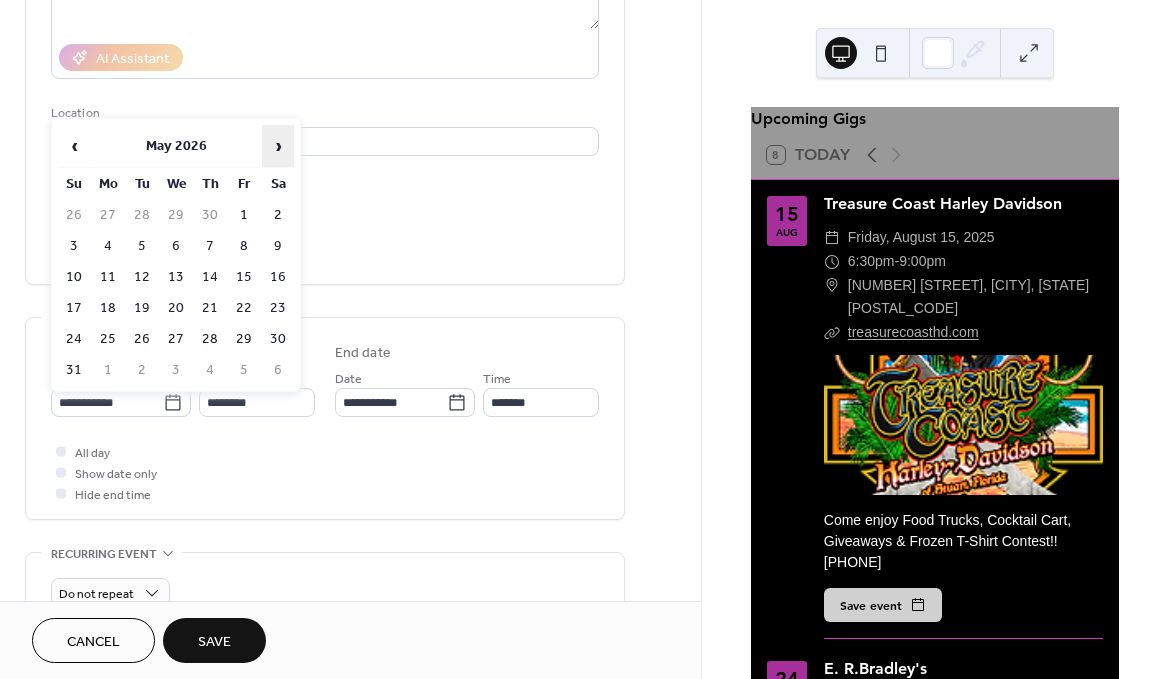 click on "›" at bounding box center [278, 146] 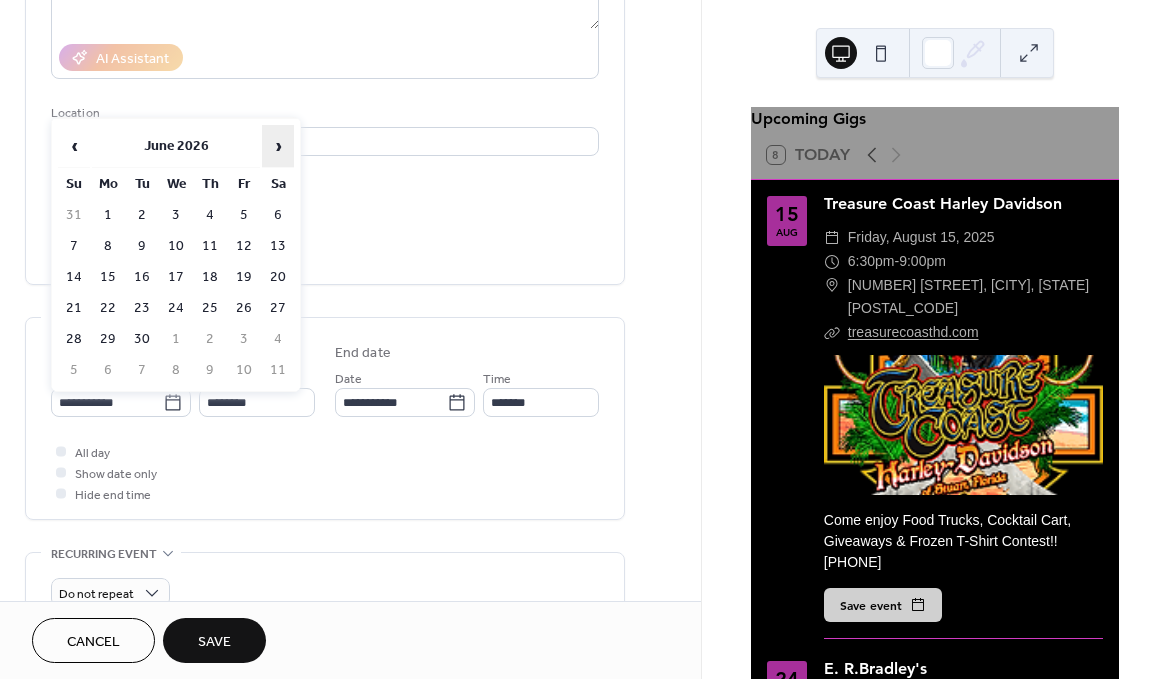 click on "›" at bounding box center (278, 146) 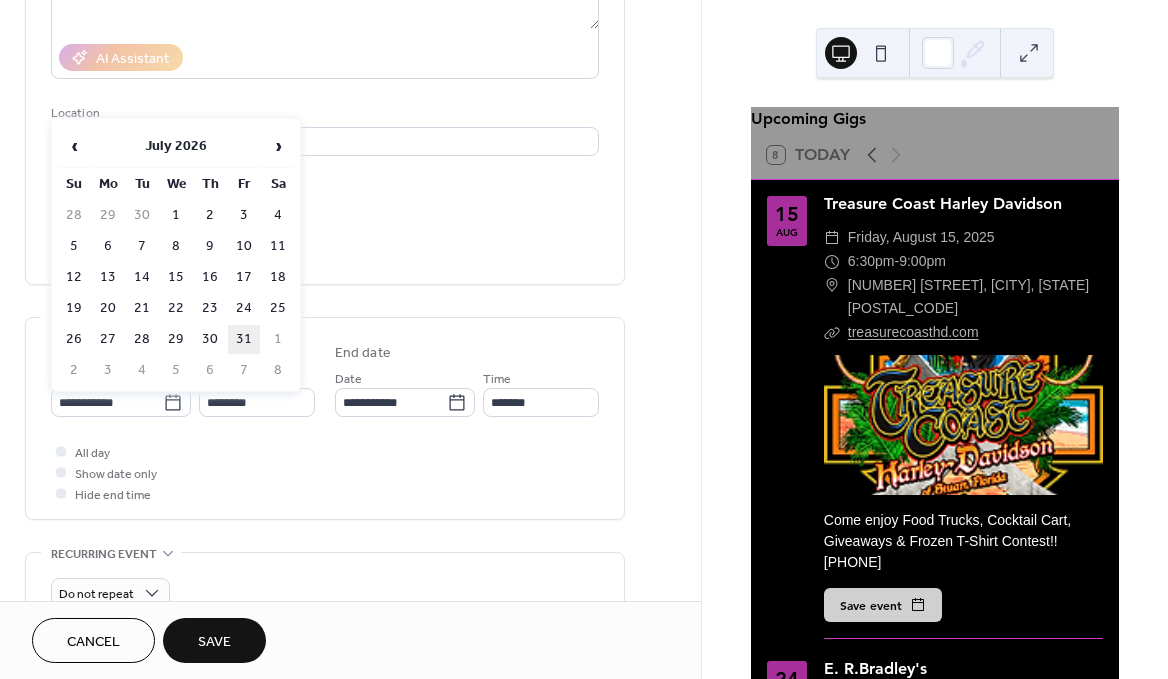 click on "31" at bounding box center (244, 339) 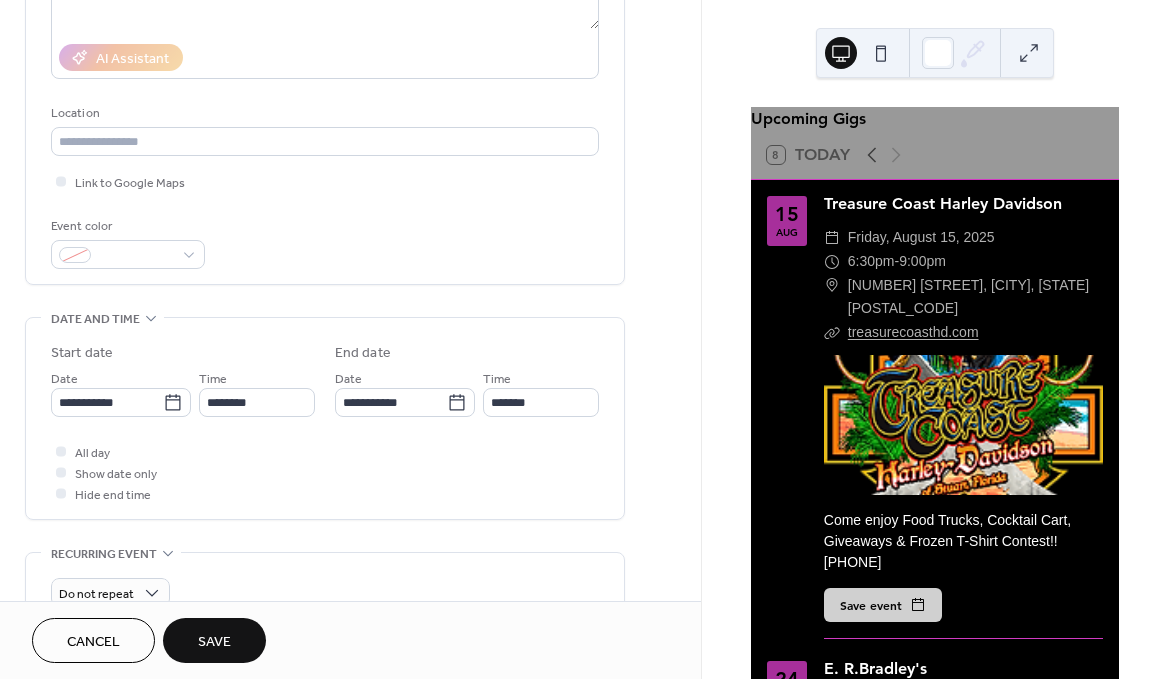 type on "**********" 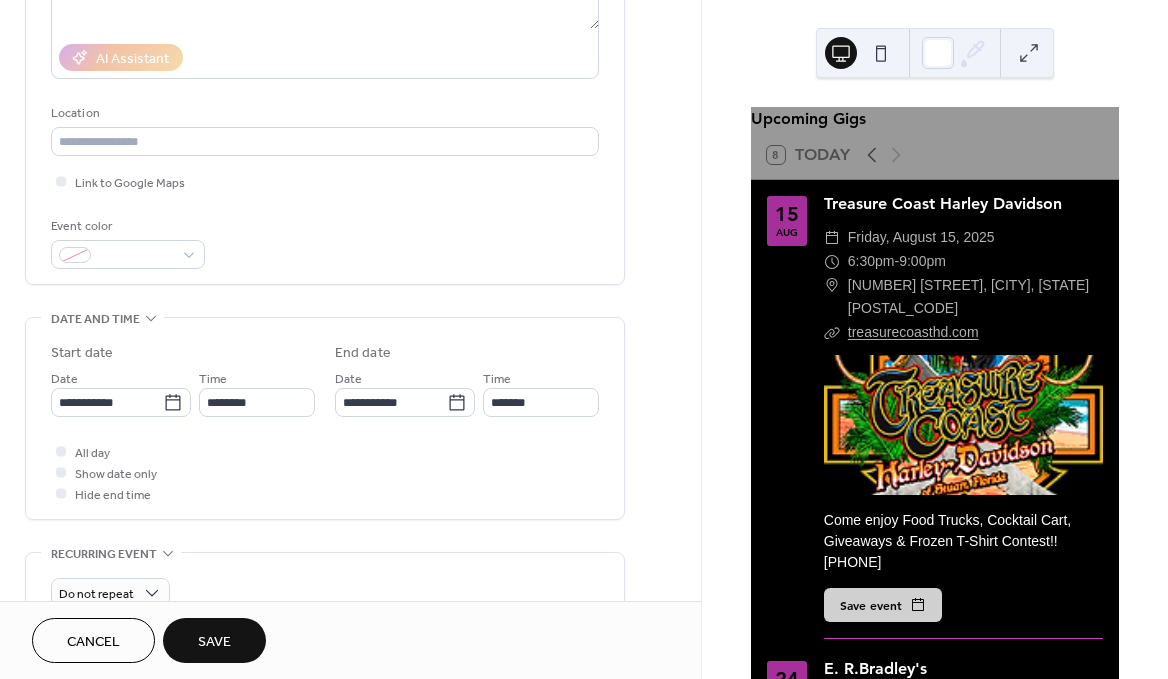 type on "**********" 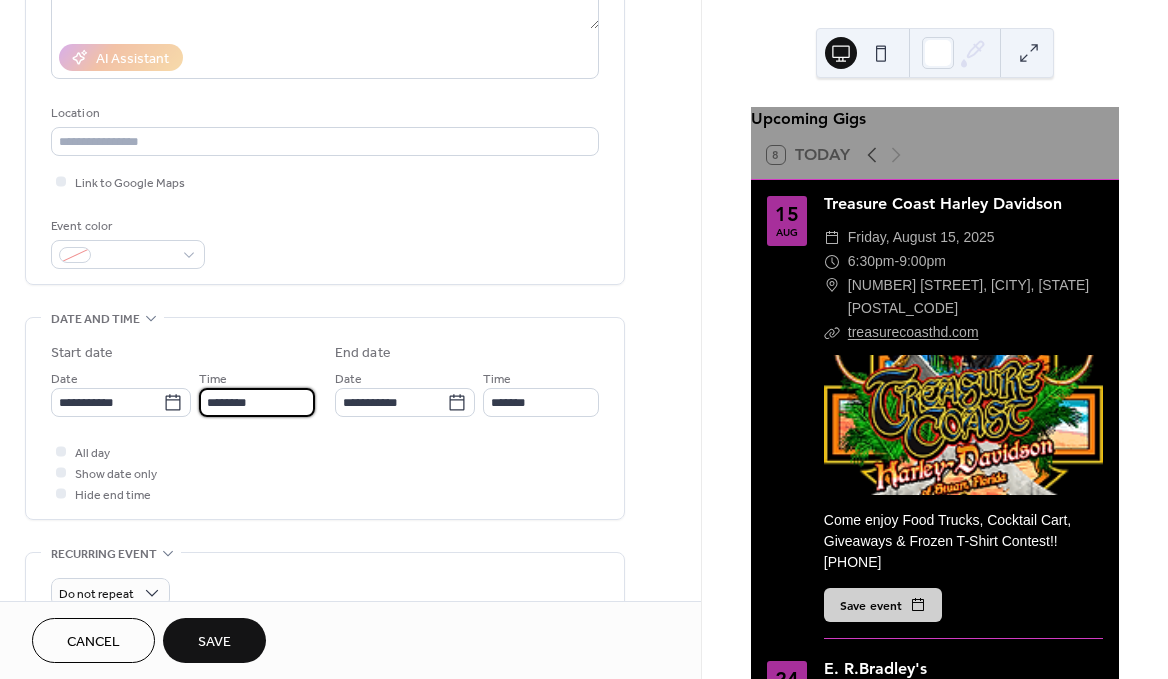 click on "********" at bounding box center [257, 402] 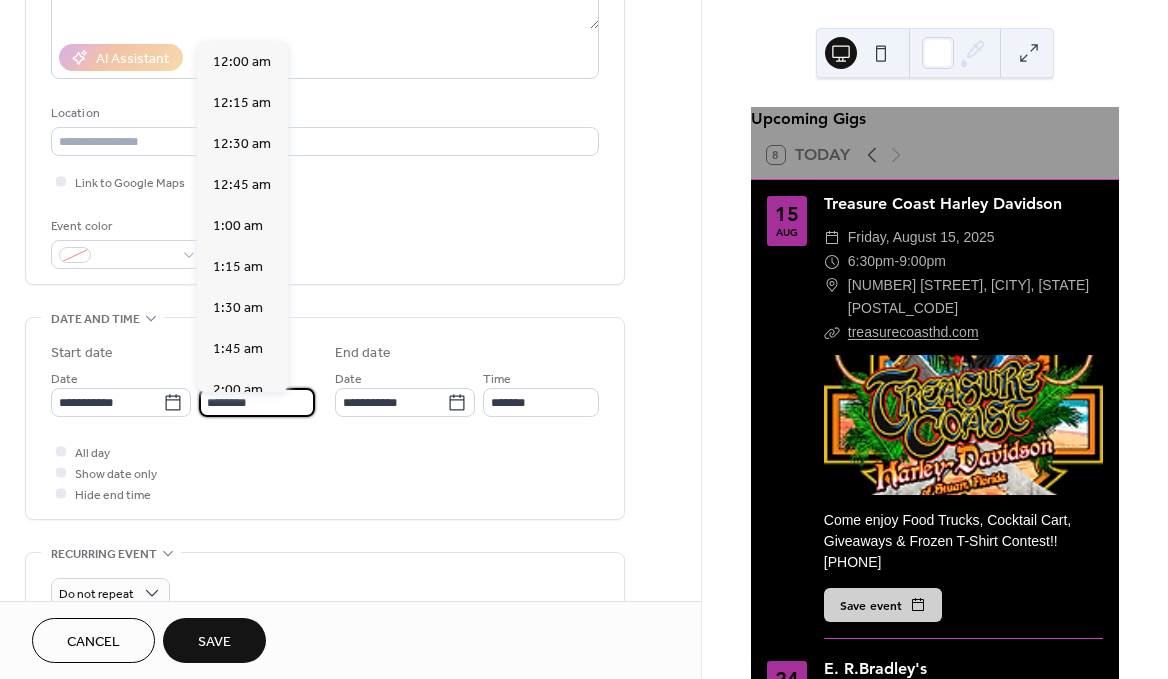 scroll, scrollTop: 1968, scrollLeft: 0, axis: vertical 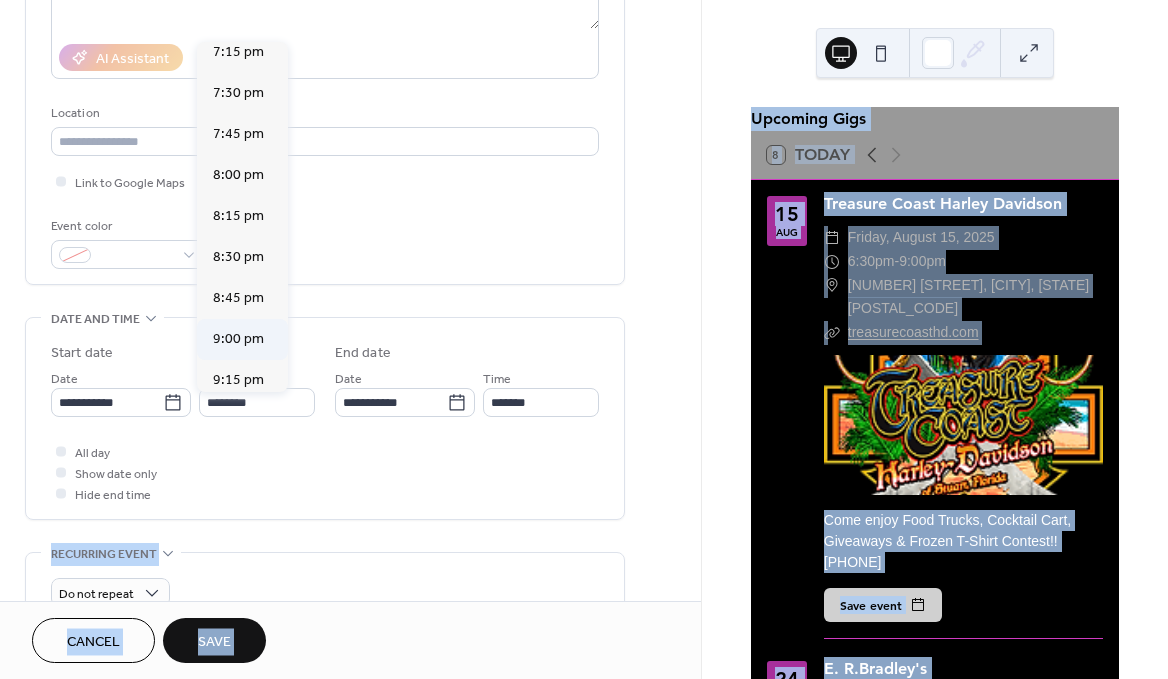 drag, startPoint x: 248, startPoint y: 359, endPoint x: 225, endPoint y: 218, distance: 142.86357 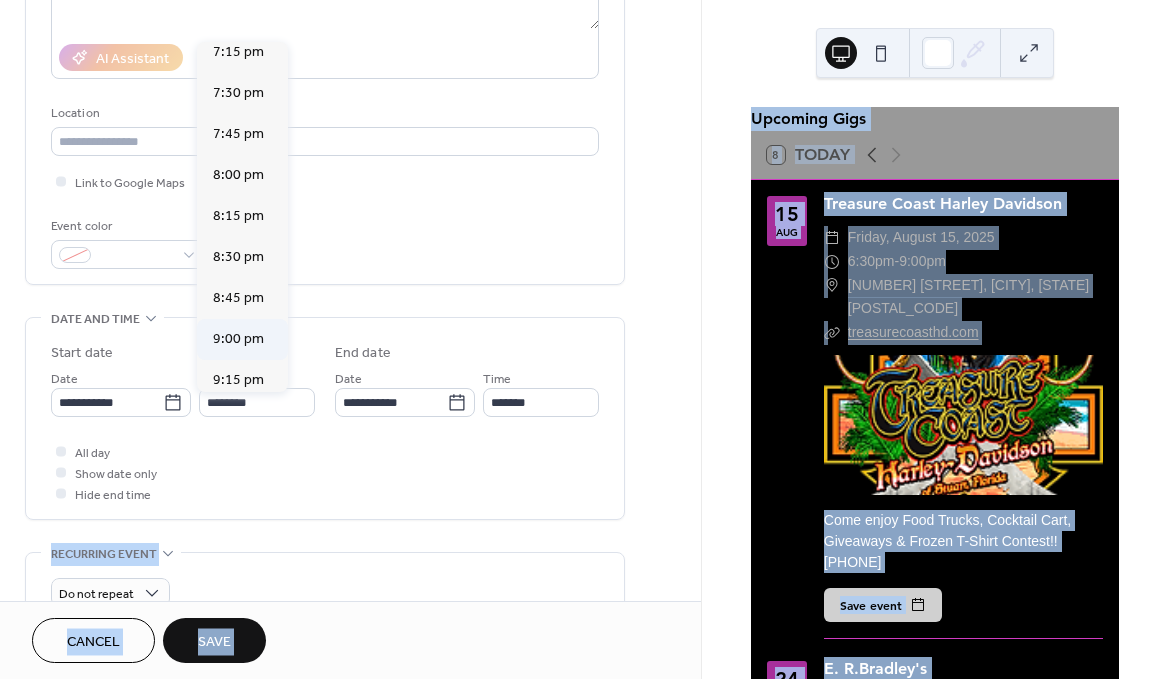 click on "12:00 am 12:15 am 12:30 am 12:45 am 1:00 am 1:15 am 1:30 am 1:45 am 2:00 am 2:15 am 2:30 am 2:45 am 3:00 am 3:15 am 3:30 am 3:45 am 4:00 am 4:15 am 4:30 am 4:45 am 5:00 am 5:15 am 5:30 am 5:45 am 6:00 am 6:15 am 6:30 am 6:45 am 7:00 am 7:15 am 7:30 am 7:45 am 8:00 am 8:15 am 8:30 am 8:45 am 9:00 am 9:15 am 9:30 am 9:45 am 10:00 am 10:15 am 10:30 am 10:45 am 11:00 am 11:15 am 11:30 am 11:45 am 12:00 pm 12:15 pm 12:30 pm 12:45 pm 1:00 pm 1:15 pm 1:30 pm 1:45 pm 2:00 pm 2:15 pm 2:30 pm 2:45 pm 3:00 pm 3:15 pm 3:30 pm 3:45 pm 4:00 pm 4:15 pm 4:30 pm 4:45 pm 5:00 pm 5:15 pm 5:30 pm 5:45 pm 6:00 pm 6:15 pm 6:30 pm 6:45 pm 7:00 pm 7:15 pm 7:30 pm 7:45 pm 8:00 pm 8:15 pm 8:30 pm 8:45 pm 9:00 pm 9:15 pm 9:30 pm 9:45 pm 10:00 pm 10:15 pm 10:30 pm 10:45 pm 11:00 pm 11:15 pm 11:30 pm 11:45 pm" at bounding box center [242, 217] 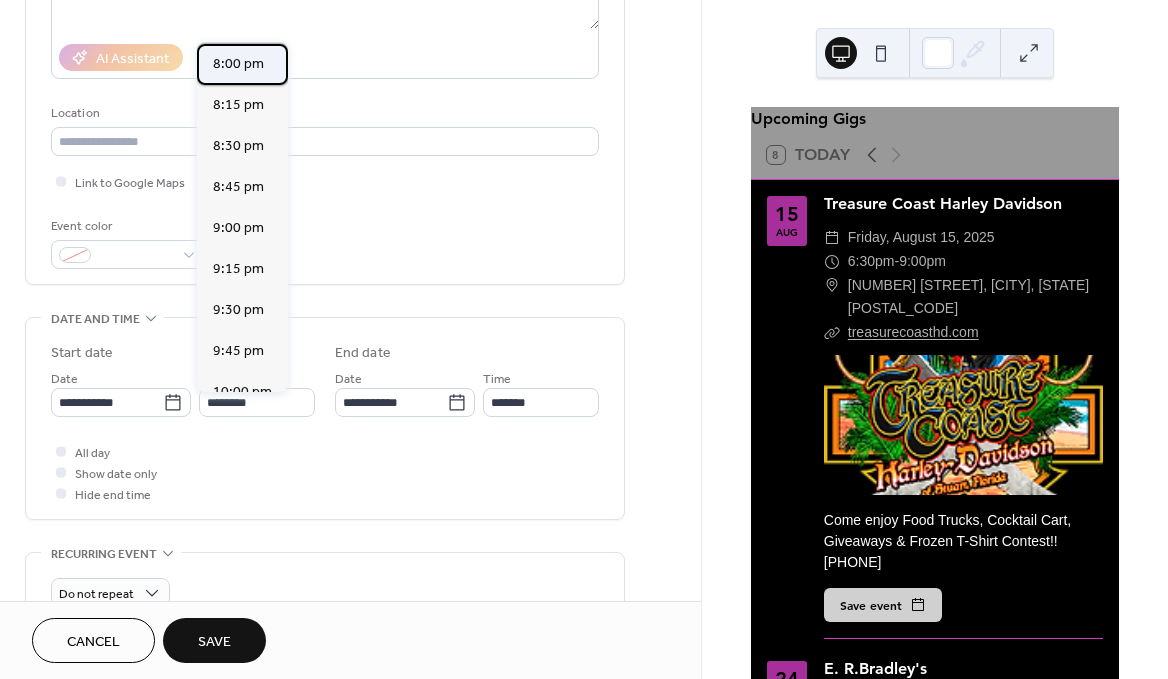 click on "8:00 pm" at bounding box center [238, 64] 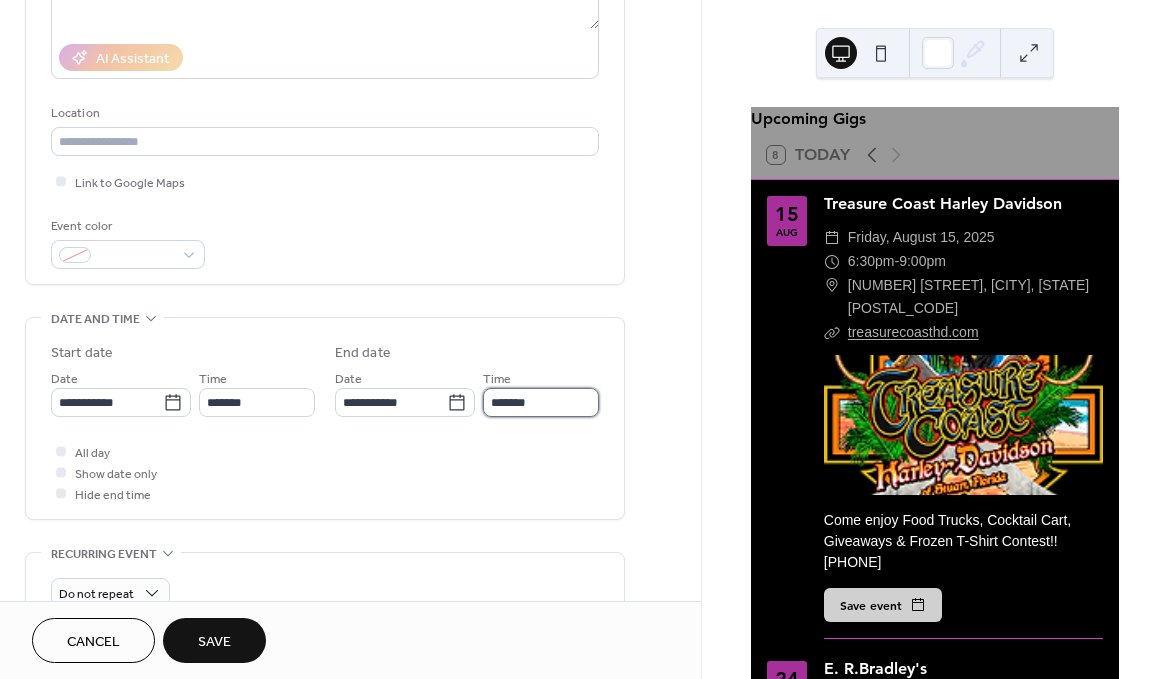 click on "*******" at bounding box center [541, 402] 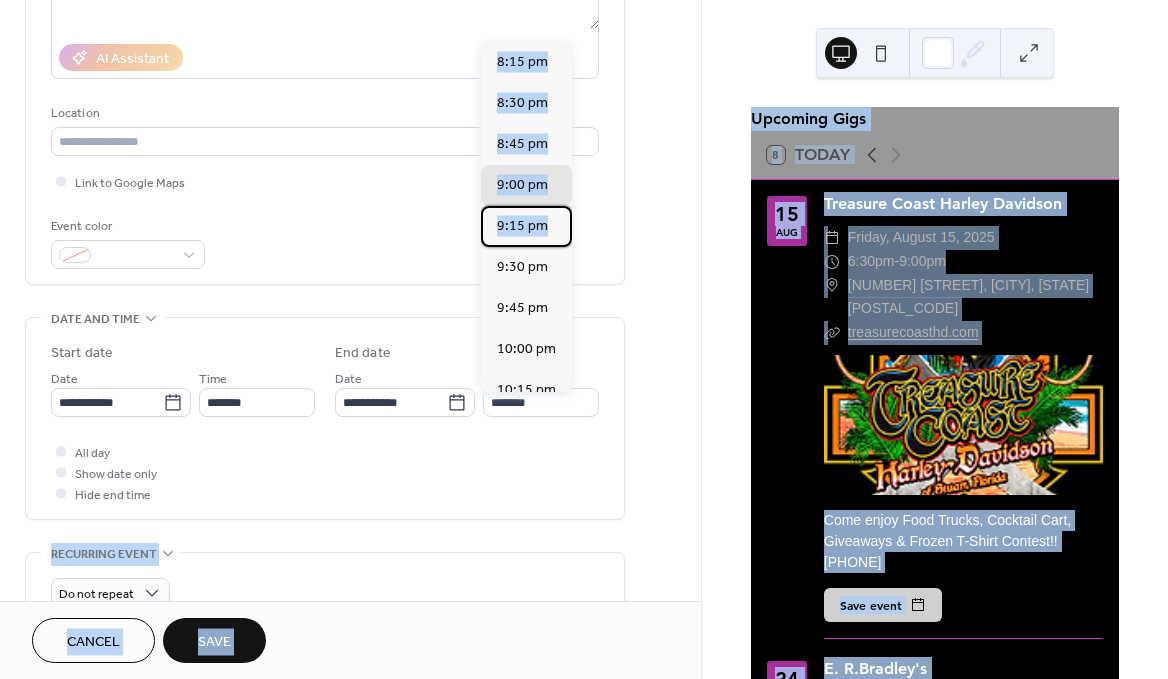 scroll, scrollTop: 265, scrollLeft: 0, axis: vertical 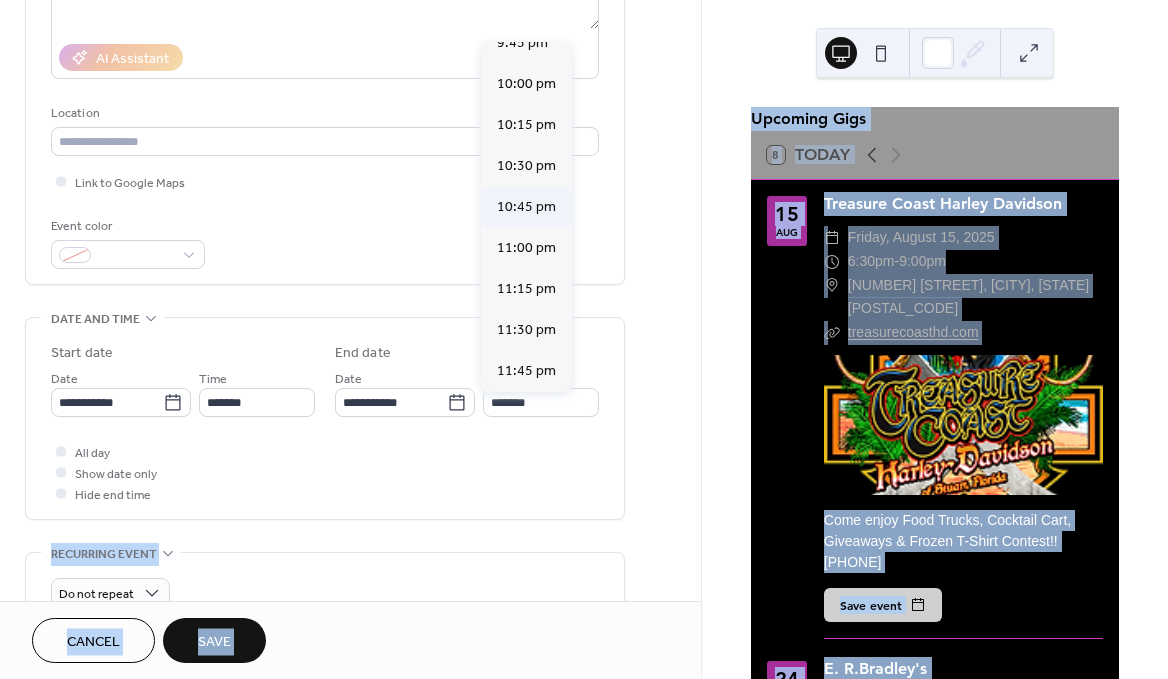 drag, startPoint x: 535, startPoint y: 265, endPoint x: 510, endPoint y: 227, distance: 45.486263 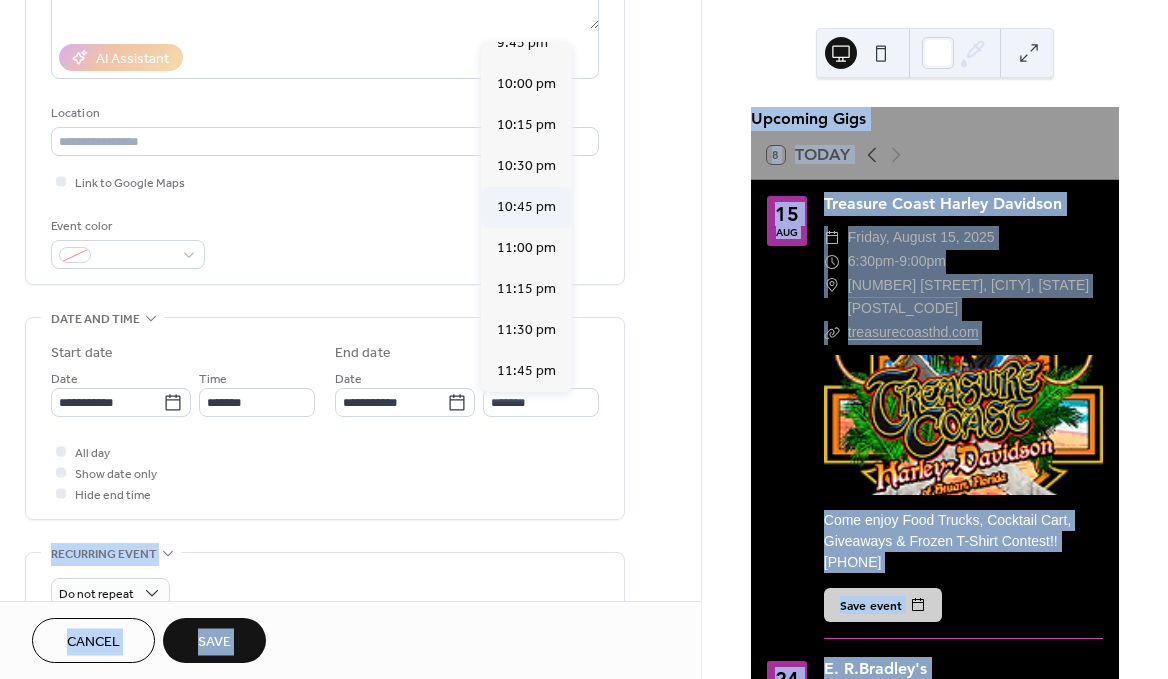 click on "8:15 pm 8:30 pm 8:45 pm 9:00 pm 9:15 pm 9:30 pm 9:45 pm 10:00 pm 10:15 pm 10:30 pm 10:45 pm 11:00 pm 11:15 pm 11:30 pm 11:45 pm" at bounding box center (526, 217) 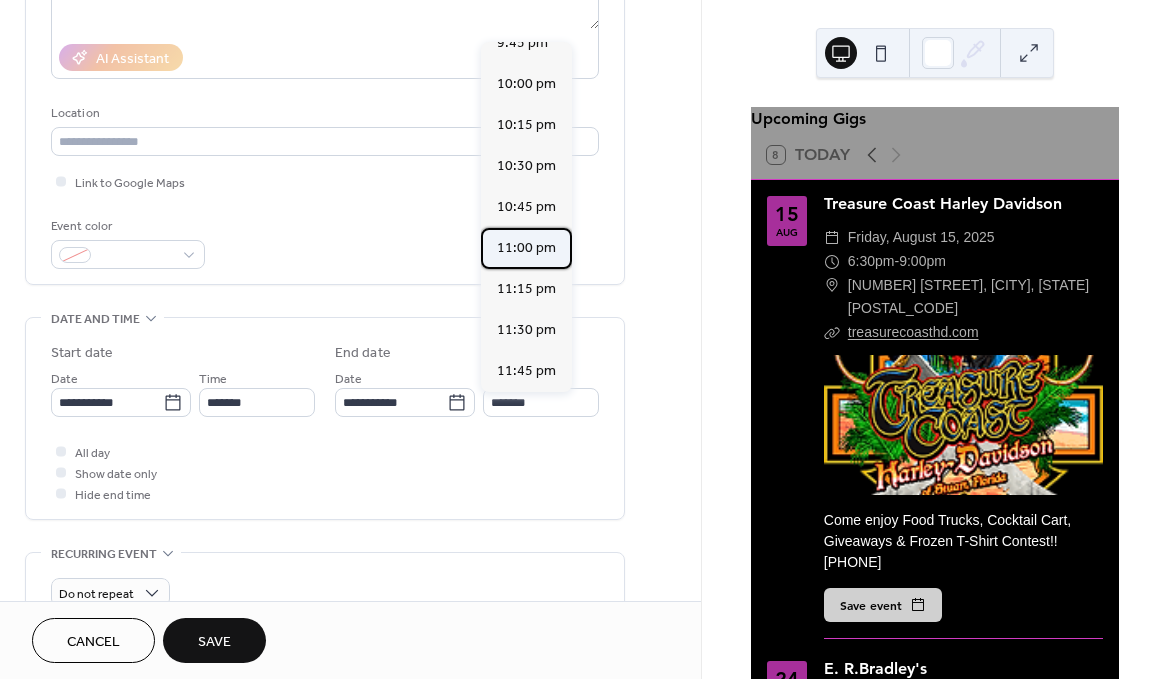 click on "11:00 pm" at bounding box center (526, 248) 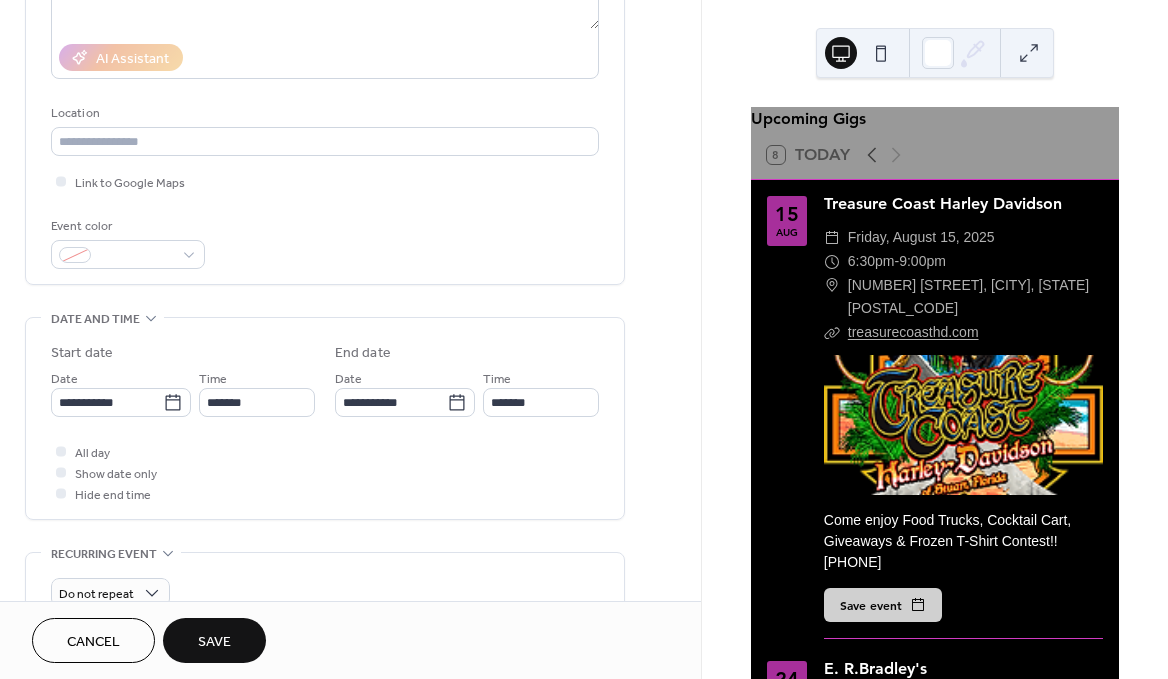 type on "********" 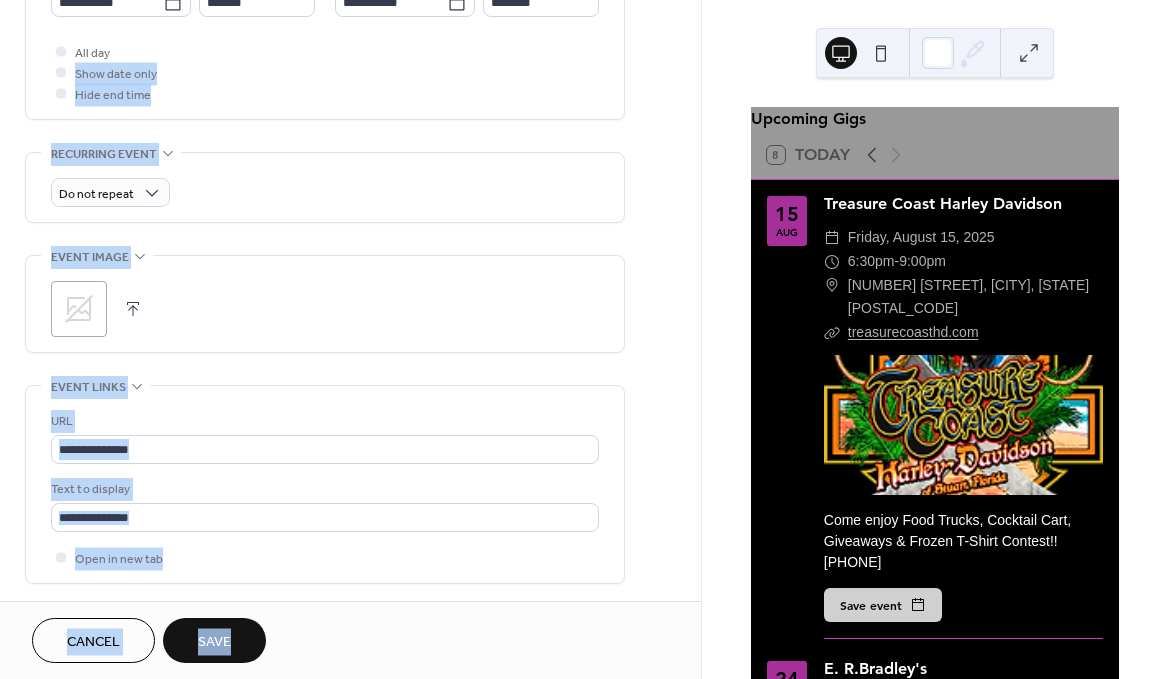 scroll, scrollTop: 895, scrollLeft: 0, axis: vertical 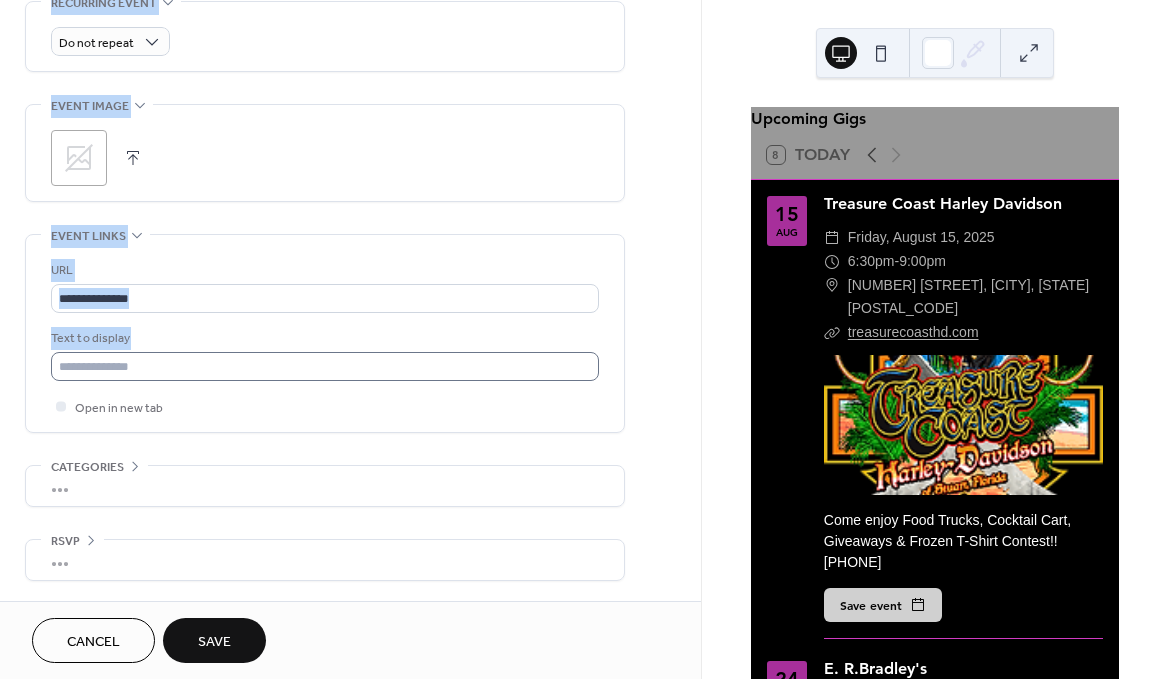 drag, startPoint x: 499, startPoint y: 465, endPoint x: 450, endPoint y: 353, distance: 122.24974 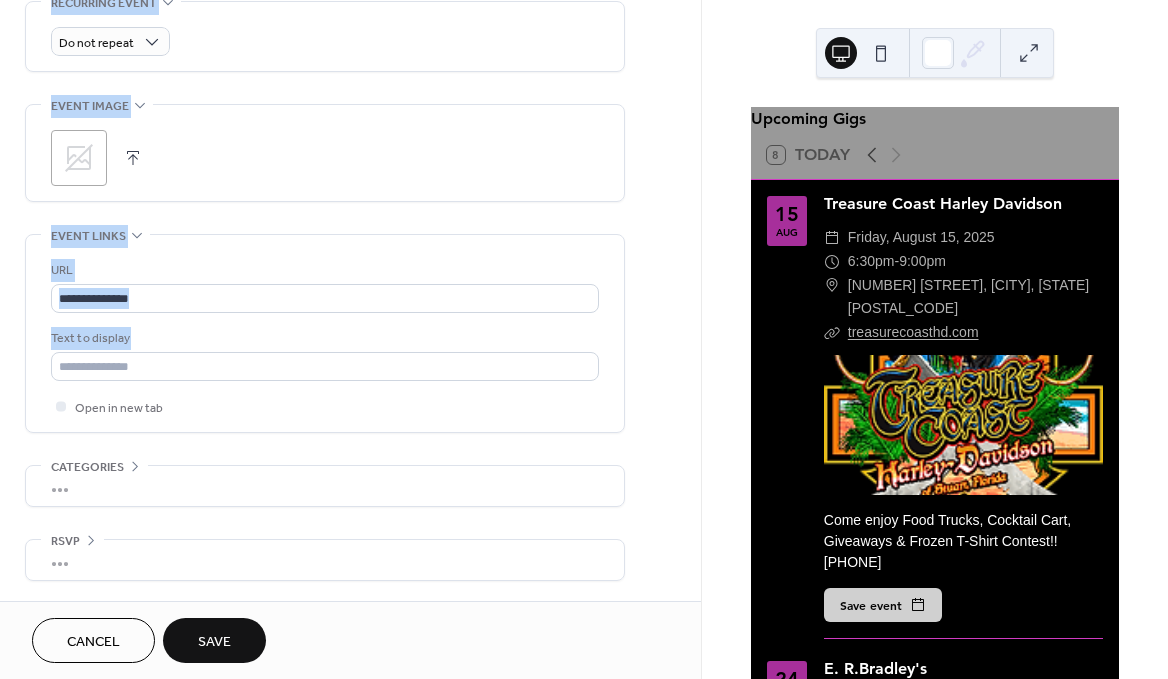 click 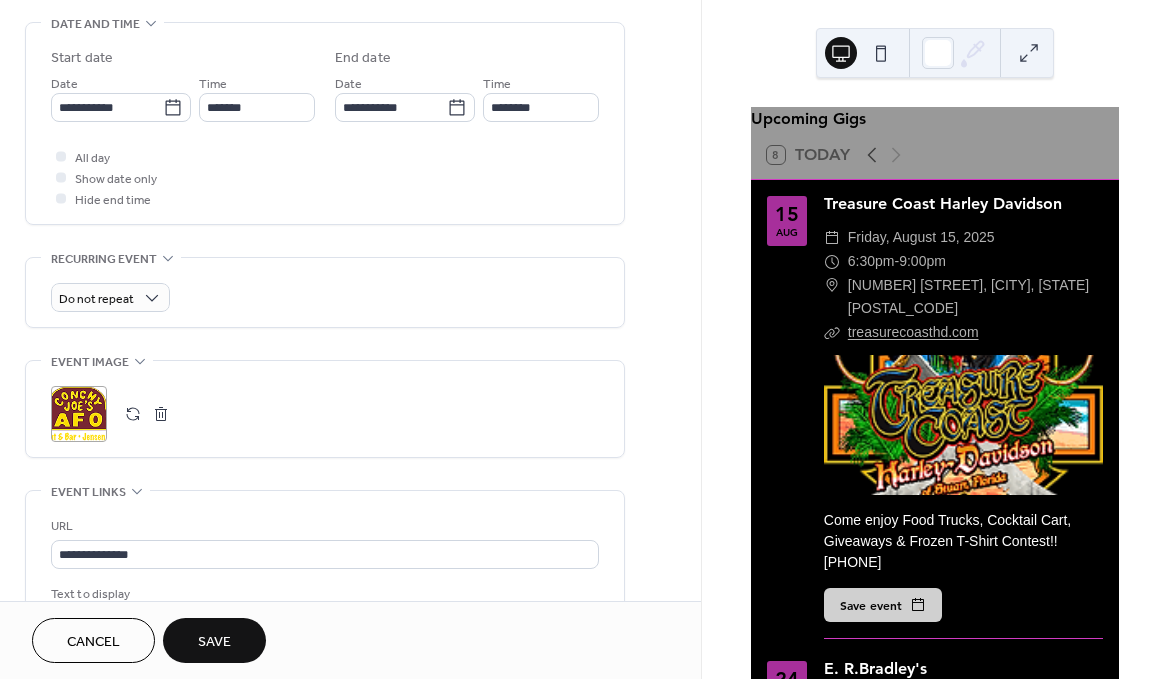 scroll, scrollTop: 435, scrollLeft: 0, axis: vertical 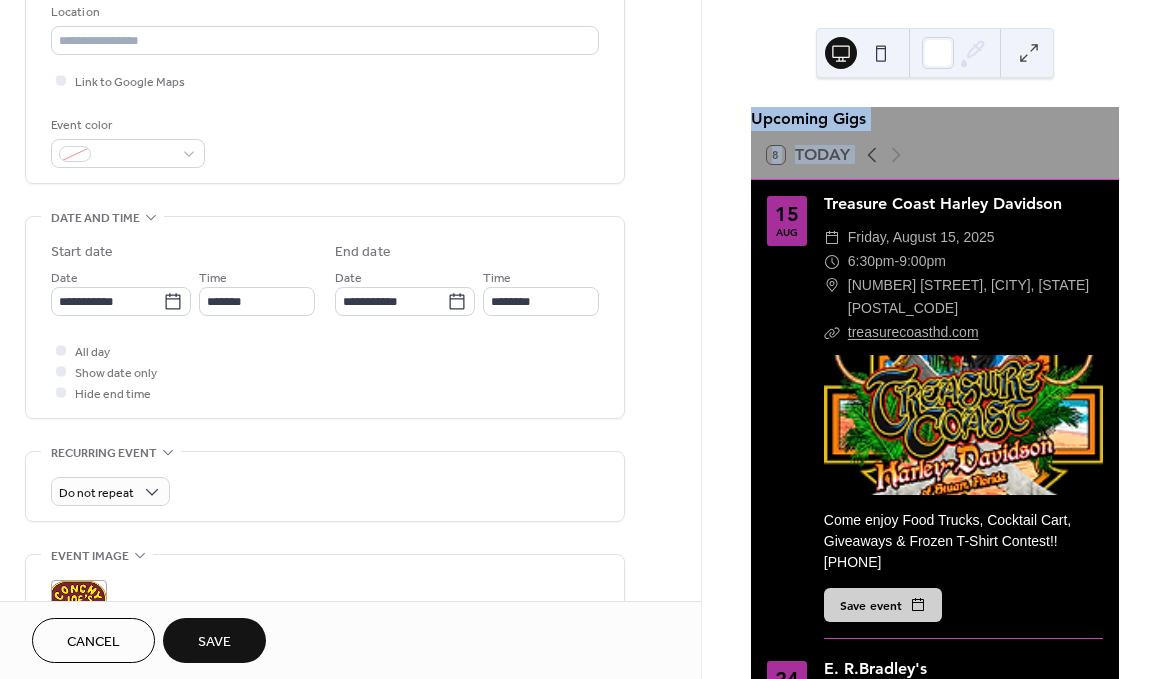 drag, startPoint x: 705, startPoint y: 227, endPoint x: 705, endPoint y: 98, distance: 129 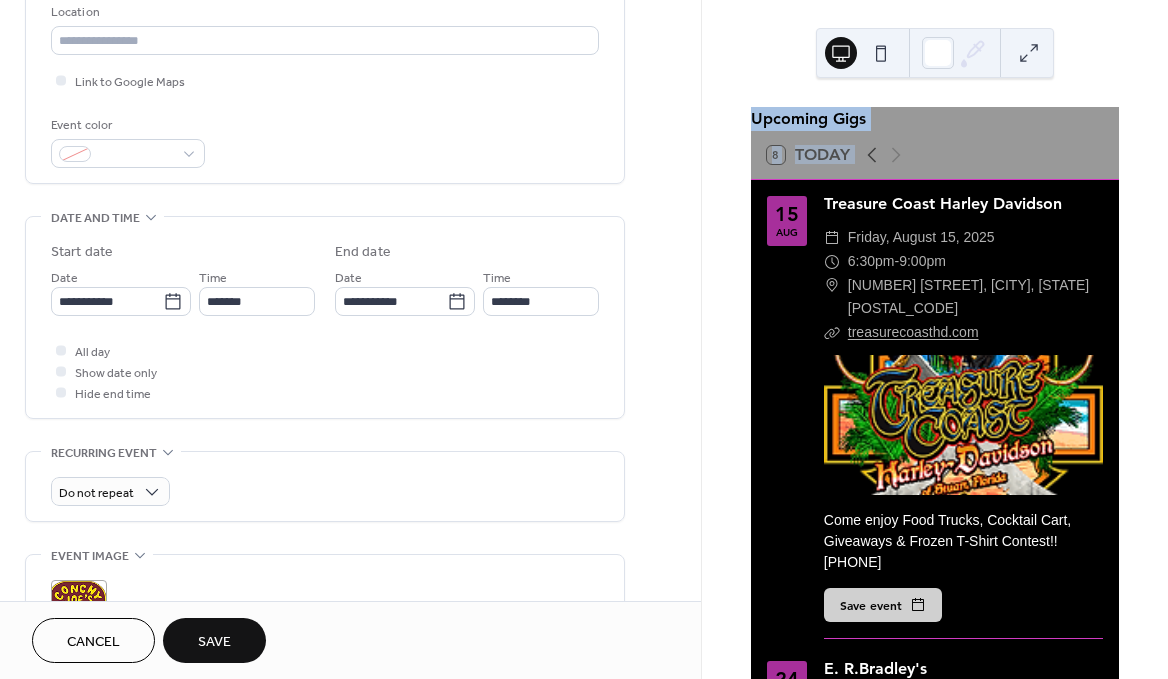 click on "Upcoming Gigs 8 Today 15 Aug Treasure Coast  Harley Davidson ​ Friday, [DATE], [YEAR] ​ 6:30pm - 9:00pm ​ [NUMBER] [STREET], [CITY], [STATE] [POSTAL_CODE] ​ treasurecoasthd.com Come enjoy Food Trucks, Cocktail Cart, Giveaways & Frozen T-Shirt Contest!! [PHONE] Save event 24 Aug E. R.Bradley's ​ Sunday, [DATE], [YEAR] ​ 6:00pm - 9:00pm ​ [NUMBER] [STREET] [CITY]  [STATE] [POSTAL_CODE] ​ www.erbradleys.com [PHONE] Save event 21 Nov Boonie's Sports Bar & Grill ​ Friday, [DATE], [YEAR] ​ 8:00pm - 11:59pm ​ [NUMBER] [STREET],  [CITY], [STATE] [POSTAL_CODE] ([PHONE]) Save event 23 Jan Conchy Joe's  ​ Friday, [DATE], [YEAR] ​ 8:00pm - 11:00pm ​ conchyjoes.com ([PHONE]) Save event 4 Apr Conchy Joe's  ​ Saturday, [DATE], [YEAR] ​ 8:00pm - 11:00pm ​  [NUMBER] [STREET], [CITY], [STATE] [POSTAL_CODE] ​ conchyjoes.com ([PHONE]) Save event" at bounding box center [935, 339] 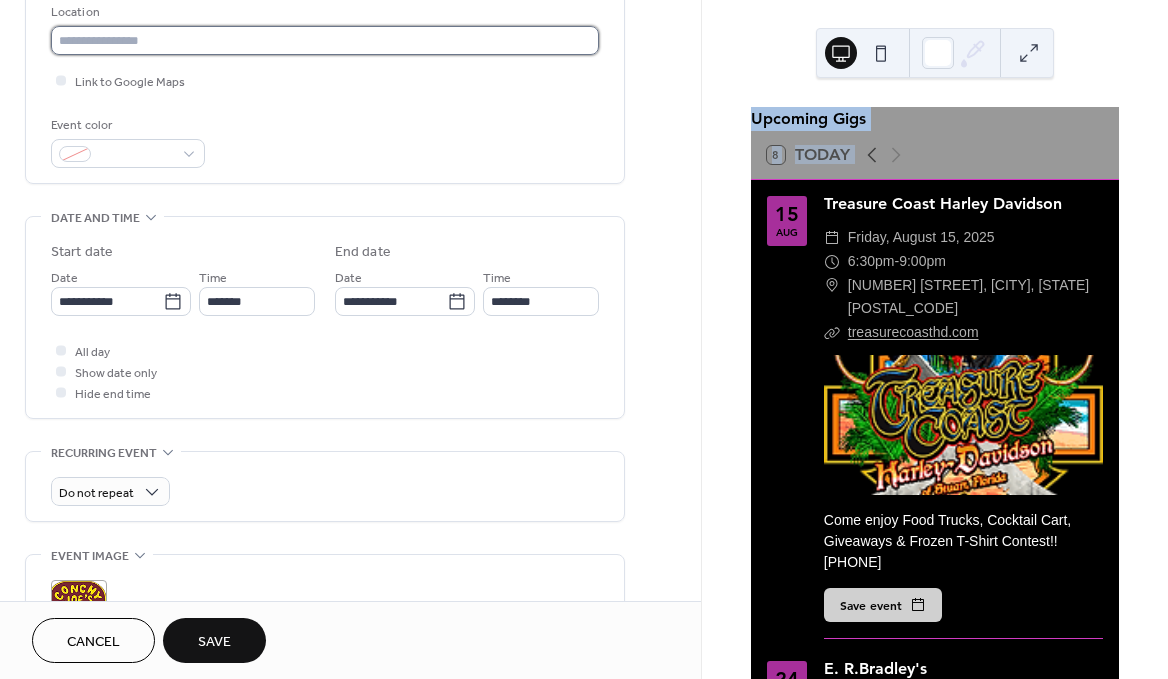 click at bounding box center [325, 40] 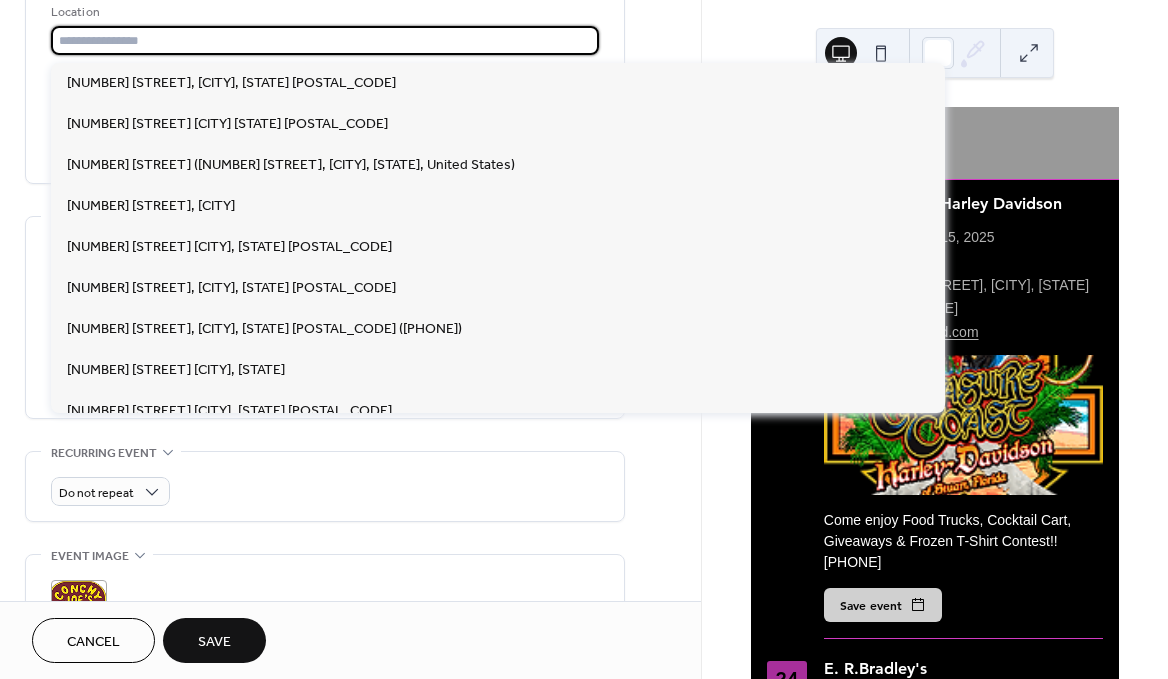 paste on "**********" 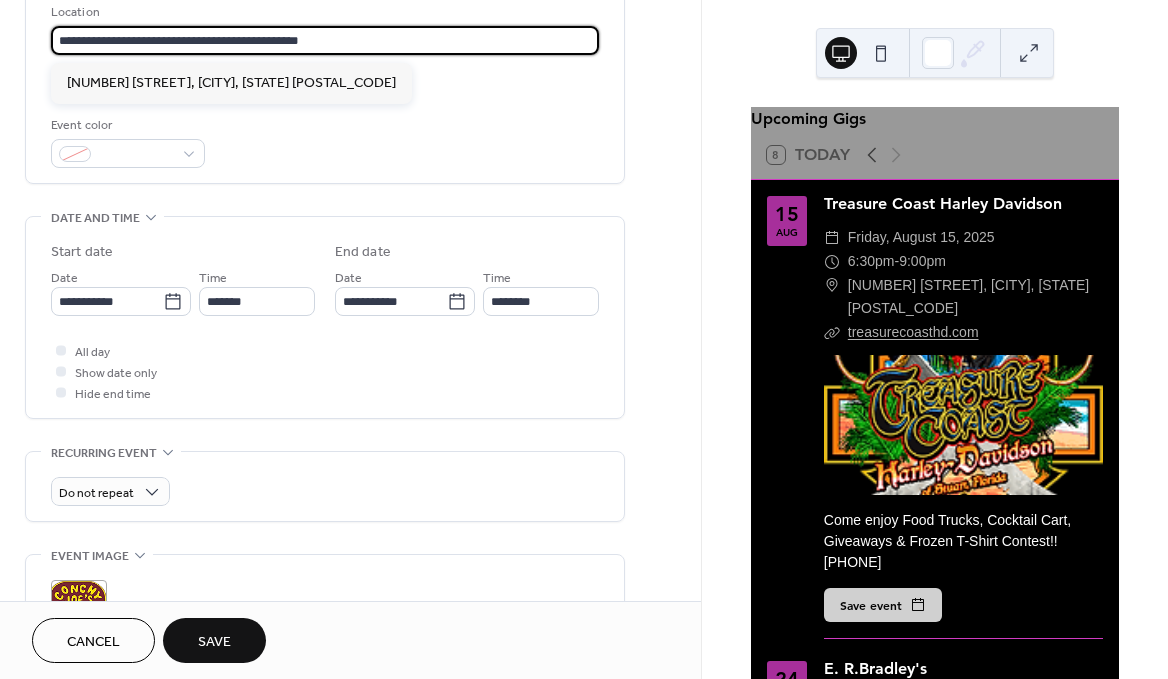 type on "**********" 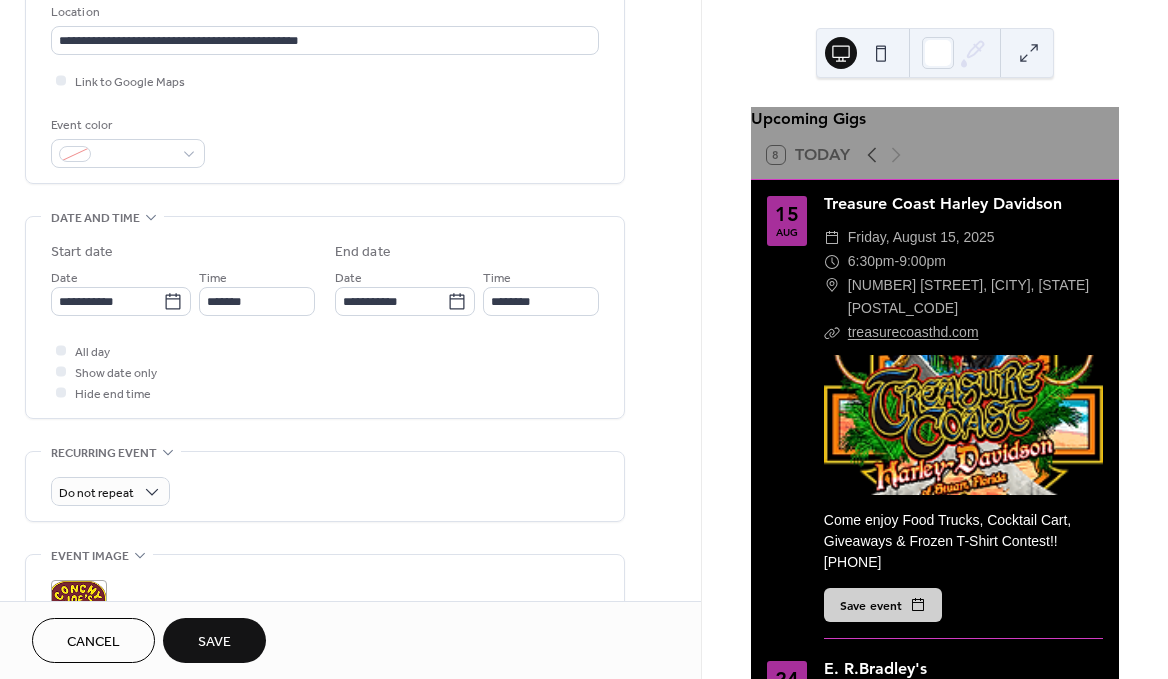click on "Save" at bounding box center [214, 642] 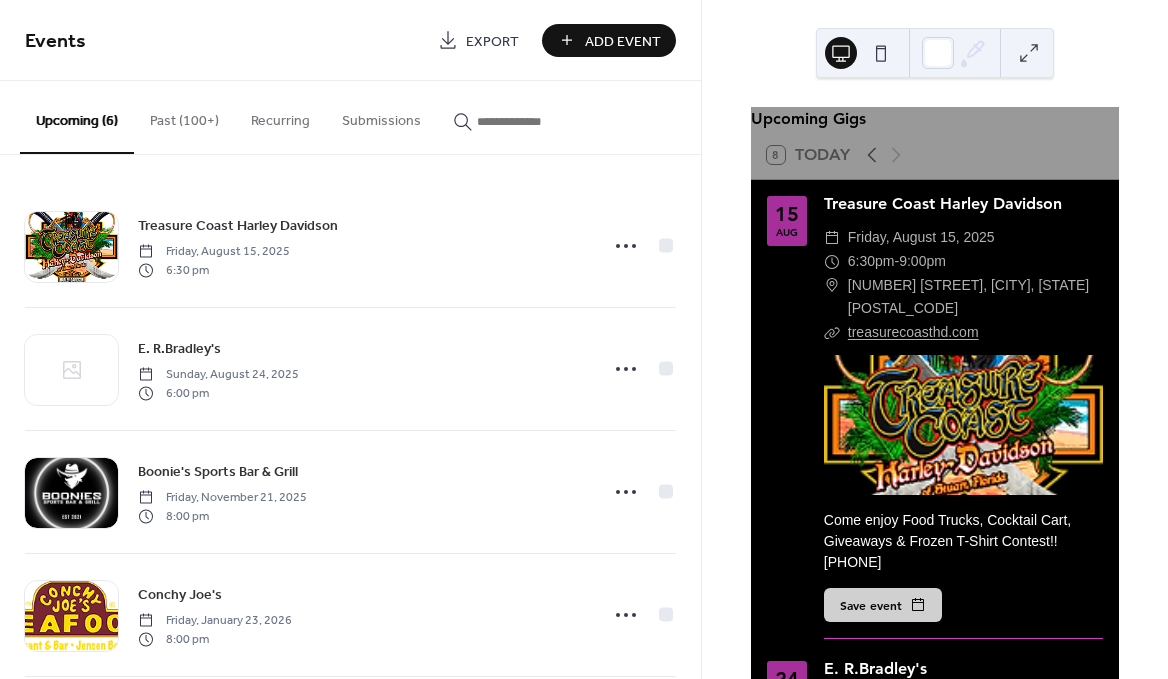 click on "Add Event" at bounding box center (623, 41) 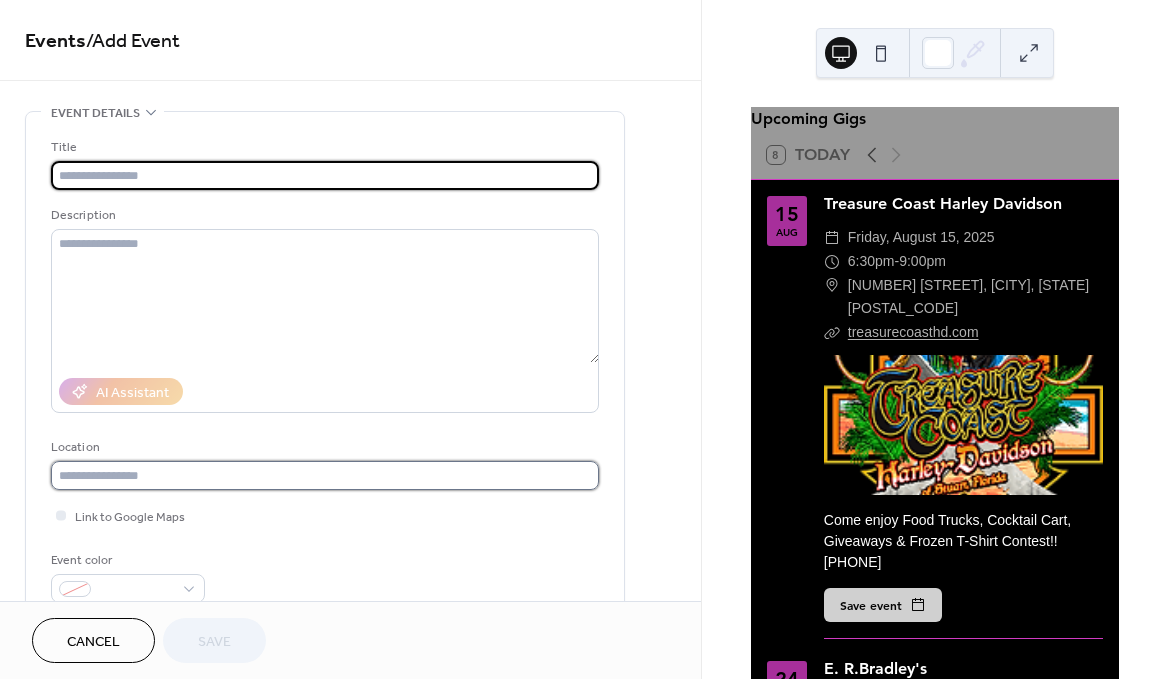 click at bounding box center (325, 475) 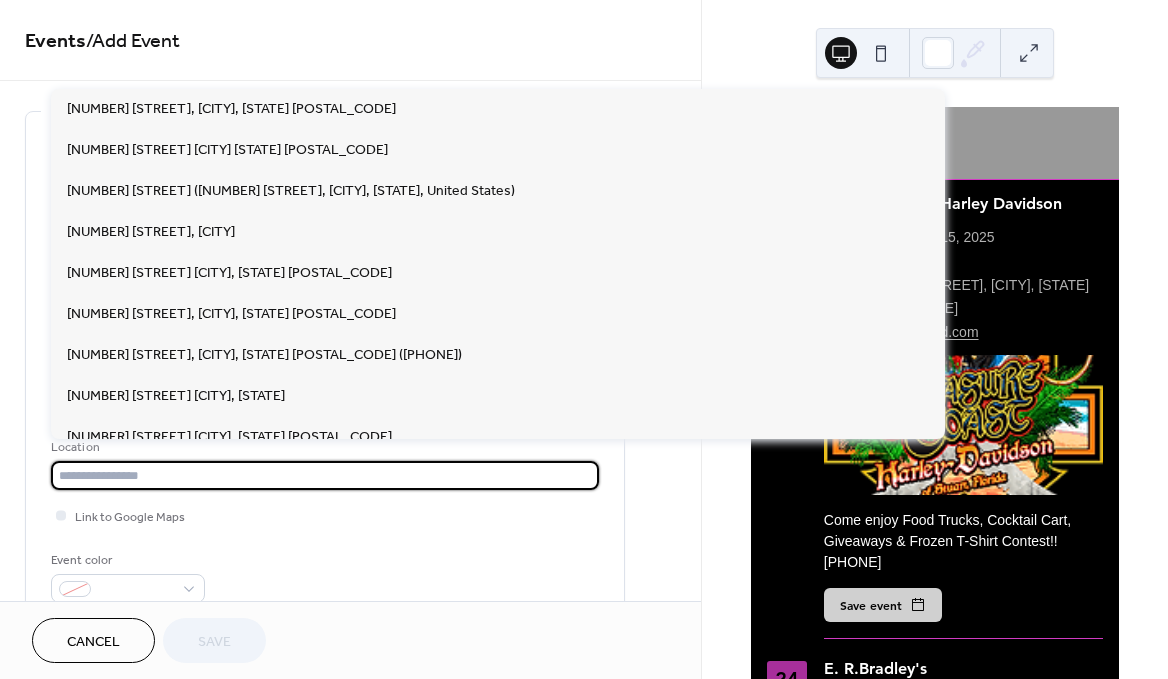 paste on "**********" 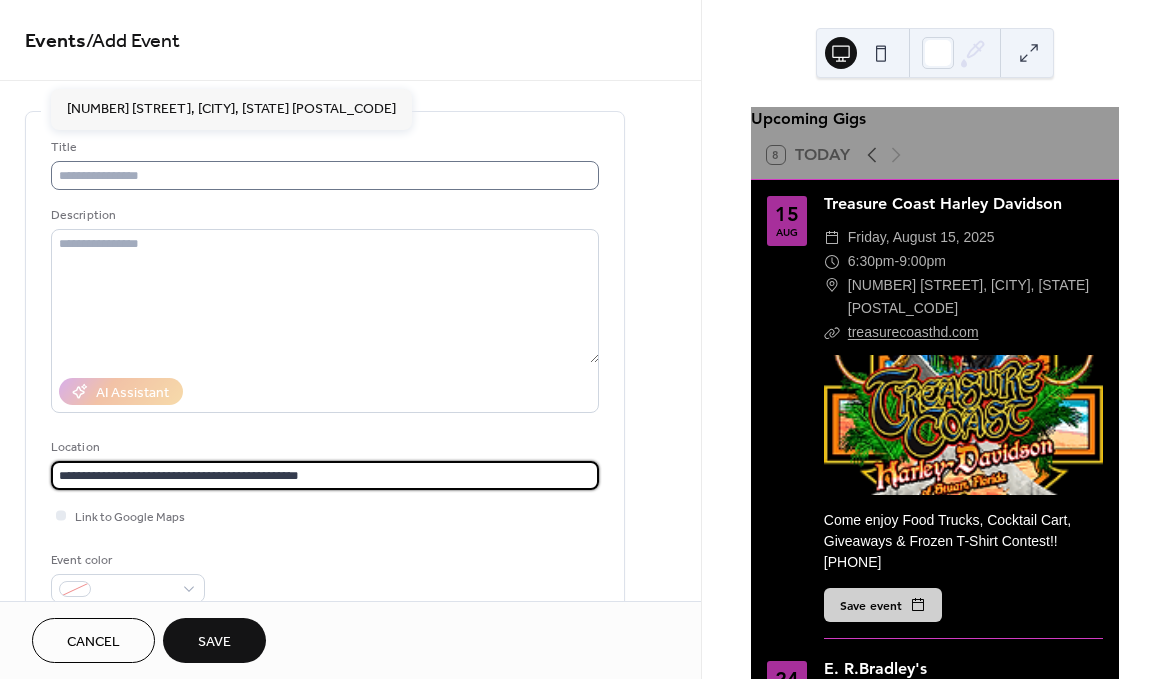 type on "**********" 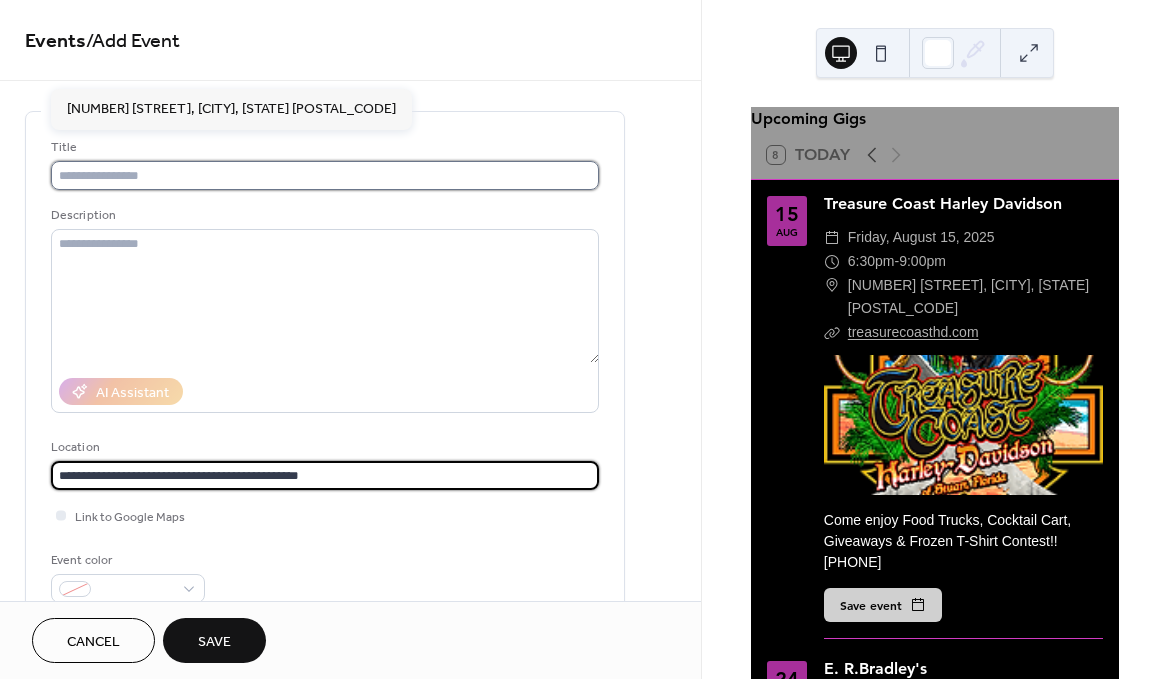 click at bounding box center [325, 175] 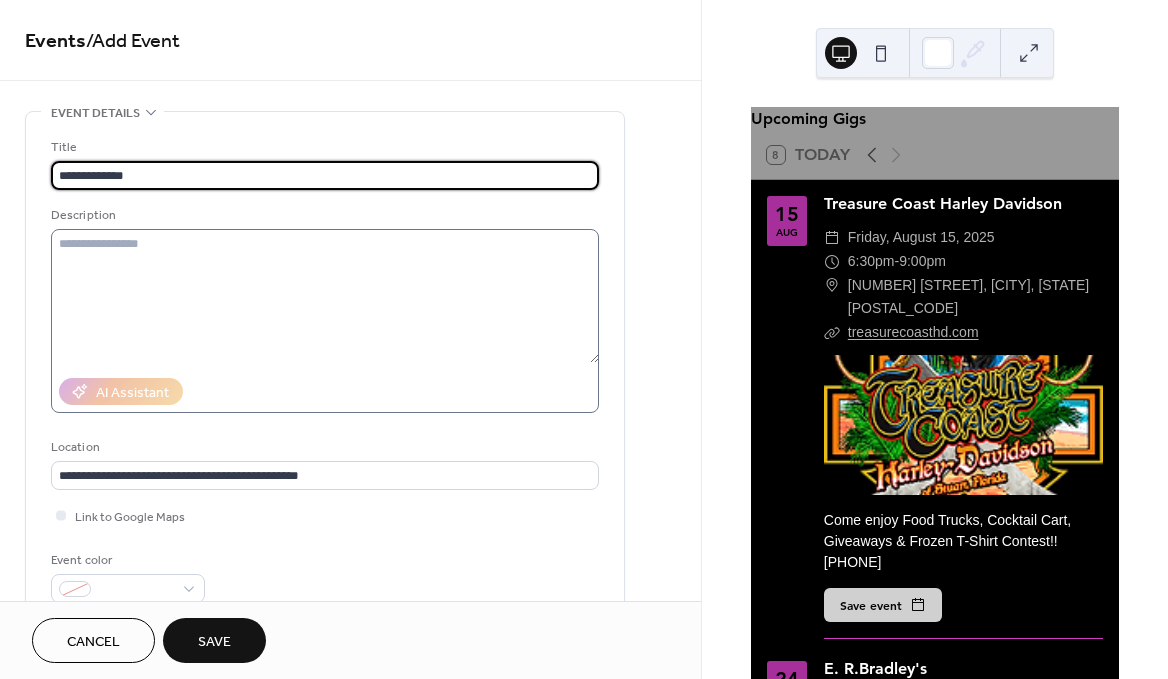 type on "**********" 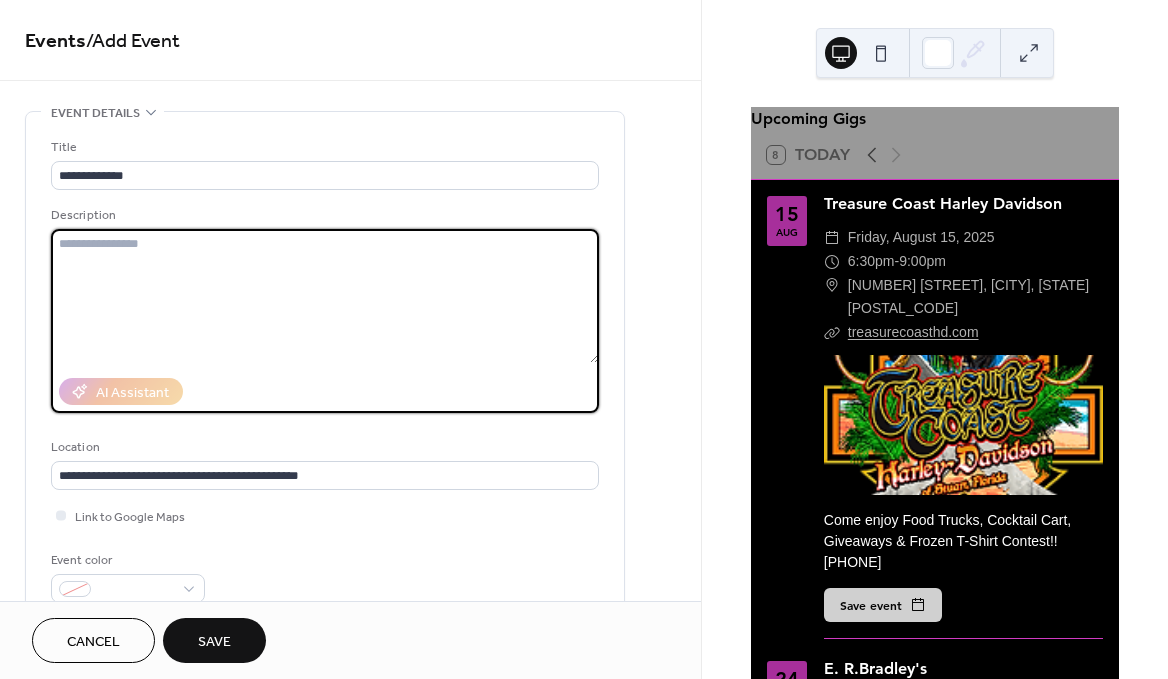 click at bounding box center [325, 296] 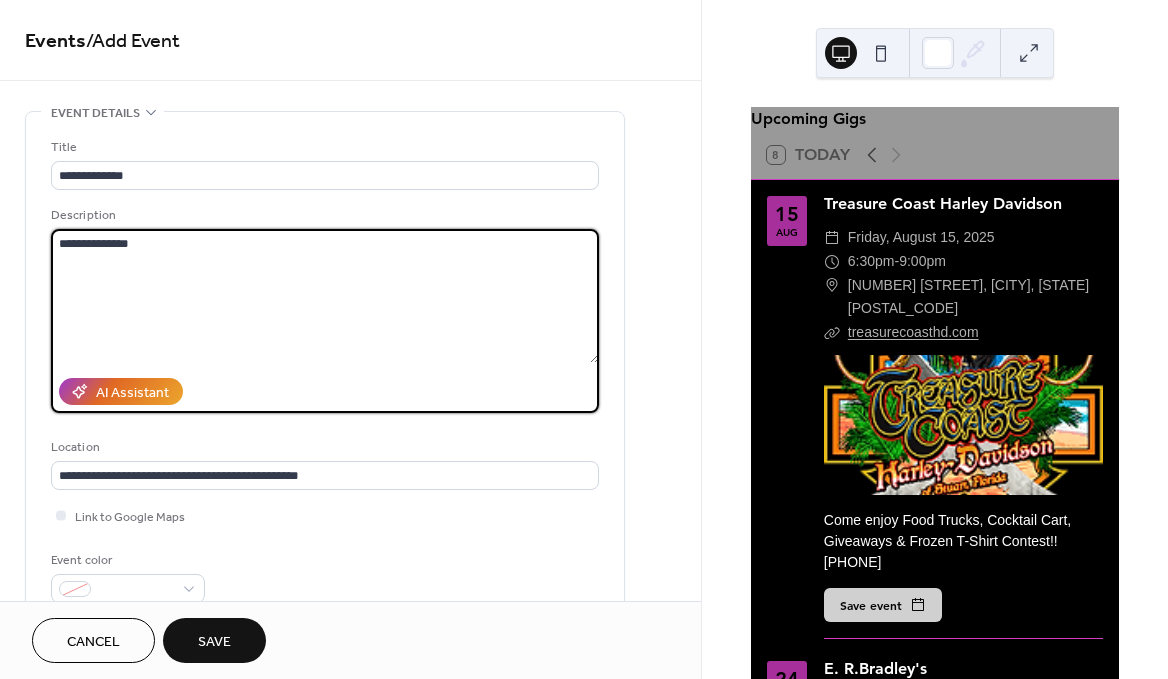type on "**********" 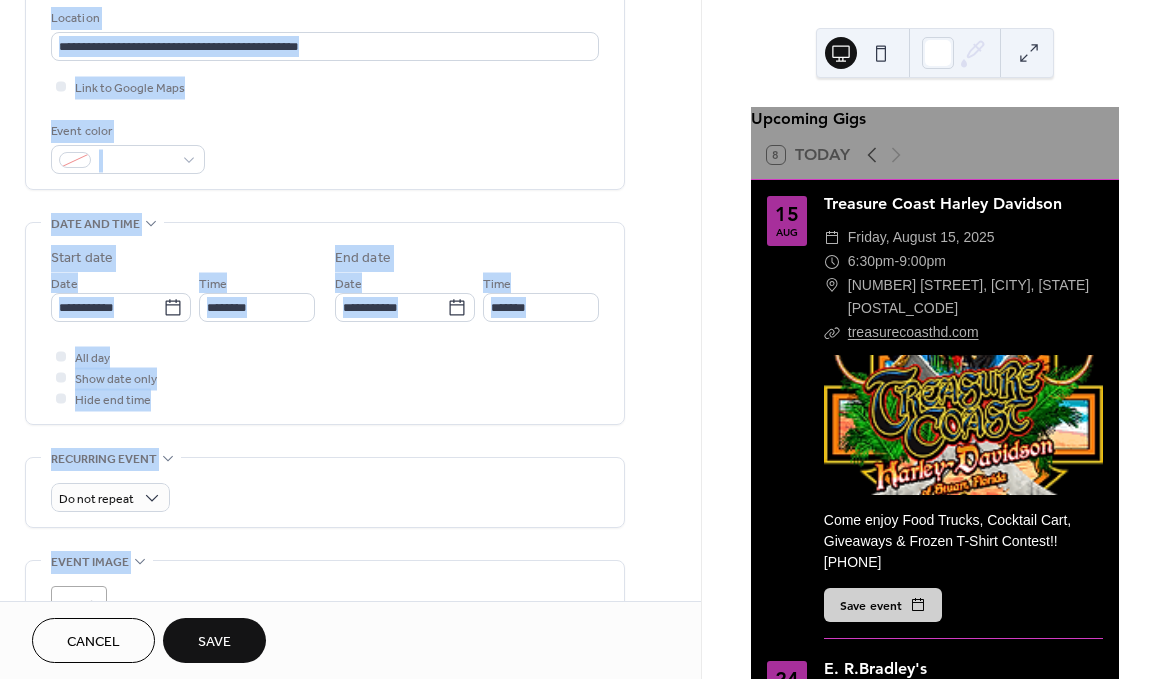 scroll, scrollTop: 626, scrollLeft: 0, axis: vertical 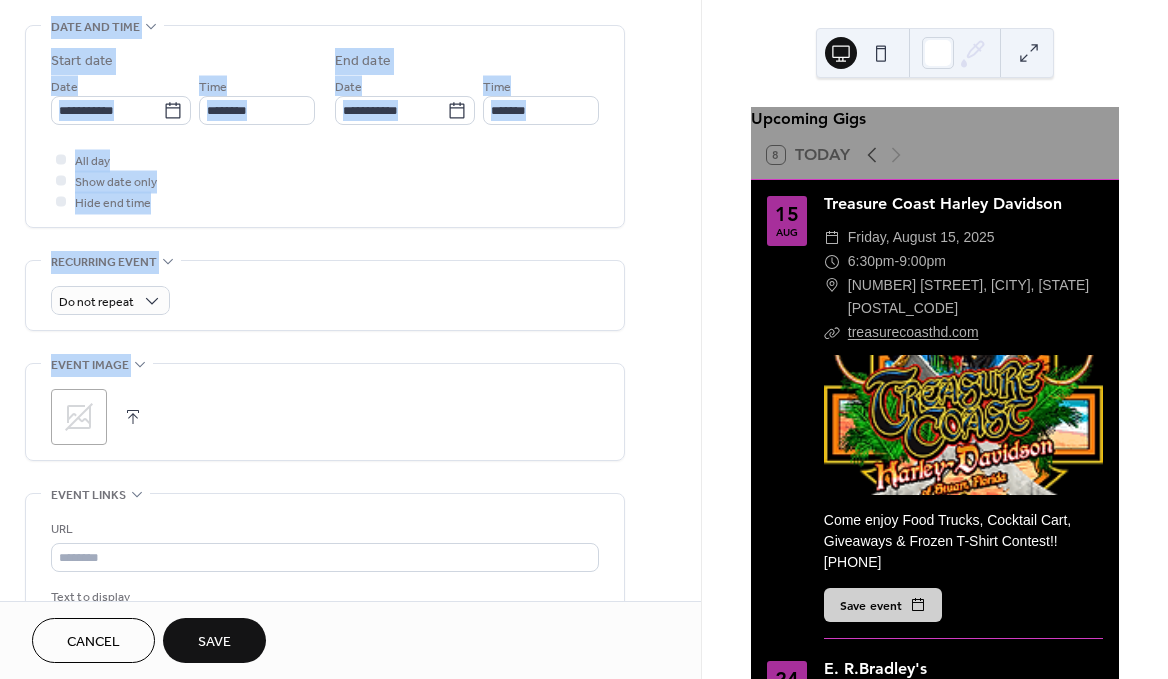 drag, startPoint x: 637, startPoint y: 342, endPoint x: 597, endPoint y: 370, distance: 48.82622 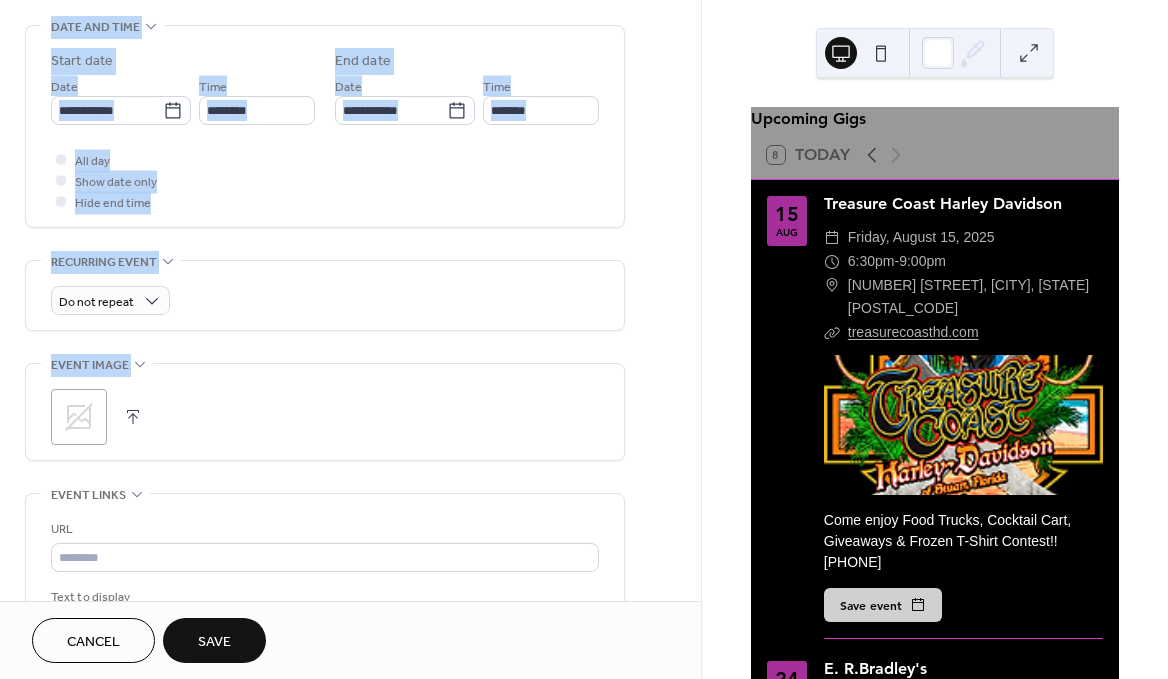 click on "**********" at bounding box center [350, 172] 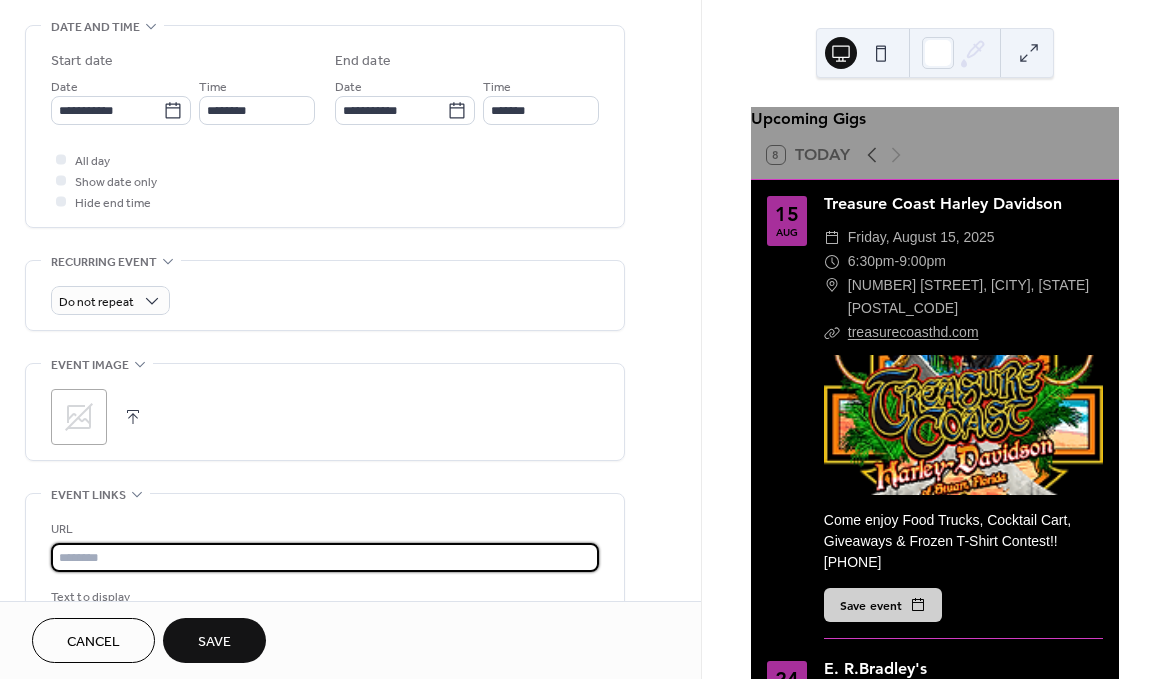 click at bounding box center [325, 557] 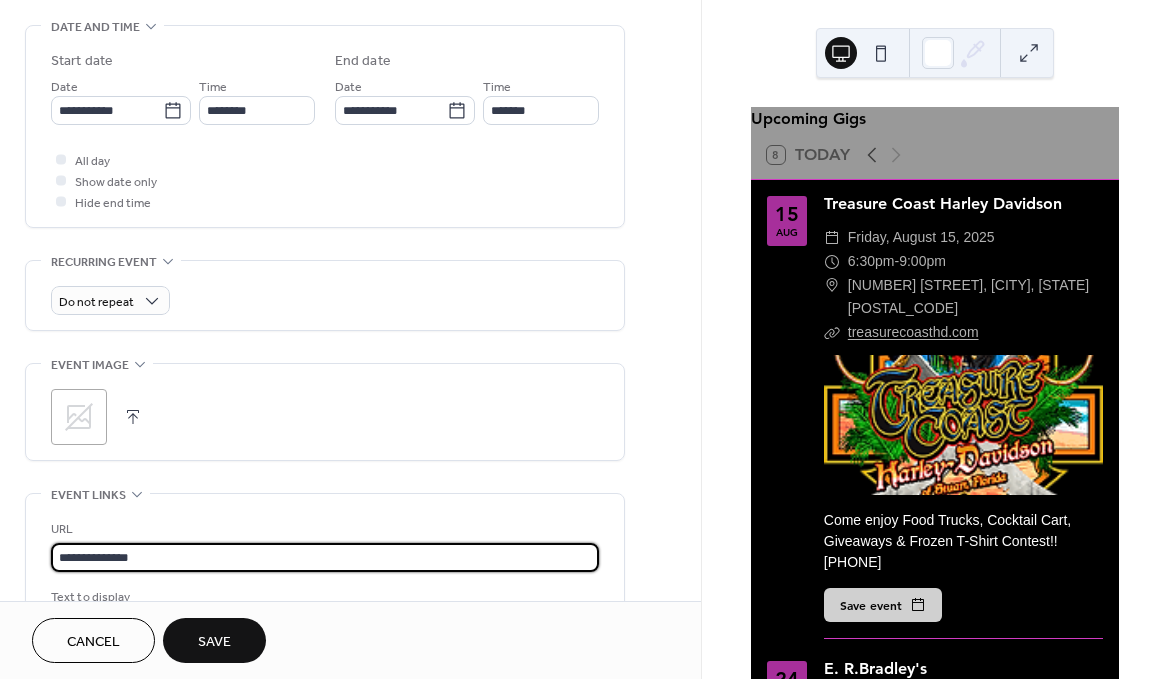 type on "**********" 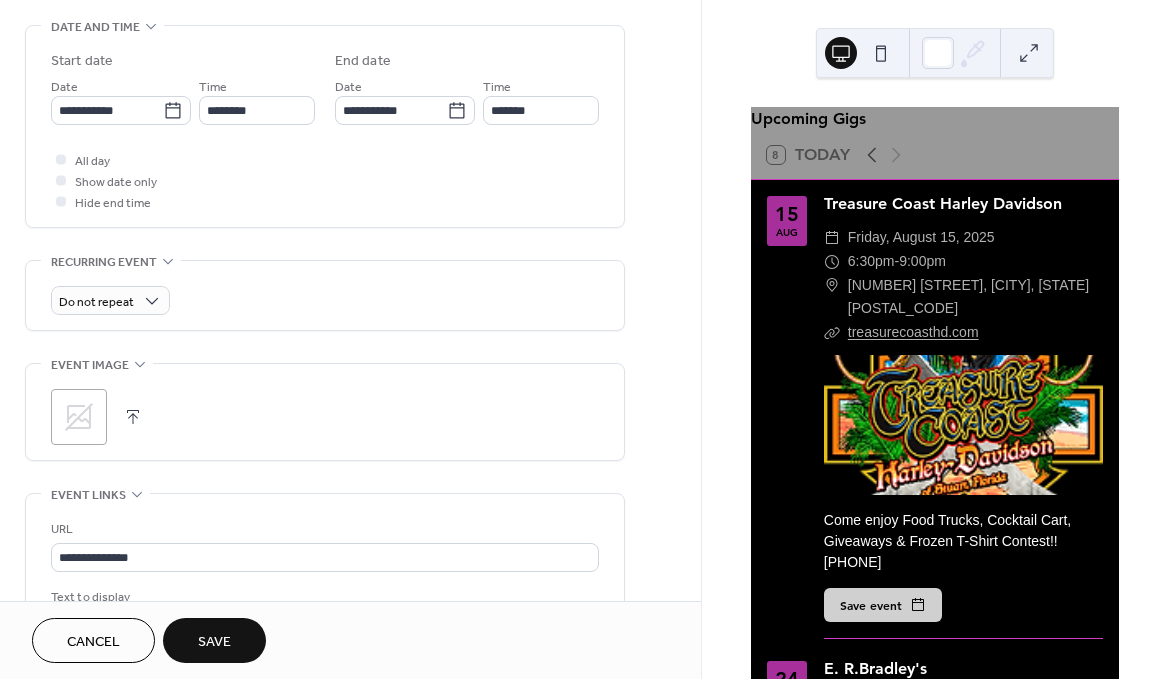 click 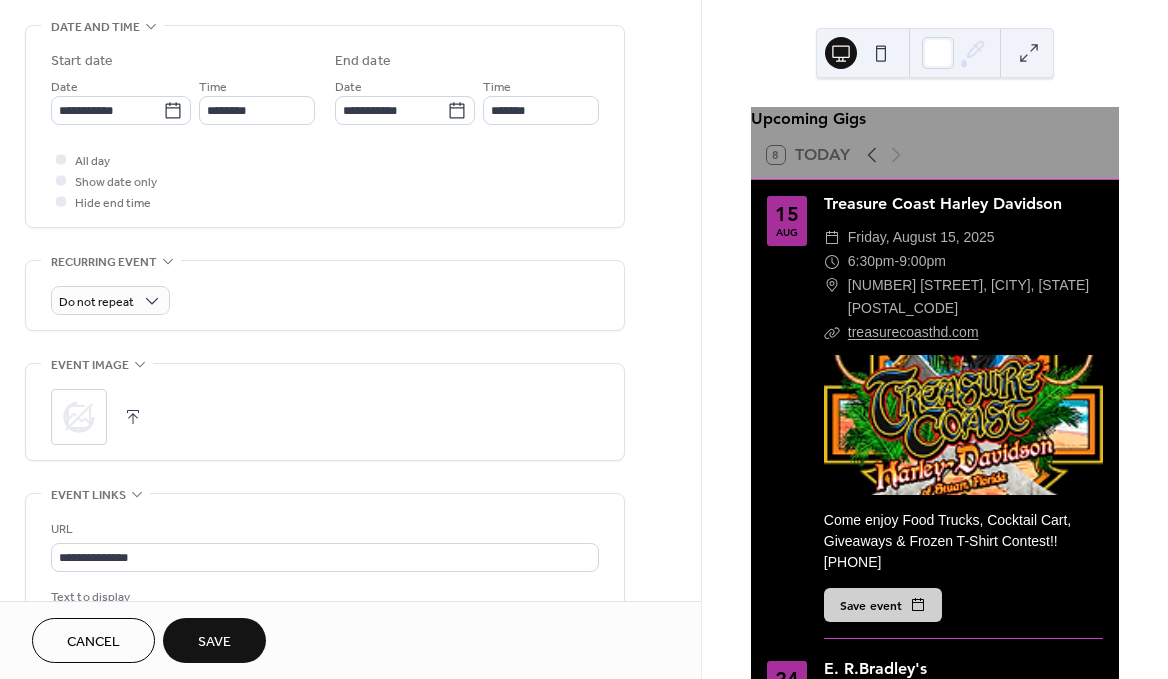 drag, startPoint x: 694, startPoint y: 327, endPoint x: 713, endPoint y: 213, distance: 115.57249 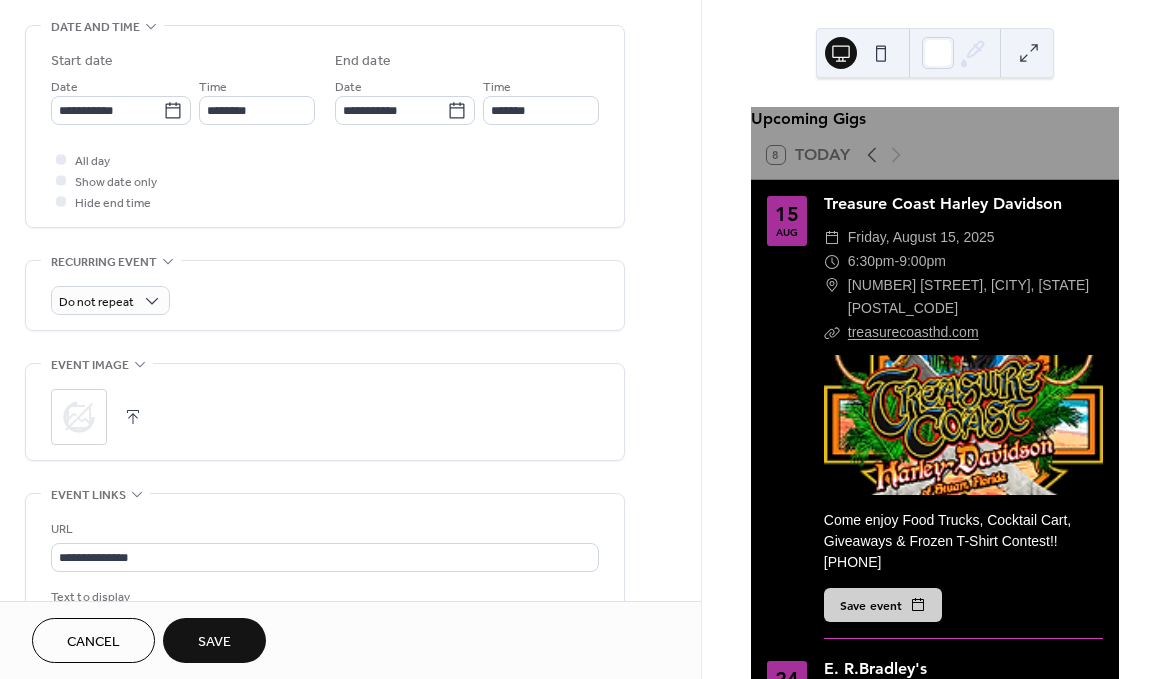 click on "**********" at bounding box center [584, 339] 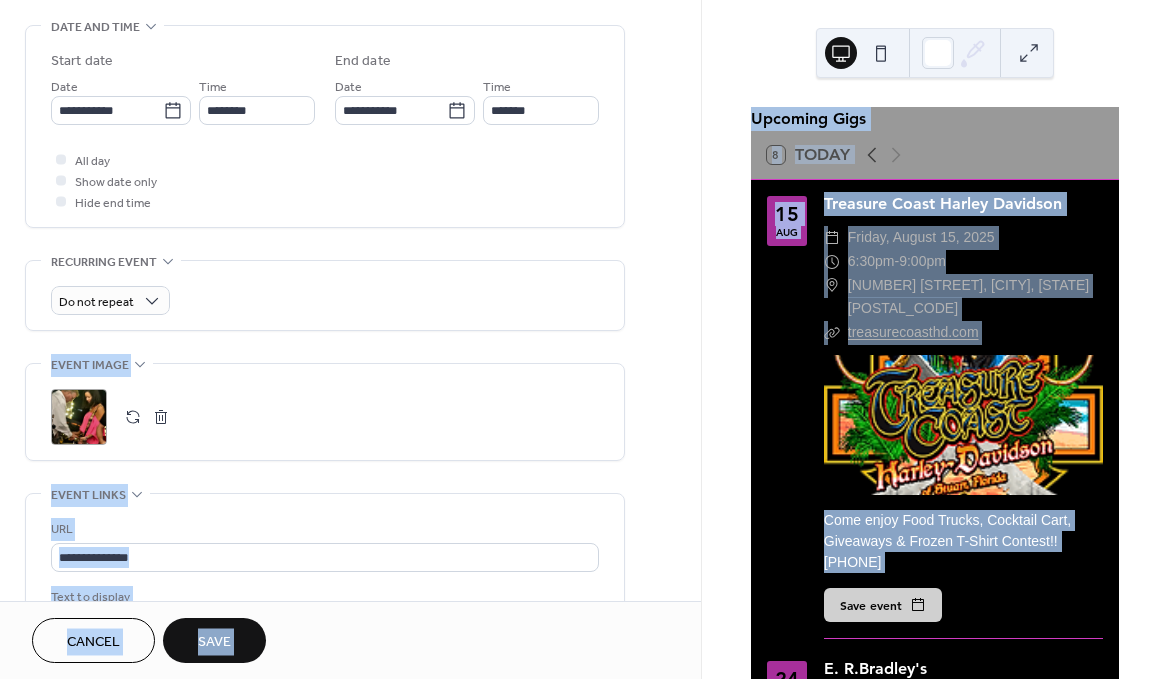 click on "Save" at bounding box center (214, 640) 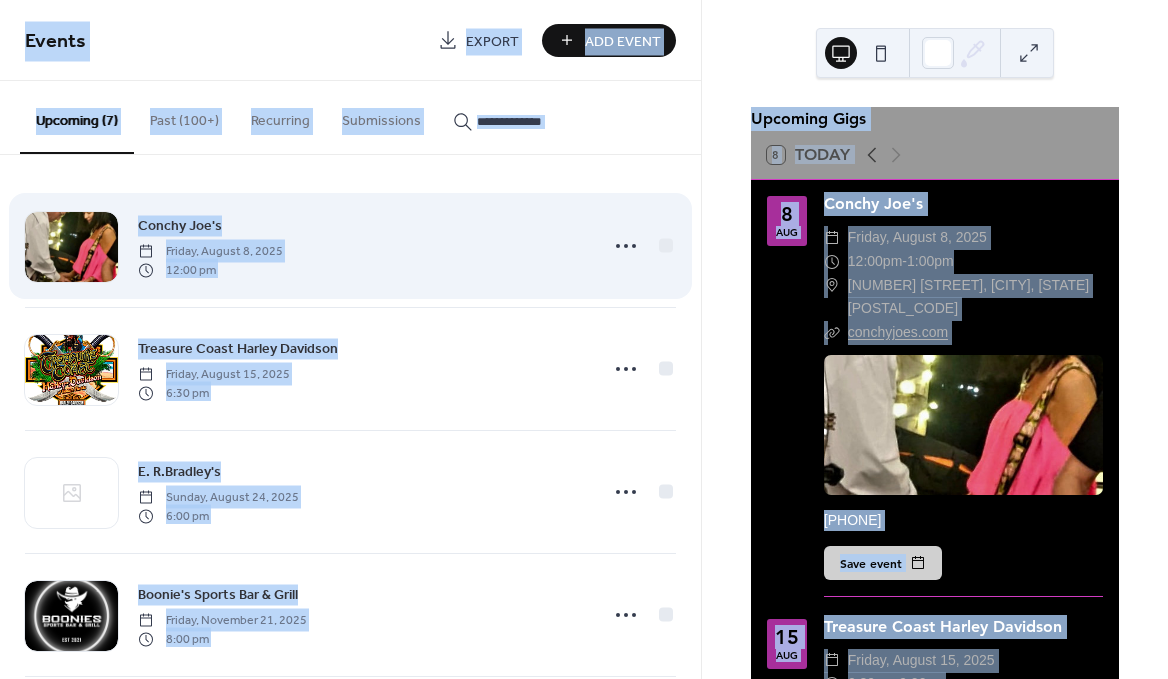 click on "Friday, August 8, 2025" at bounding box center [210, 252] 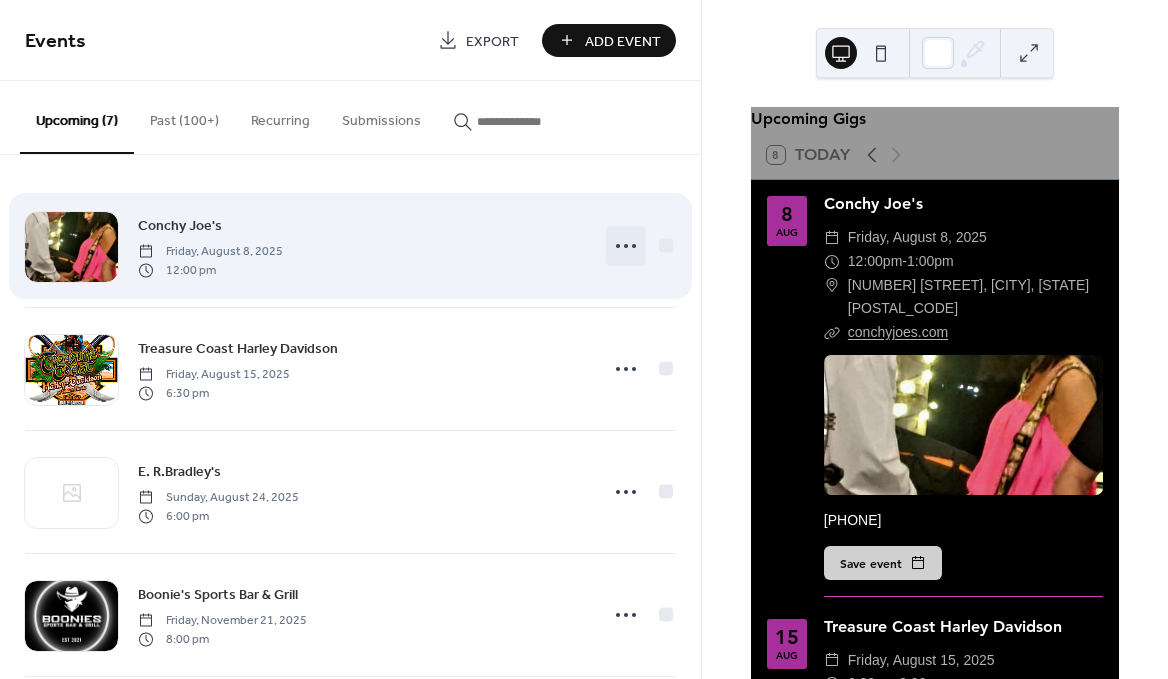 click 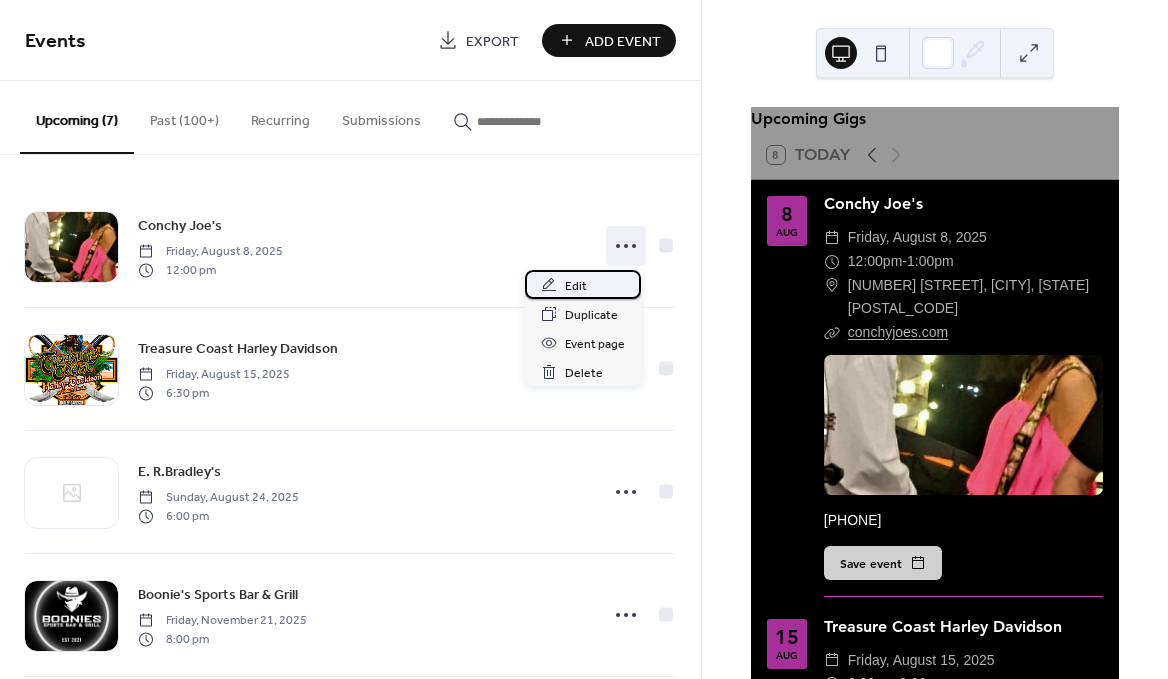 click on "Edit" at bounding box center [576, 286] 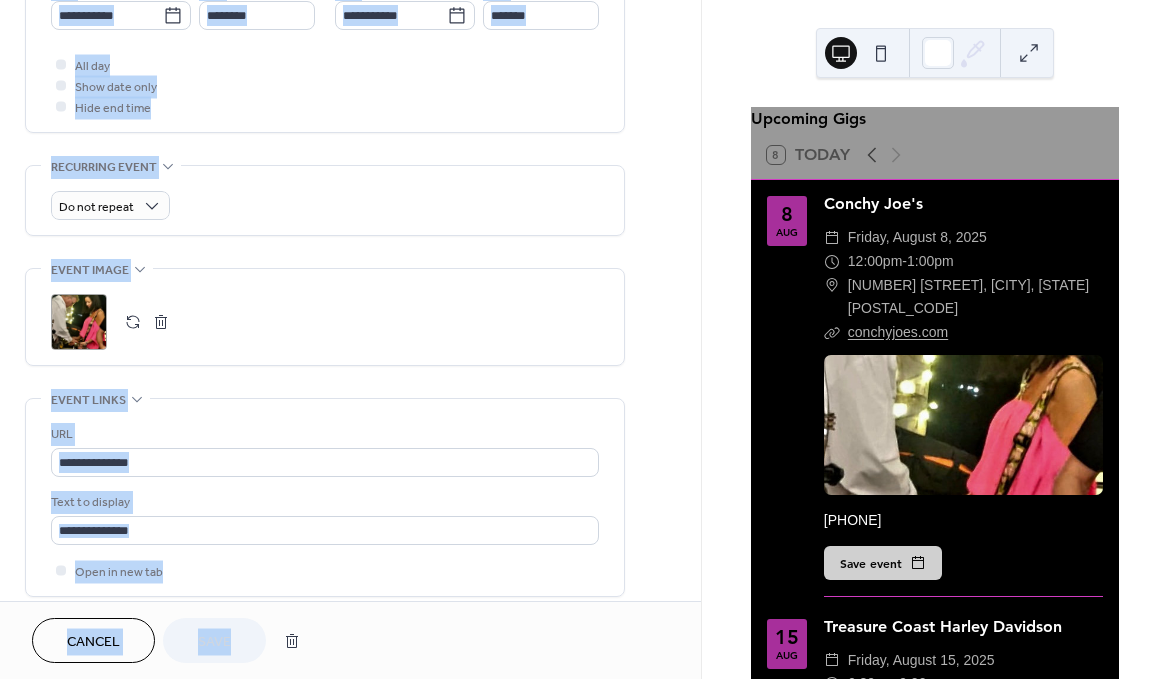 drag, startPoint x: 621, startPoint y: 451, endPoint x: 638, endPoint y: 680, distance: 229.63014 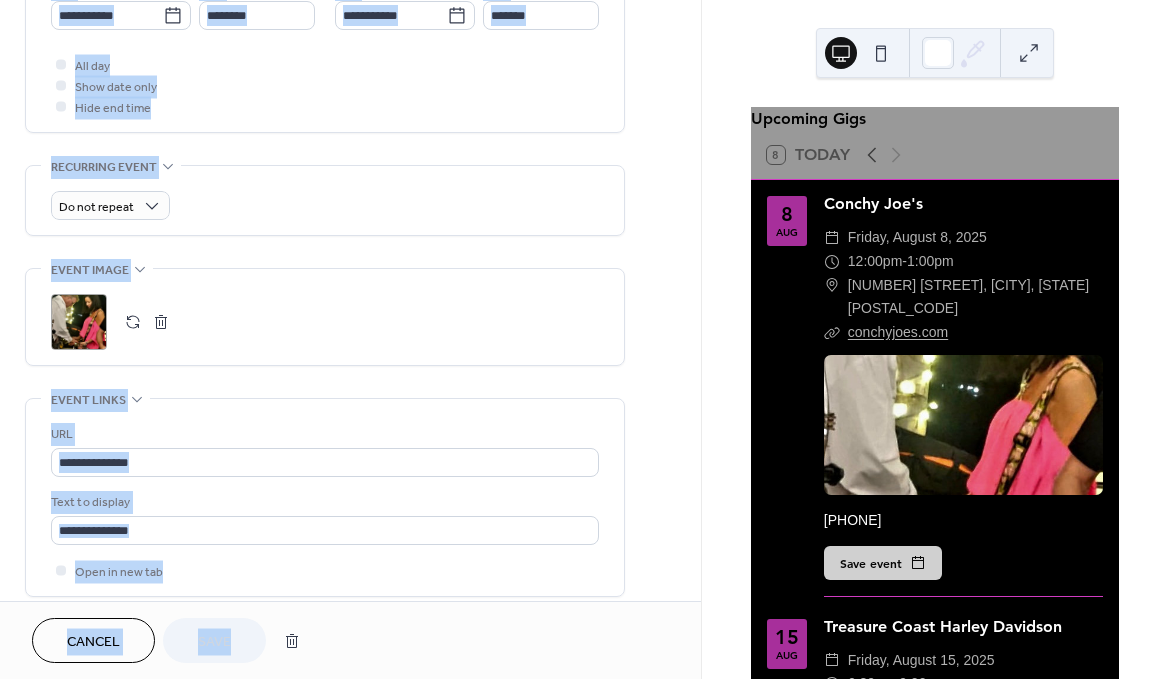 click on "**********" at bounding box center (584, 339) 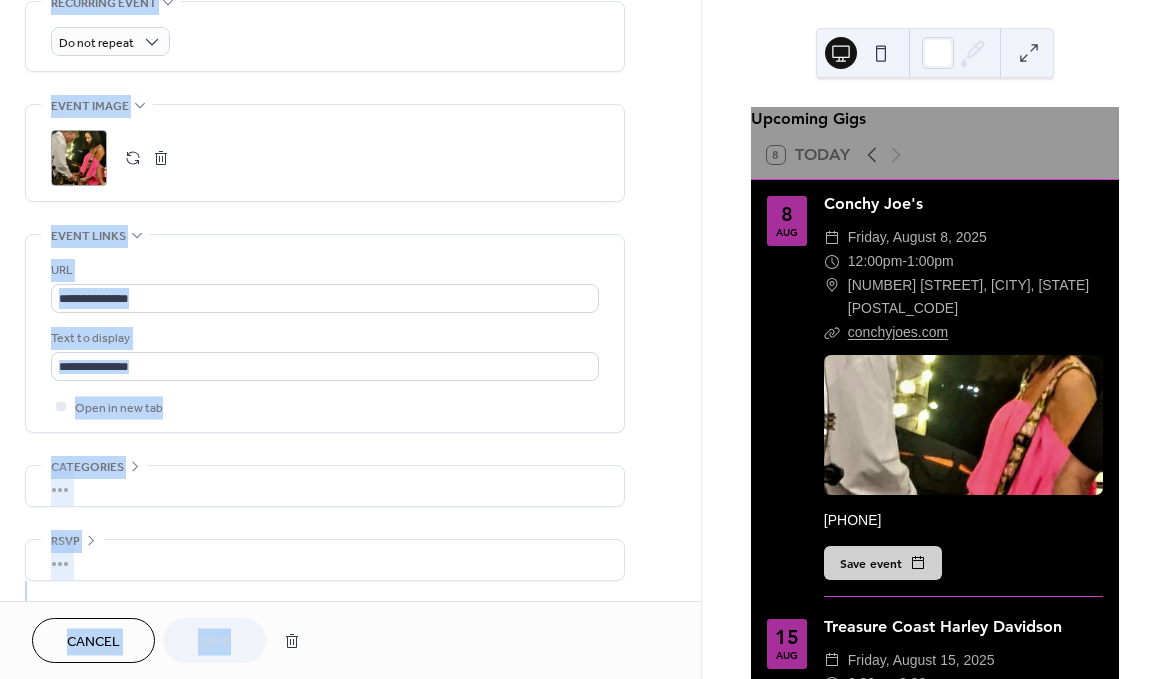 click on ";" at bounding box center (325, 153) 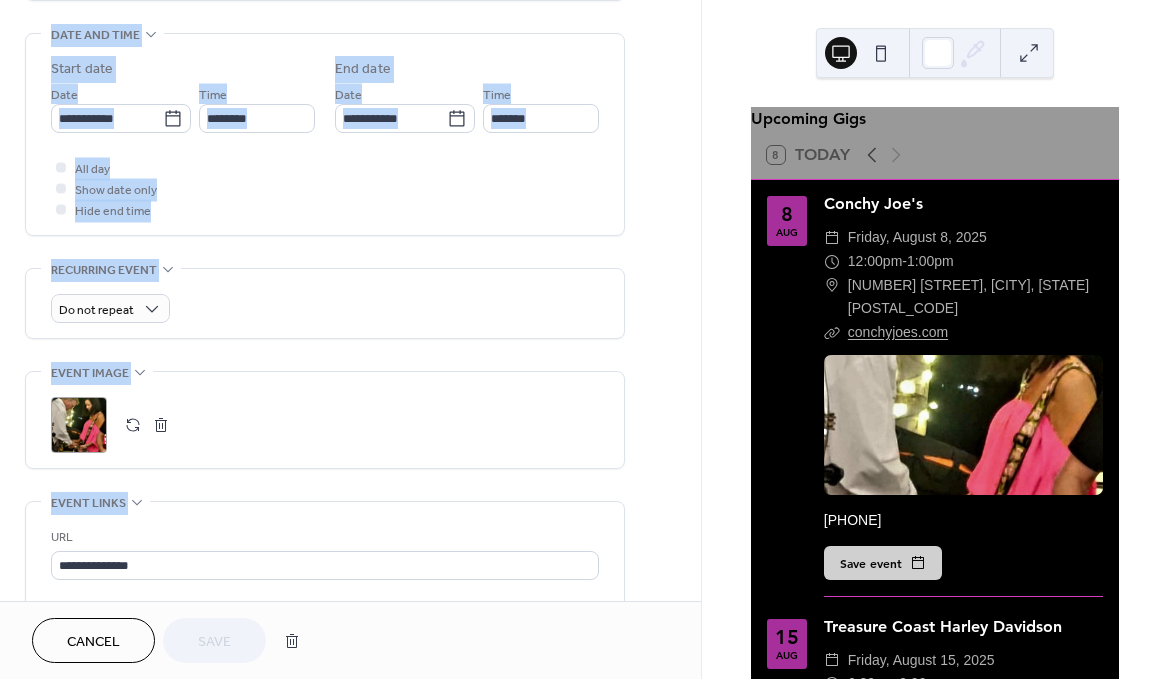scroll, scrollTop: 593, scrollLeft: 0, axis: vertical 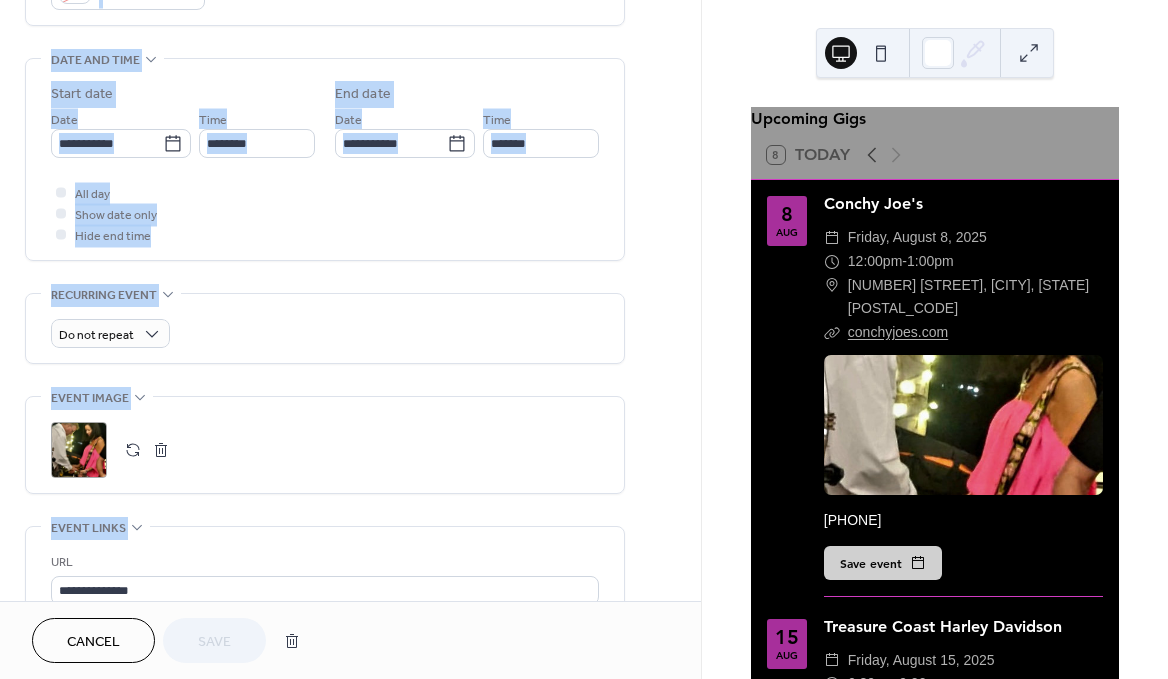 drag, startPoint x: 515, startPoint y: 238, endPoint x: 511, endPoint y: 3, distance: 235.03404 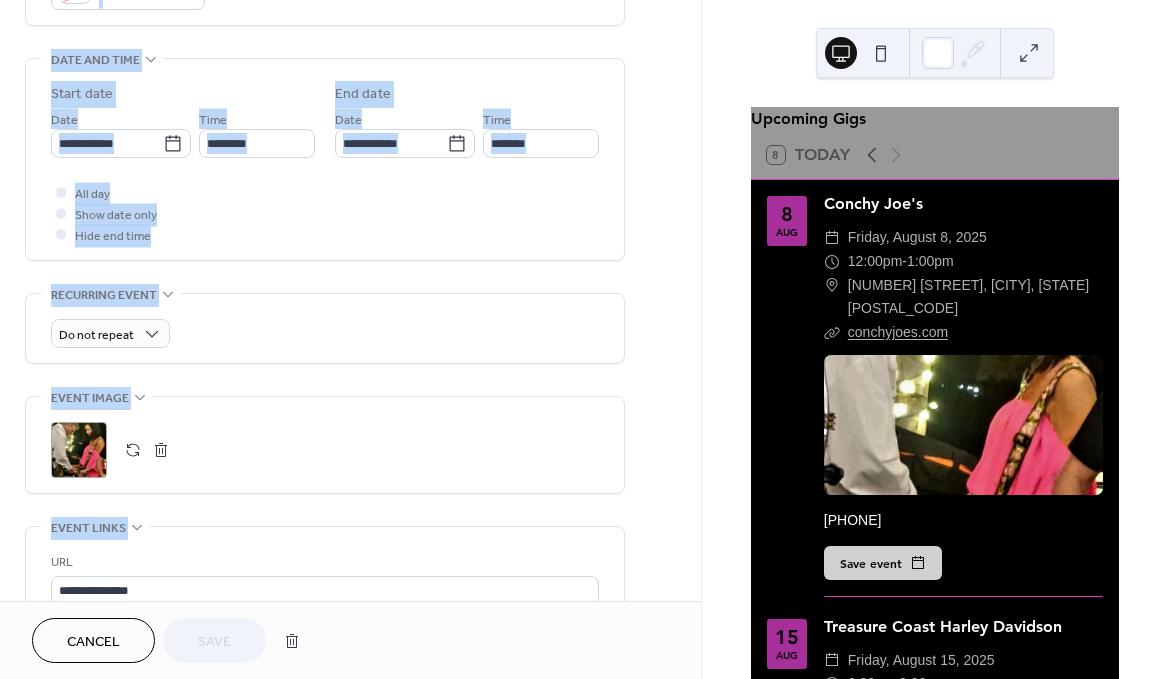 click on "**********" at bounding box center [325, 195] 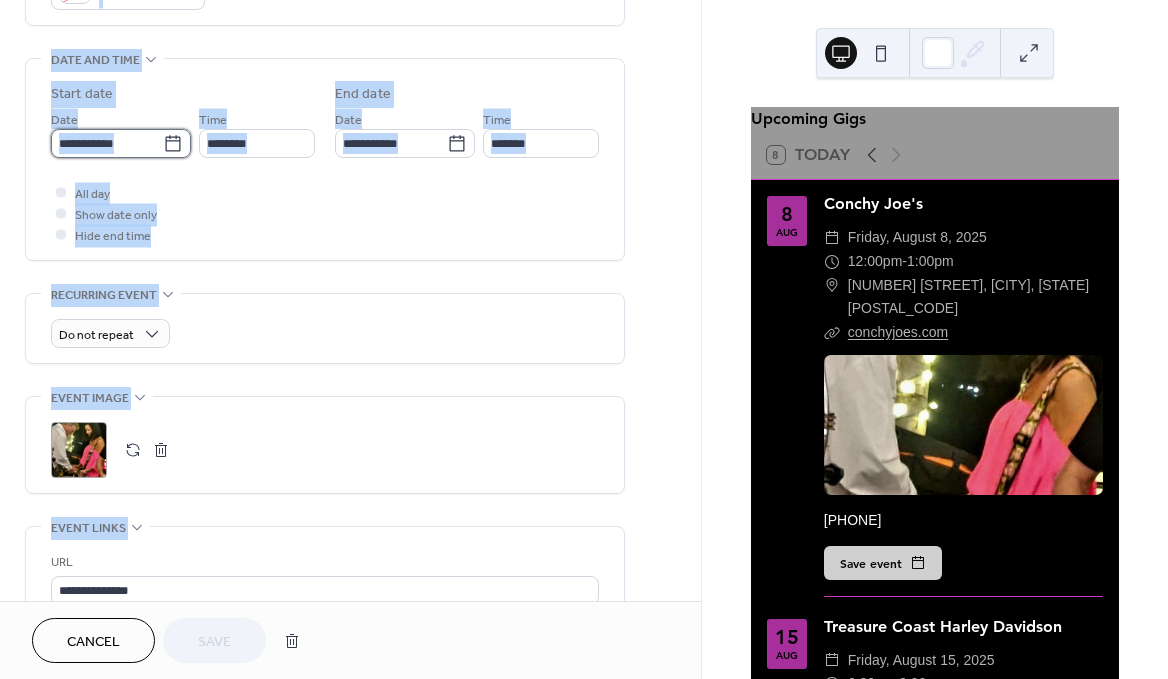 click on "**********" at bounding box center (107, 143) 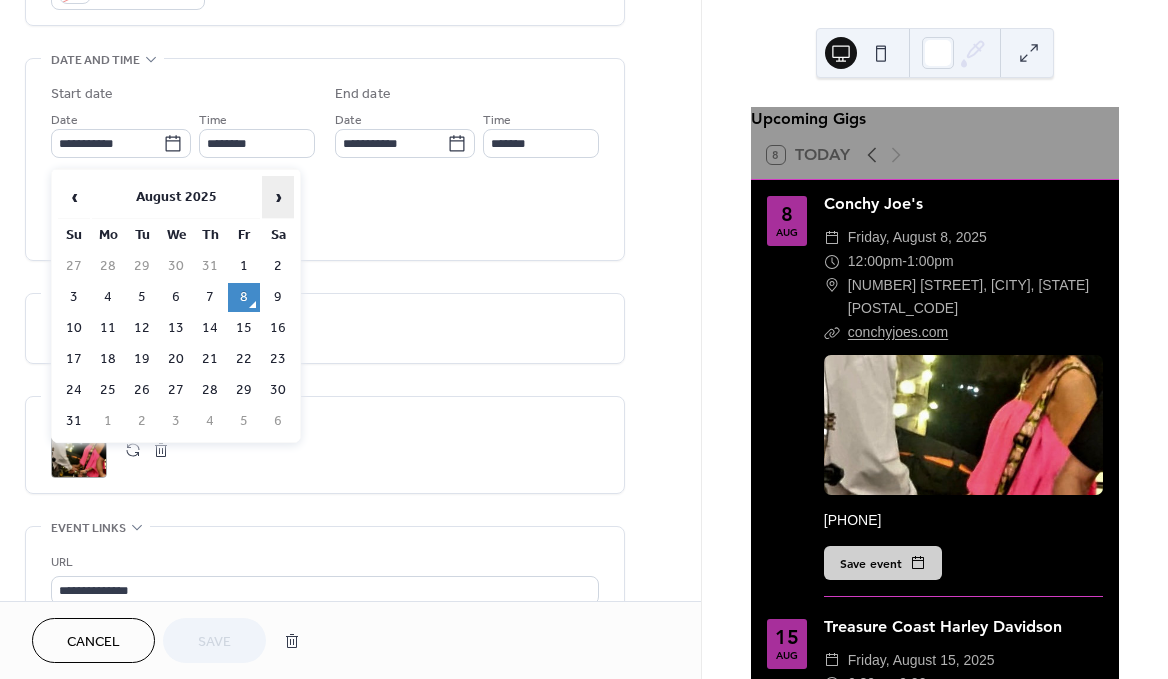click on "›" at bounding box center (278, 197) 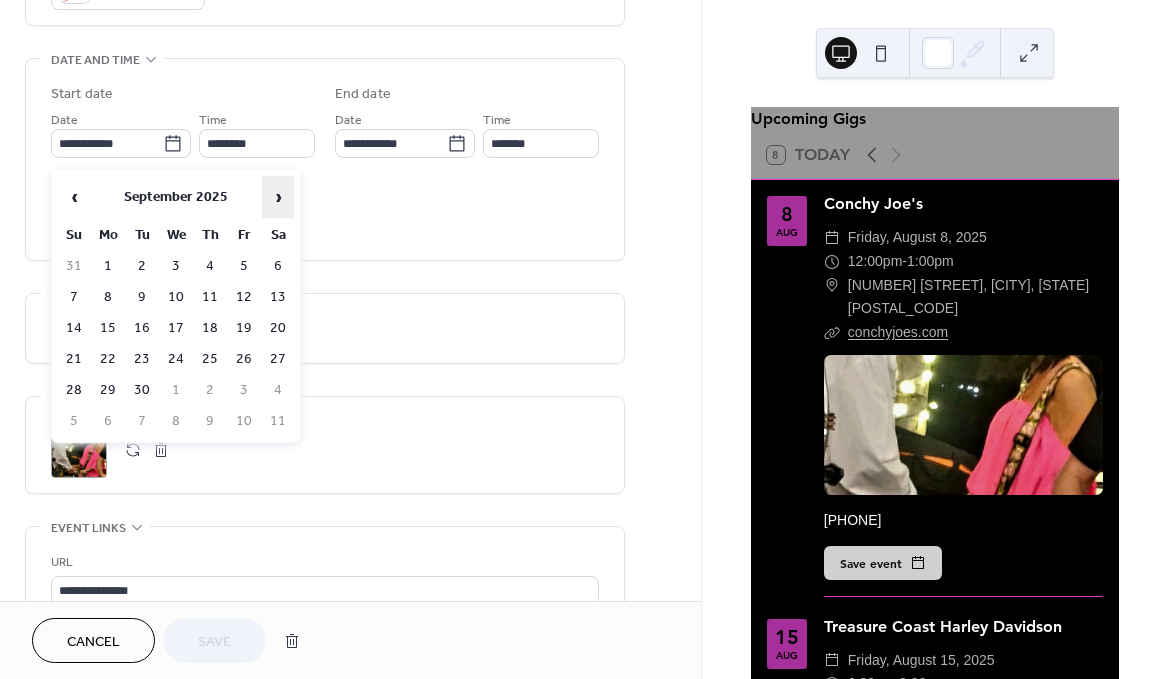 click on "›" at bounding box center (278, 197) 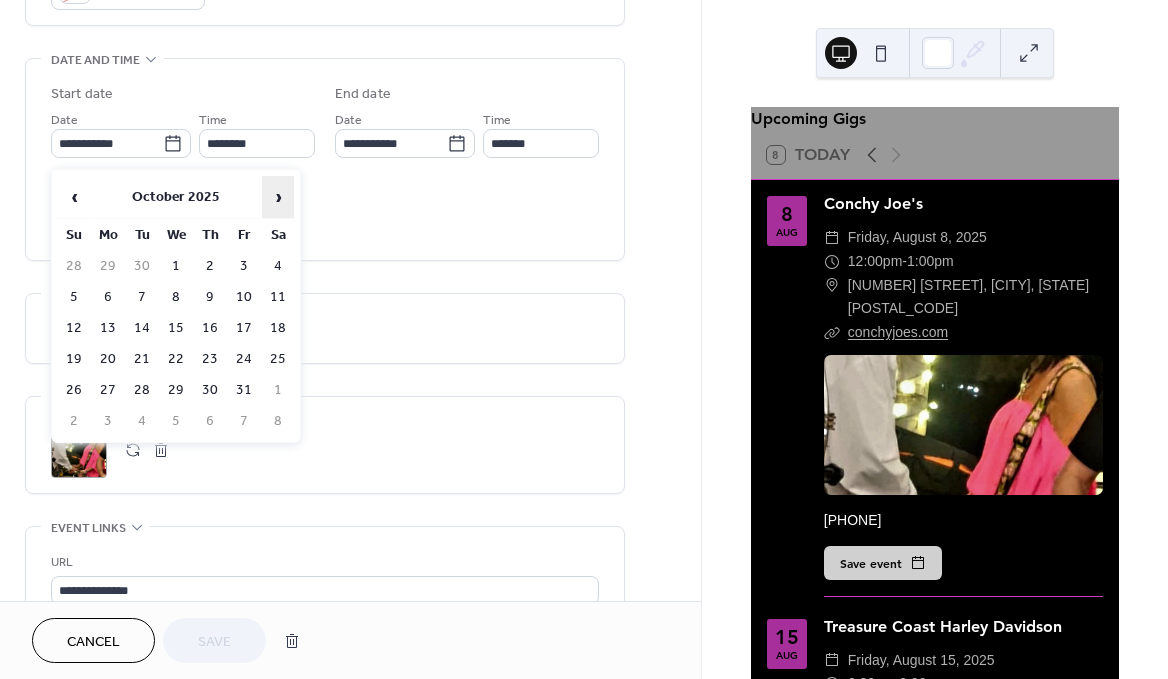 click on "›" at bounding box center [278, 197] 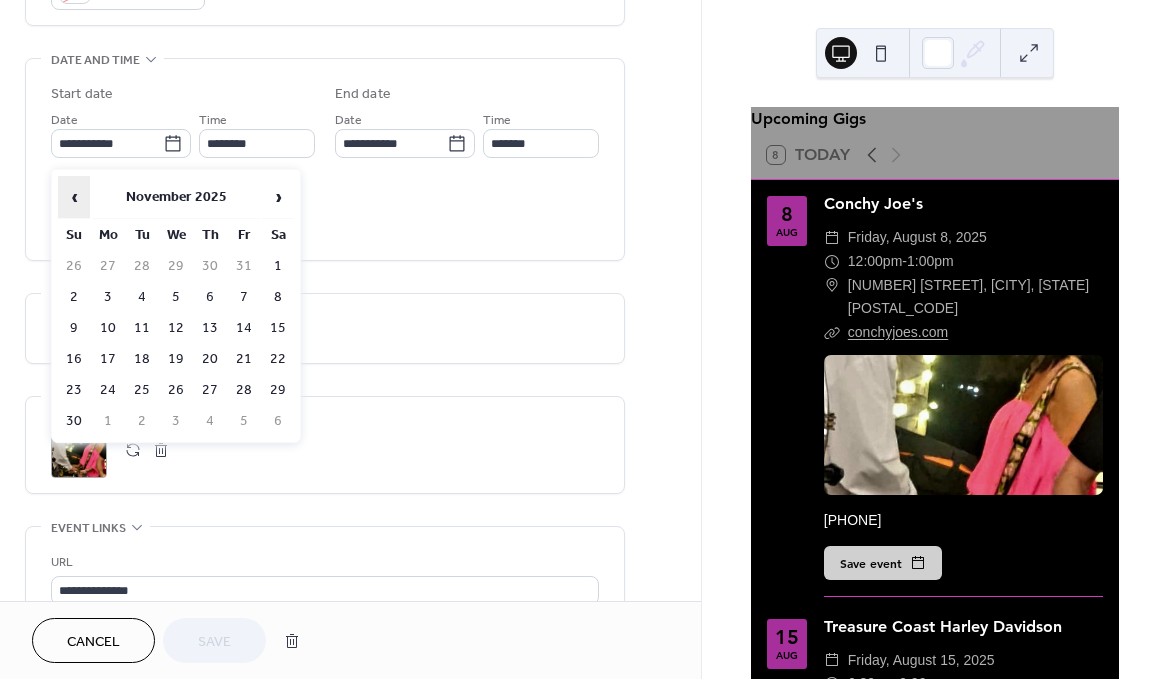 click on "‹" at bounding box center (74, 197) 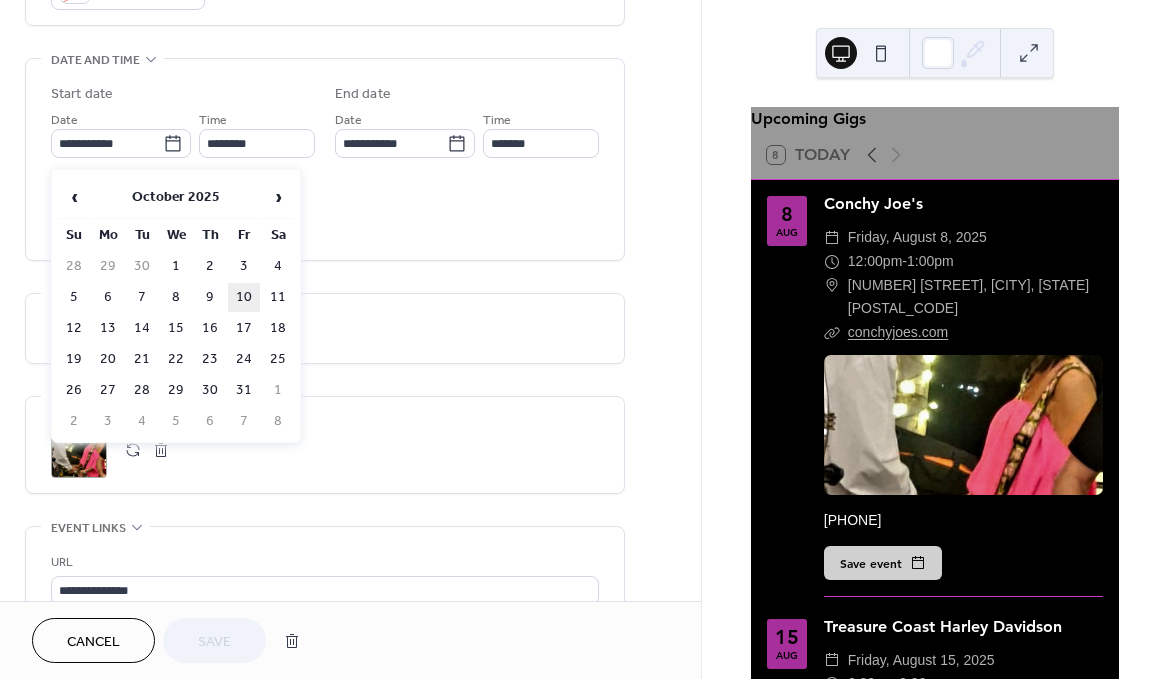 click on "10" at bounding box center (244, 297) 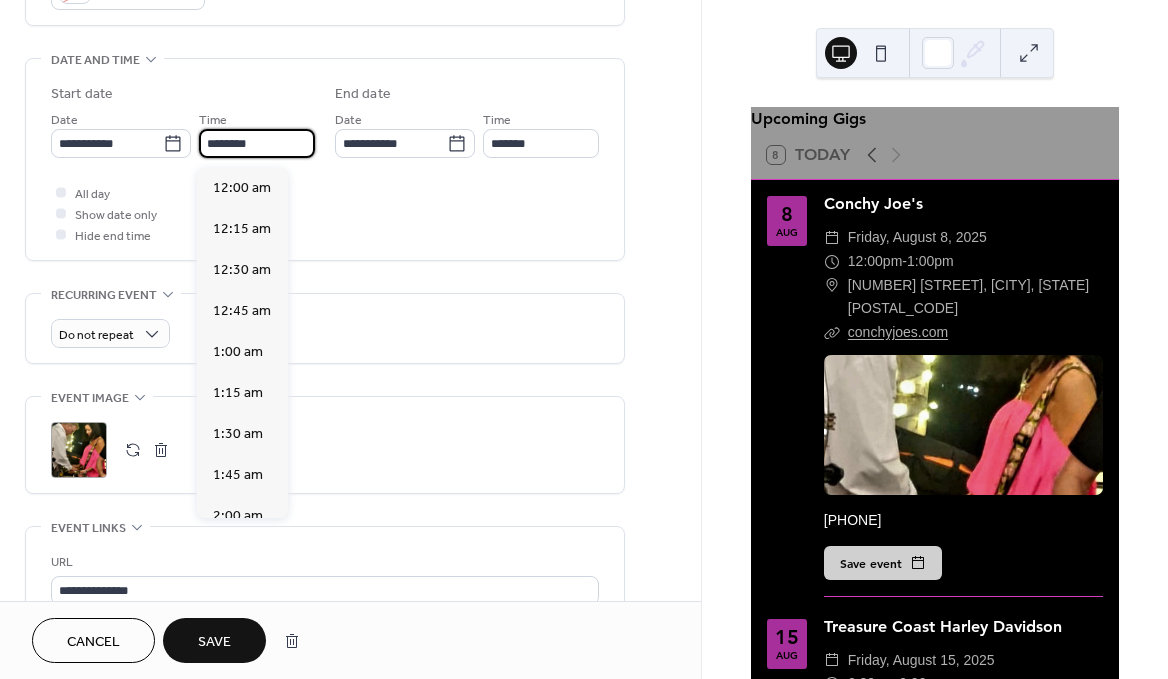 click on "********" at bounding box center [257, 143] 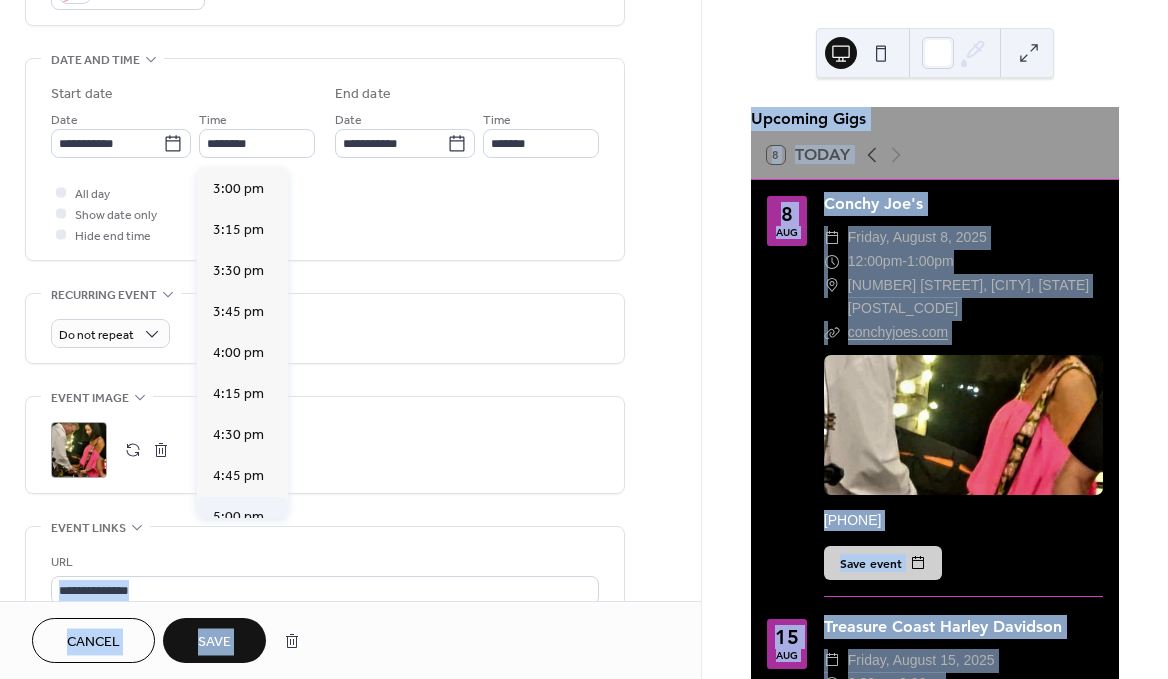 scroll, scrollTop: 2625, scrollLeft: 0, axis: vertical 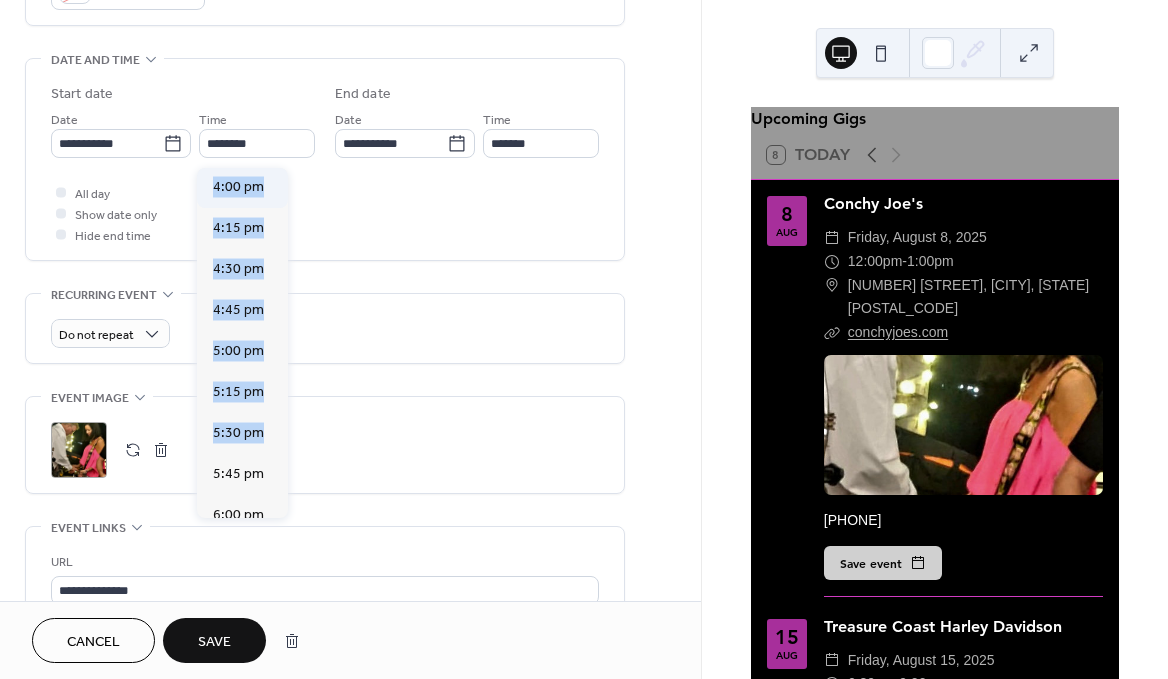 drag, startPoint x: 242, startPoint y: 482, endPoint x: 205, endPoint y: 185, distance: 299.29584 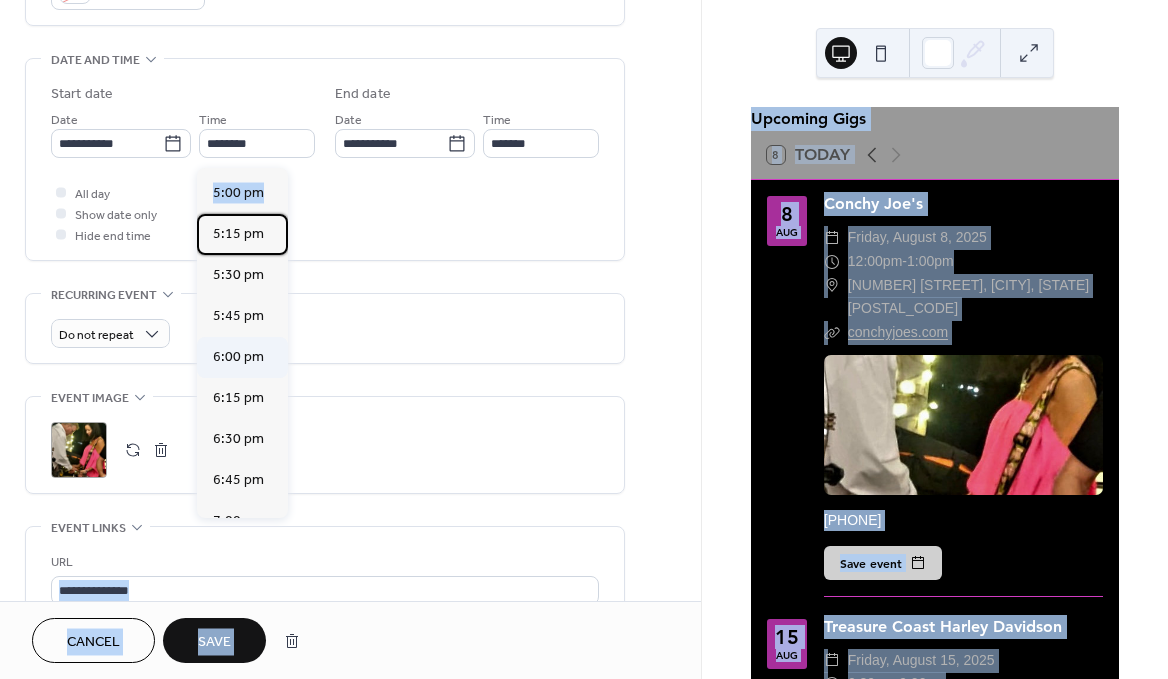 scroll, scrollTop: 2881, scrollLeft: 0, axis: vertical 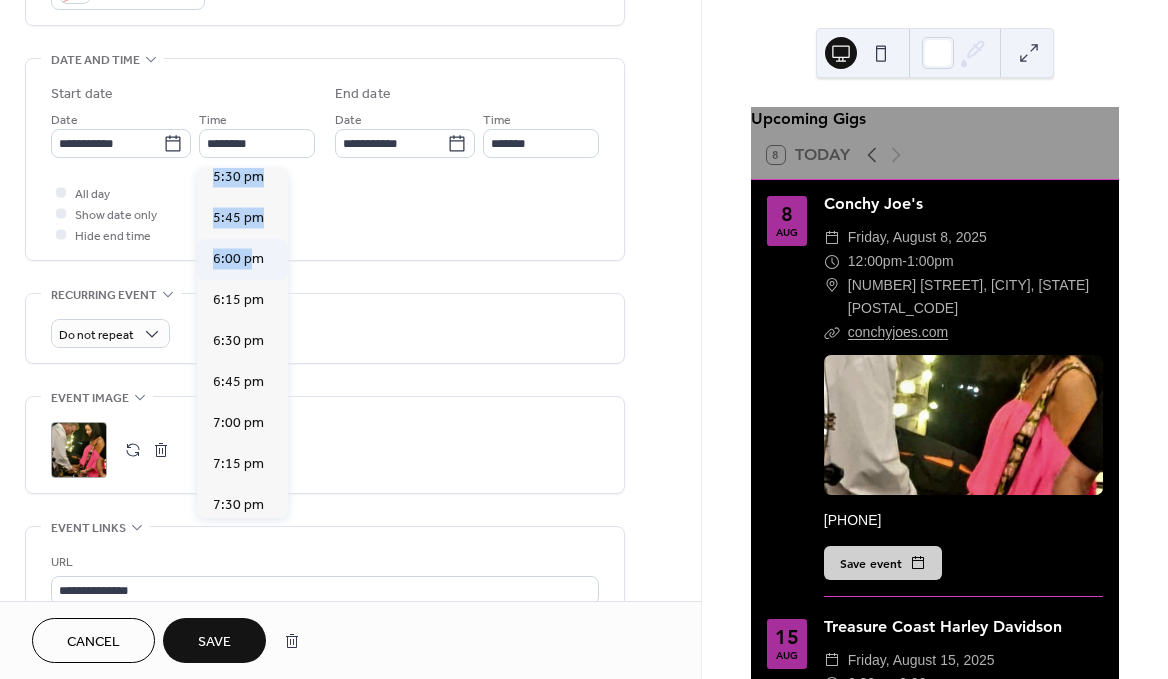 drag, startPoint x: 240, startPoint y: 374, endPoint x: 247, endPoint y: 247, distance: 127.192764 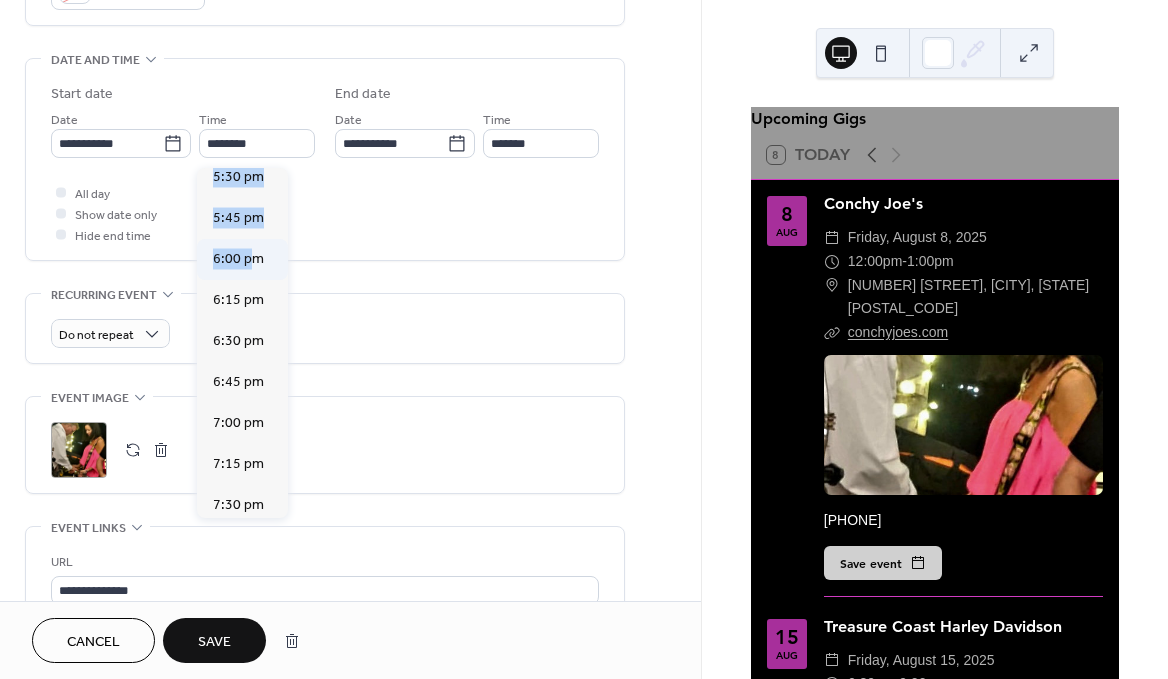 click on "12:00 am 12:15 am 12:30 am 12:45 am 1:00 am 1:15 am 1:30 am 1:45 am 2:00 am 2:15 am 2:30 am 2:45 am 3:00 am 3:15 am 3:30 am 3:45 am 4:00 am 4:15 am 4:30 am 4:45 am 5:00 am 5:15 am 5:30 am 5:45 am 6:00 am 6:15 am 6:30 am 6:45 am 7:00 am 7:15 am 7:30 am 7:45 am 8:00 am 8:15 am 8:30 am 8:45 am 9:00 am 9:15 am 9:30 am 9:45 am 10:00 am 10:15 am 10:30 am 10:45 am 11:00 am 11:15 am 11:30 am 11:45 am 12:00 pm 12:15 pm 12:30 pm 12:45 pm 1:00 pm 1:15 pm 1:30 pm 1:45 pm 2:00 pm 2:15 pm 2:30 pm 2:45 pm 3:00 pm 3:15 pm 3:30 pm 3:45 pm 4:00 pm 4:15 pm 4:30 pm 4:45 pm 5:00 pm 5:15 pm 5:30 pm 5:45 pm 6:00 pm 6:15 pm 6:30 pm 6:45 pm 7:00 pm 7:15 pm 7:30 pm 7:45 pm 8:00 pm 8:15 pm 8:30 pm 8:45 pm 9:00 pm 9:15 pm 9:30 pm 9:45 pm 10:00 pm 10:15 pm 10:30 pm 10:45 pm 11:00 pm 11:15 pm 11:30 pm 11:45 pm" at bounding box center (242, 343) 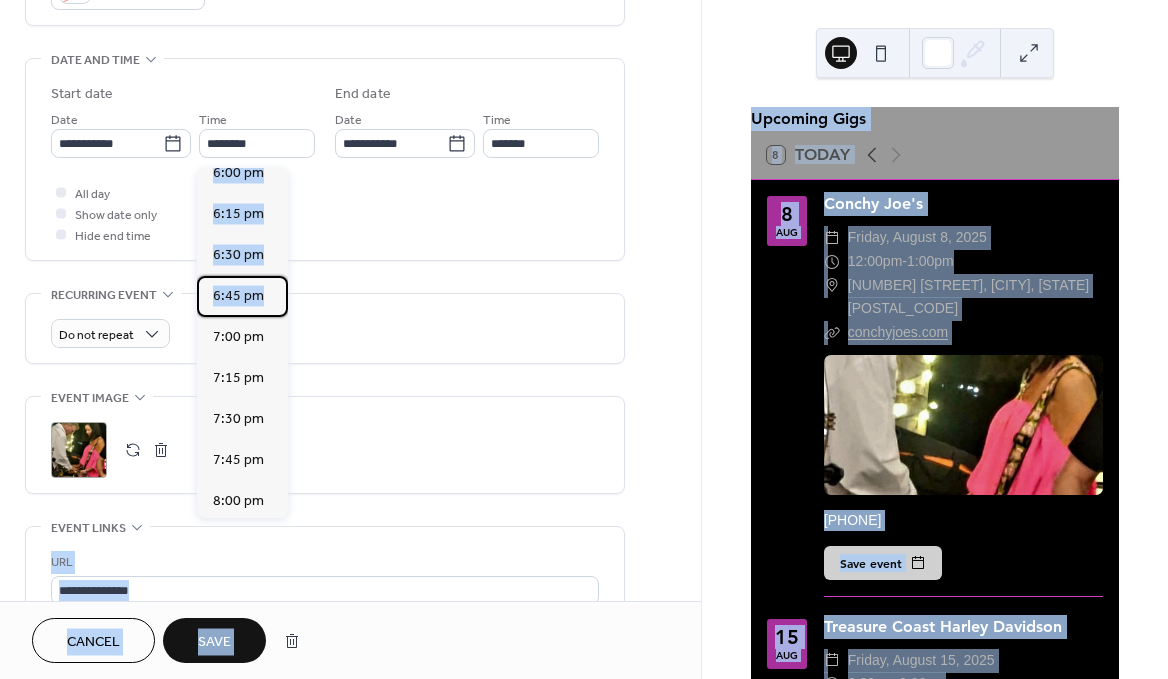 scroll, scrollTop: 3091, scrollLeft: 0, axis: vertical 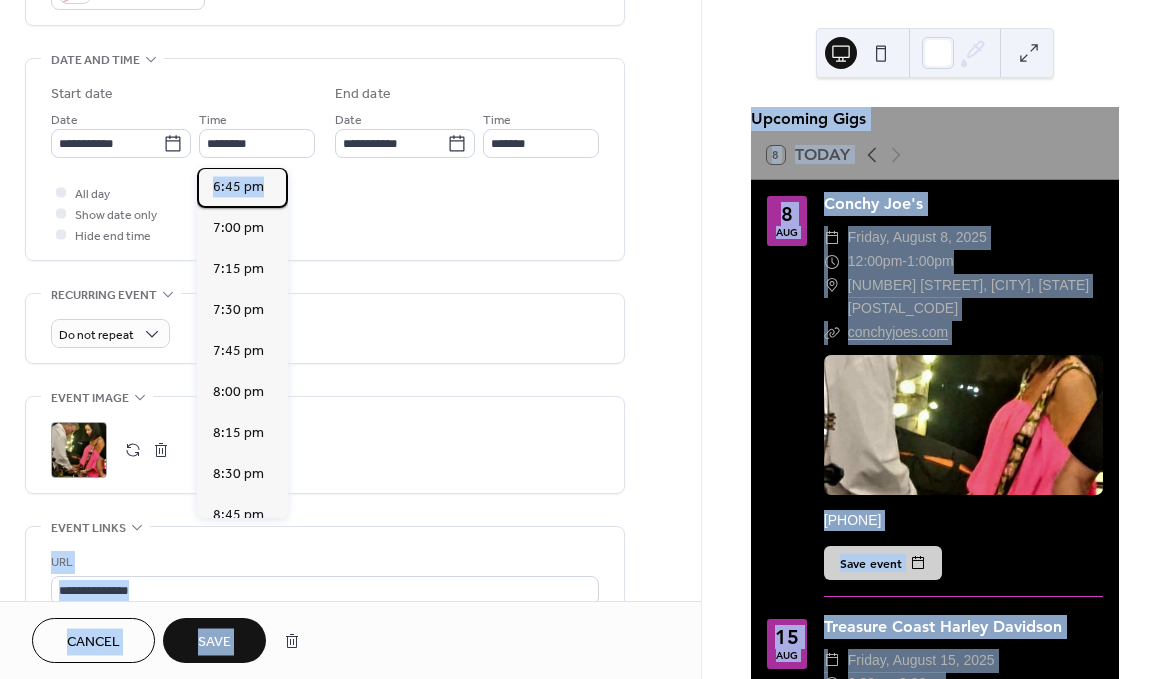 drag, startPoint x: 244, startPoint y: 395, endPoint x: 249, endPoint y: 548, distance: 153.08168 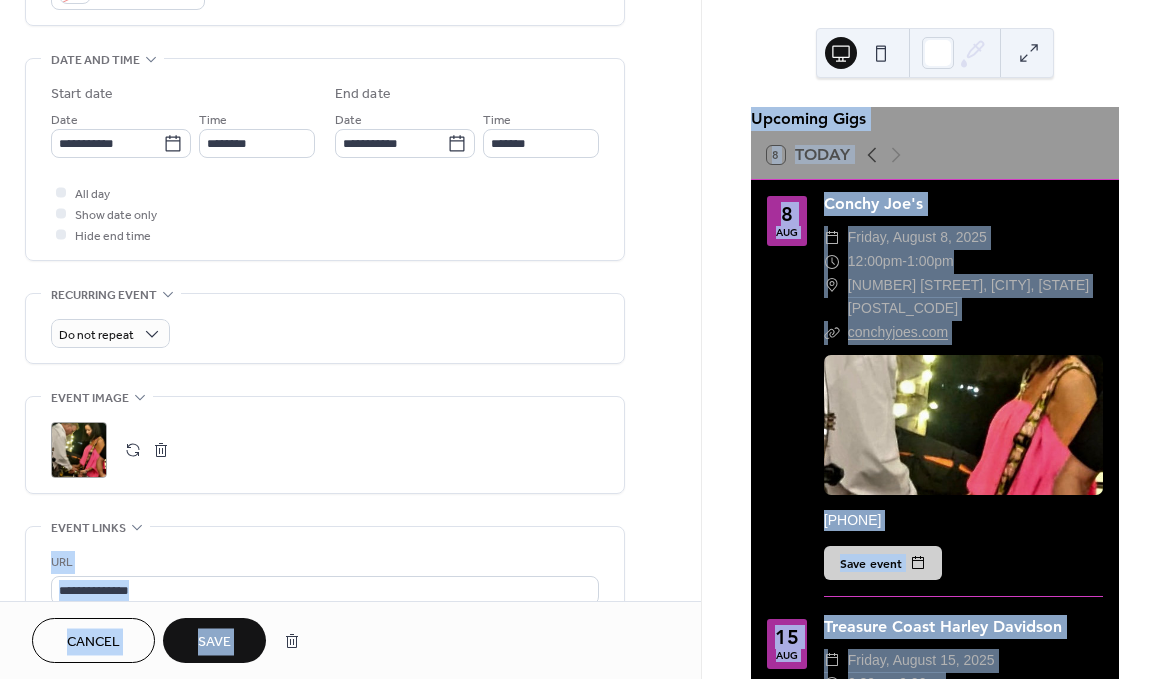 click on "**********" at bounding box center (325, 625) 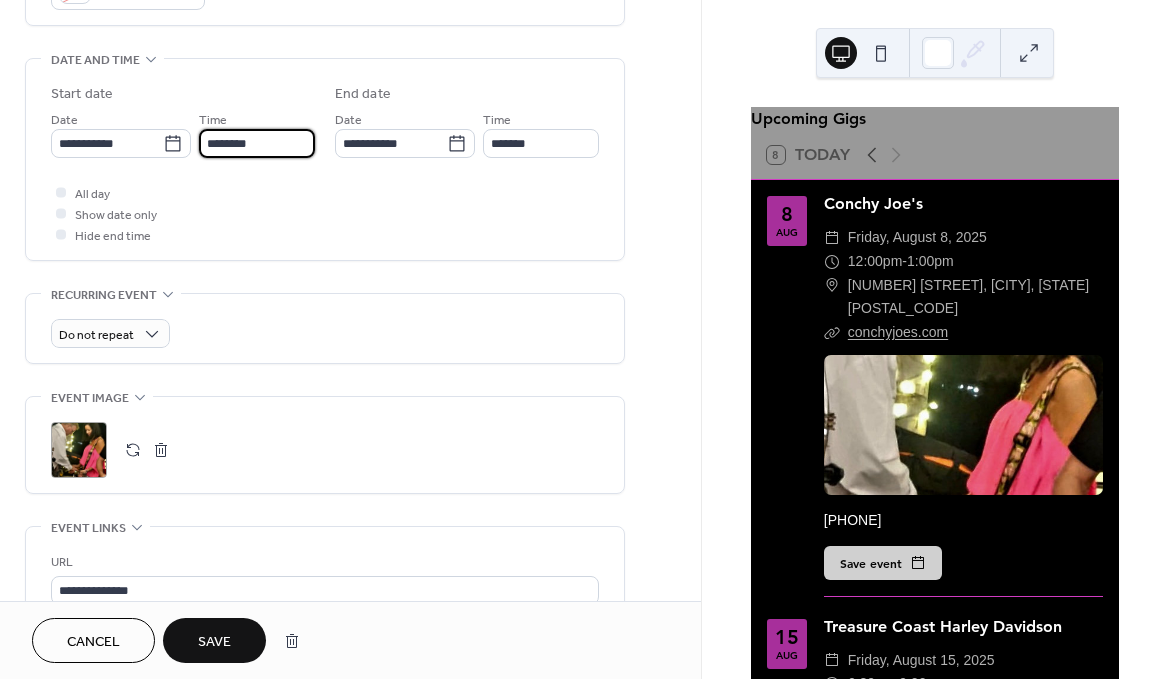 click on "********" at bounding box center [257, 143] 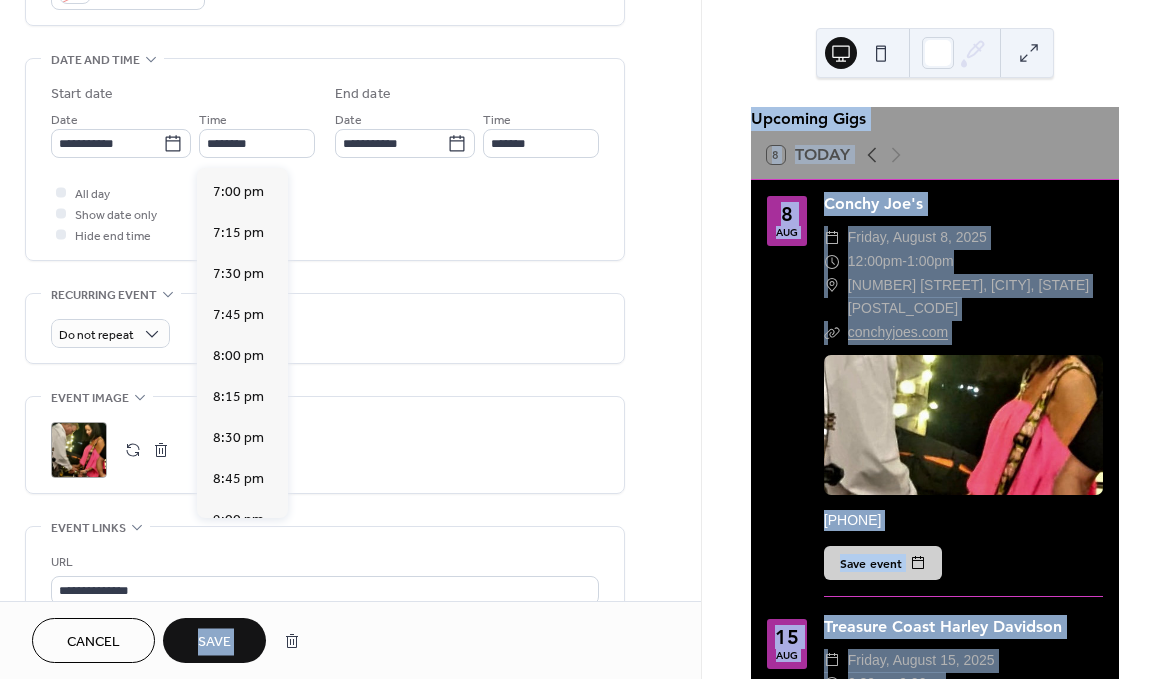 drag, startPoint x: 214, startPoint y: 369, endPoint x: 238, endPoint y: 516, distance: 148.9463 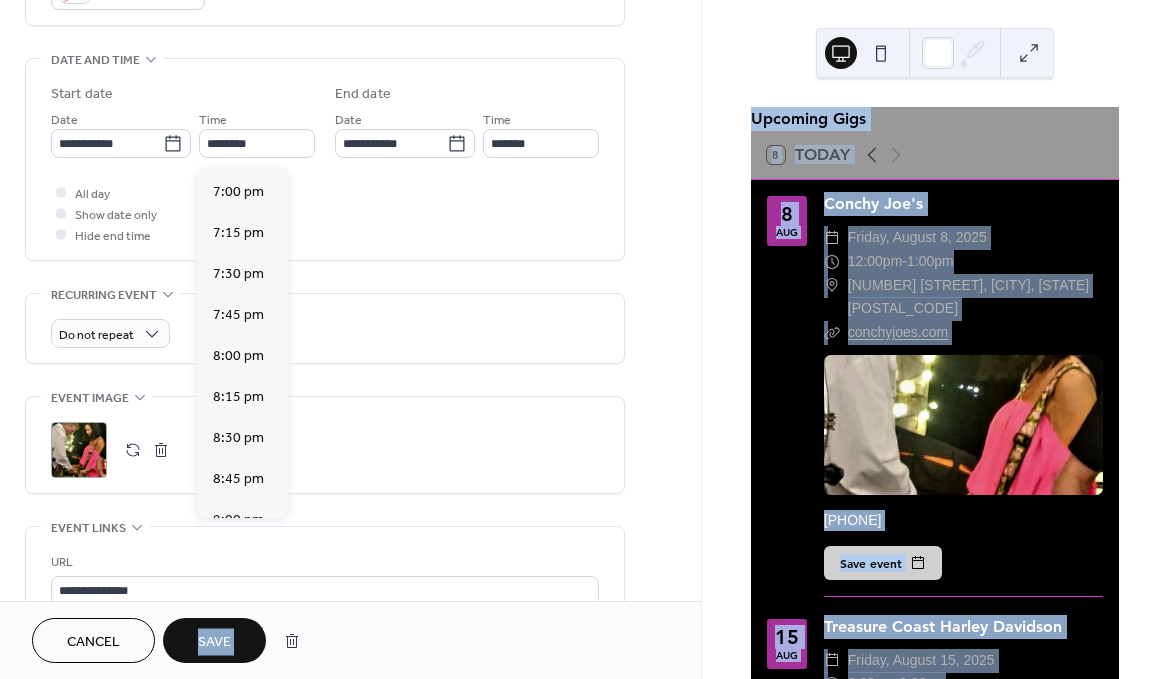 click on "**********" at bounding box center [584, 339] 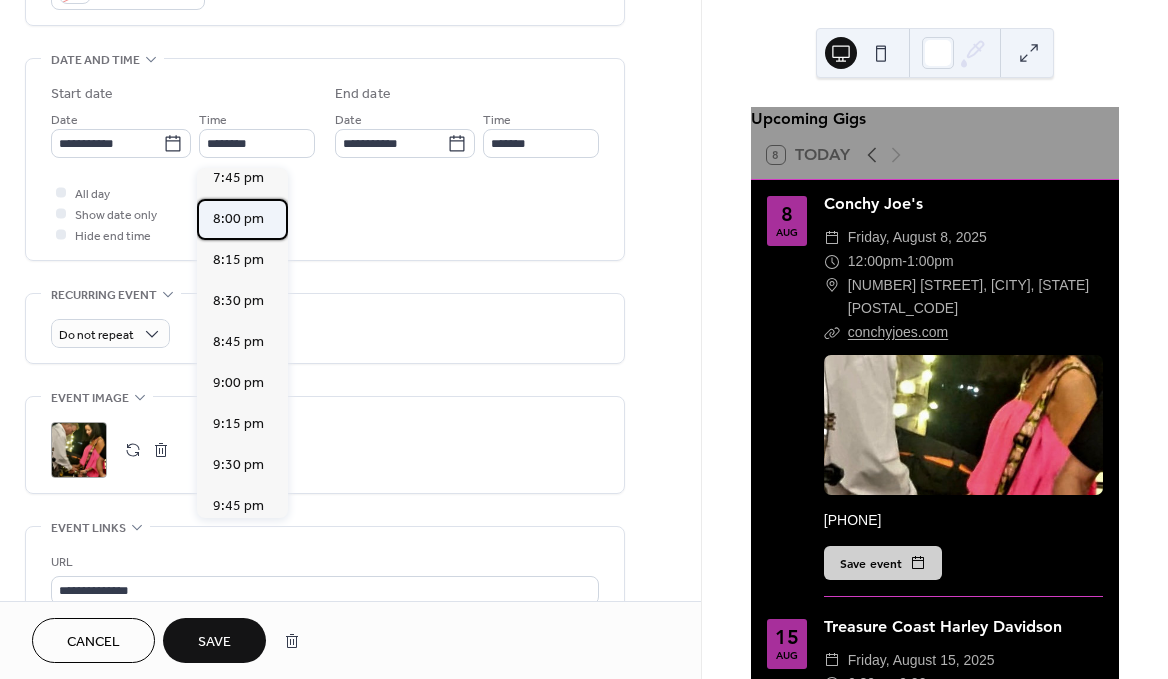 click on "8:00 pm" at bounding box center (238, 219) 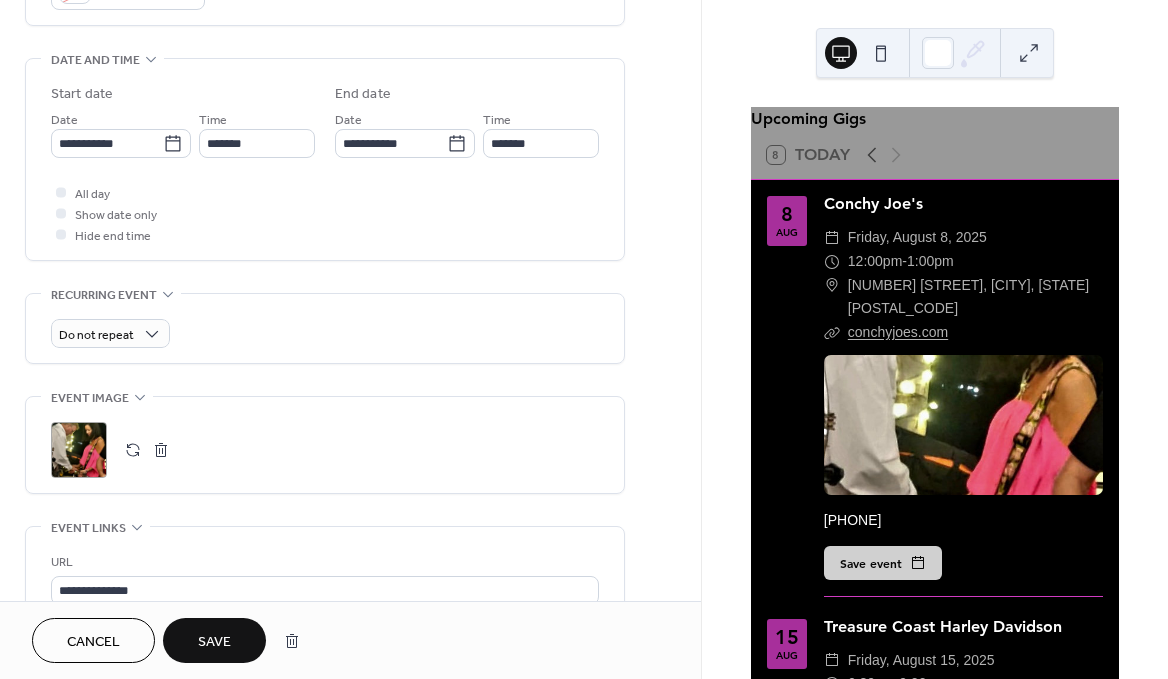 type on "*******" 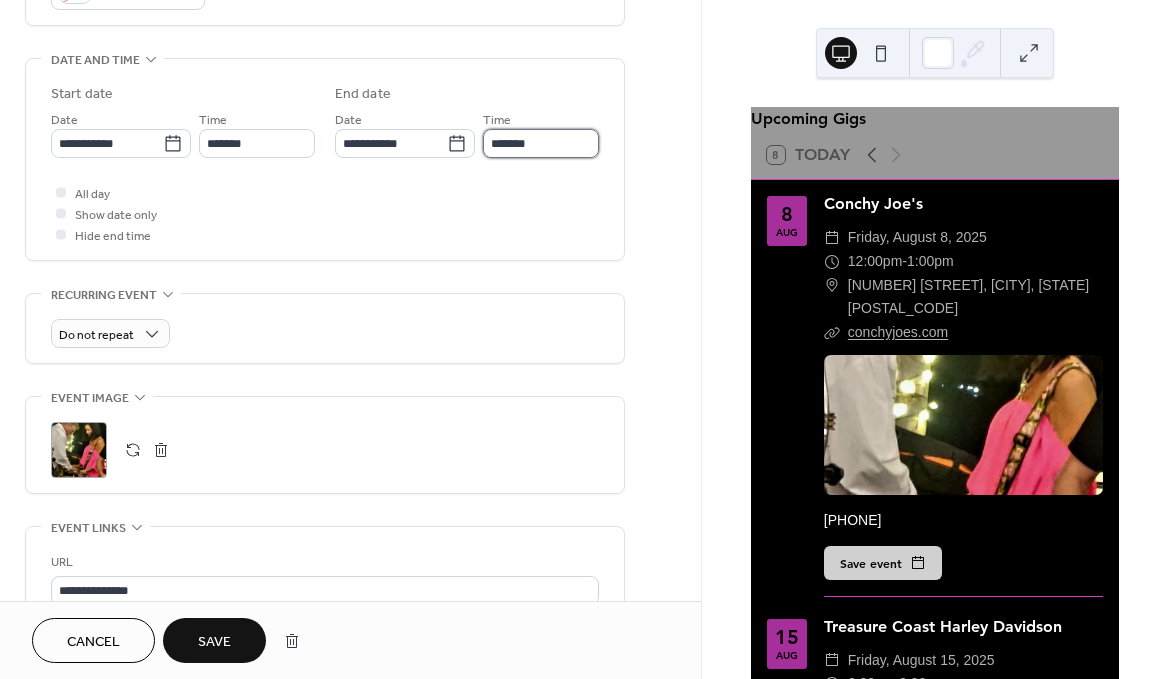 click on "*******" at bounding box center [541, 143] 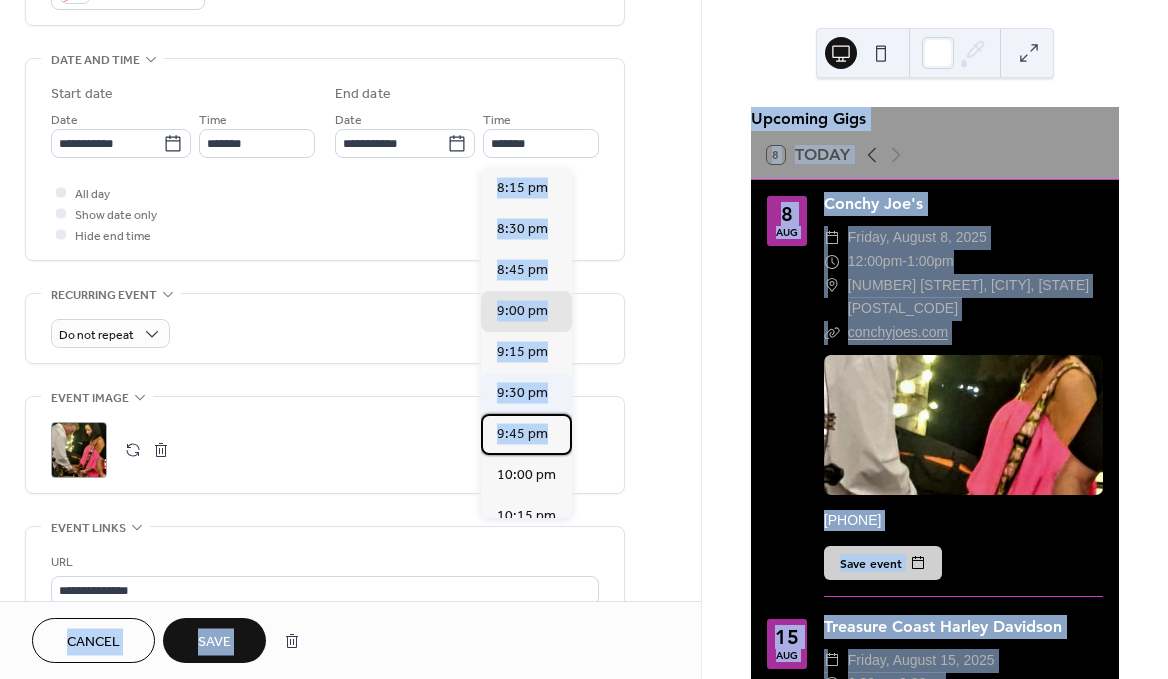drag, startPoint x: 514, startPoint y: 452, endPoint x: 524, endPoint y: 276, distance: 176.28386 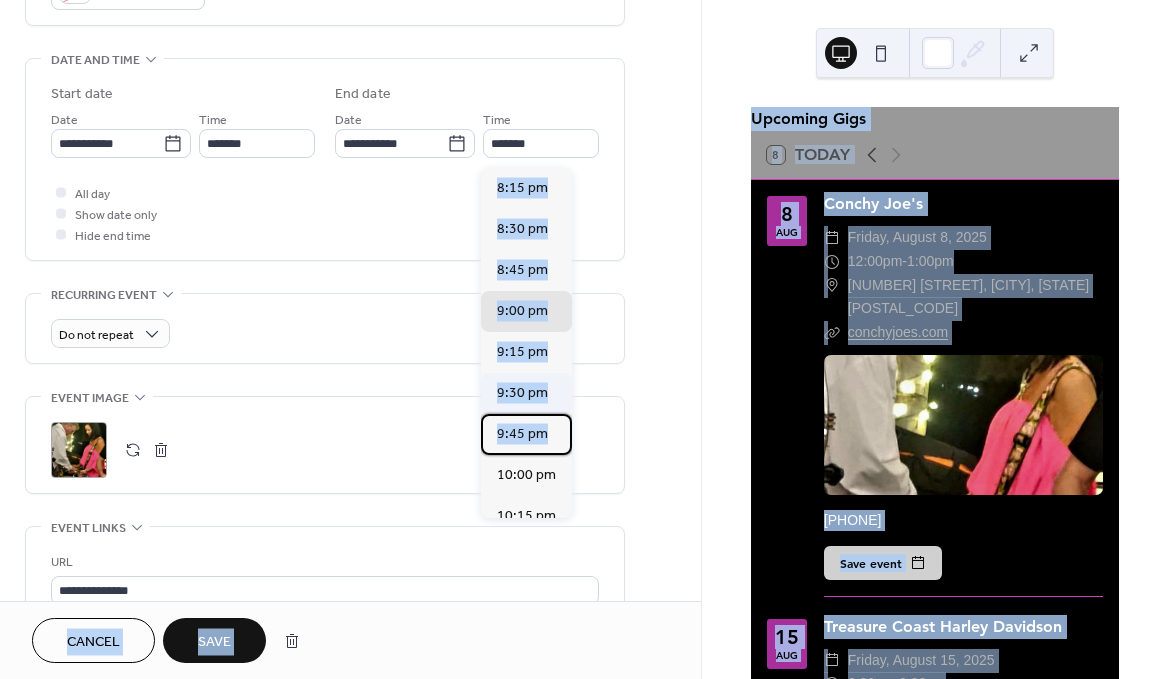 click on "8:15 pm 8:30 pm 8:45 pm 9:00 pm 9:15 pm 9:30 pm 9:45 pm 10:00 pm 10:15 pm 10:30 pm 10:45 pm 11:00 pm 11:15 pm 11:30 pm 11:45 pm" at bounding box center [526, 343] 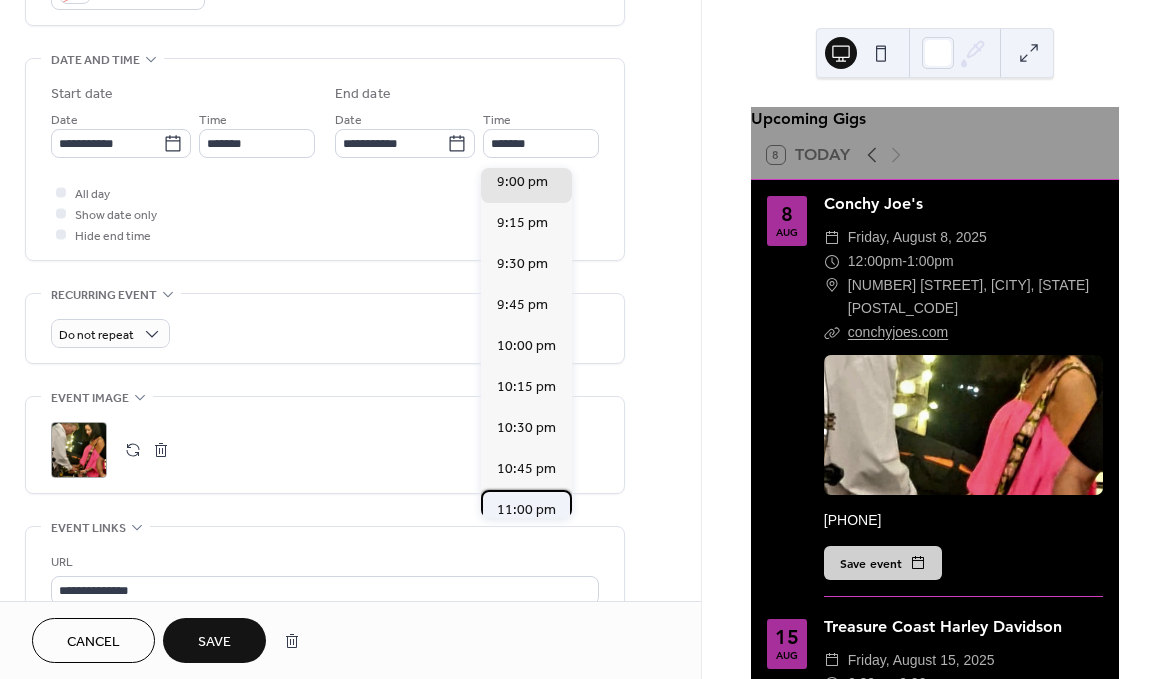click on "11:00 pm" at bounding box center [526, 510] 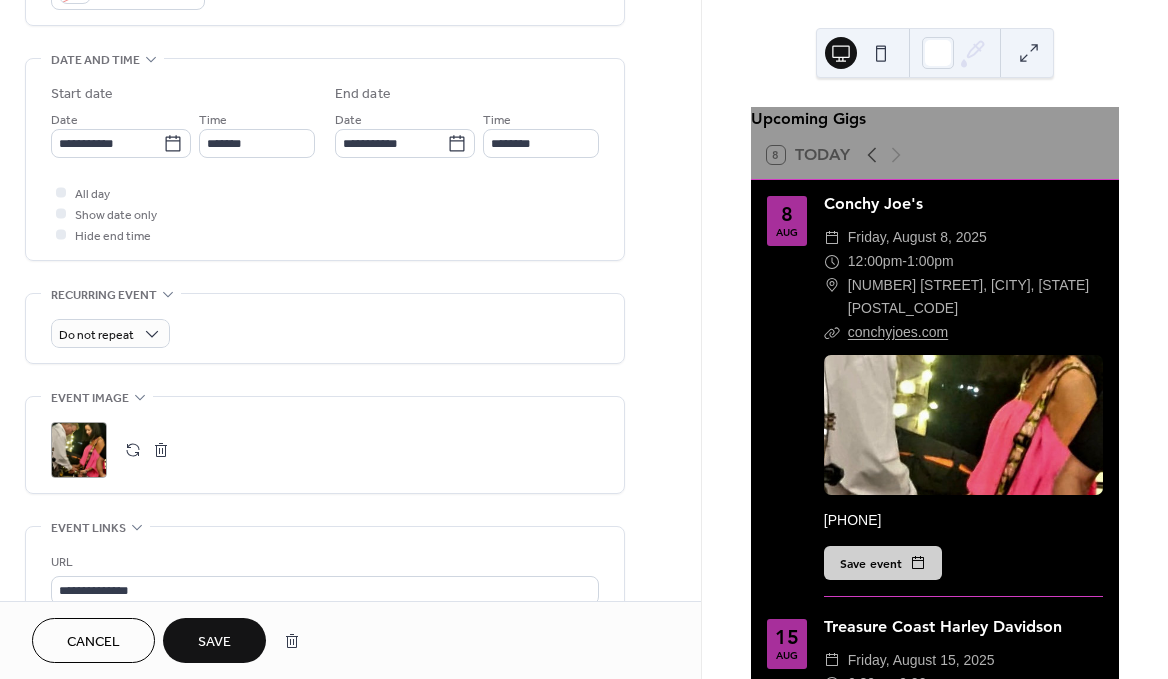 click on ";" at bounding box center [79, 450] 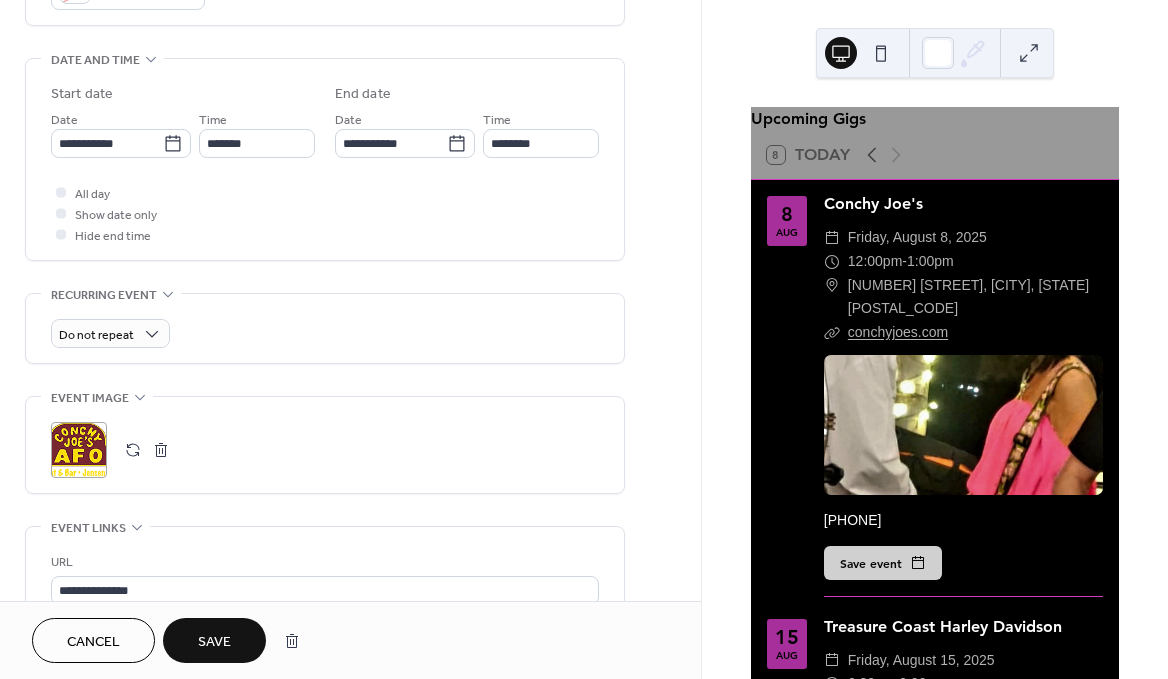 click on "Save" at bounding box center [214, 642] 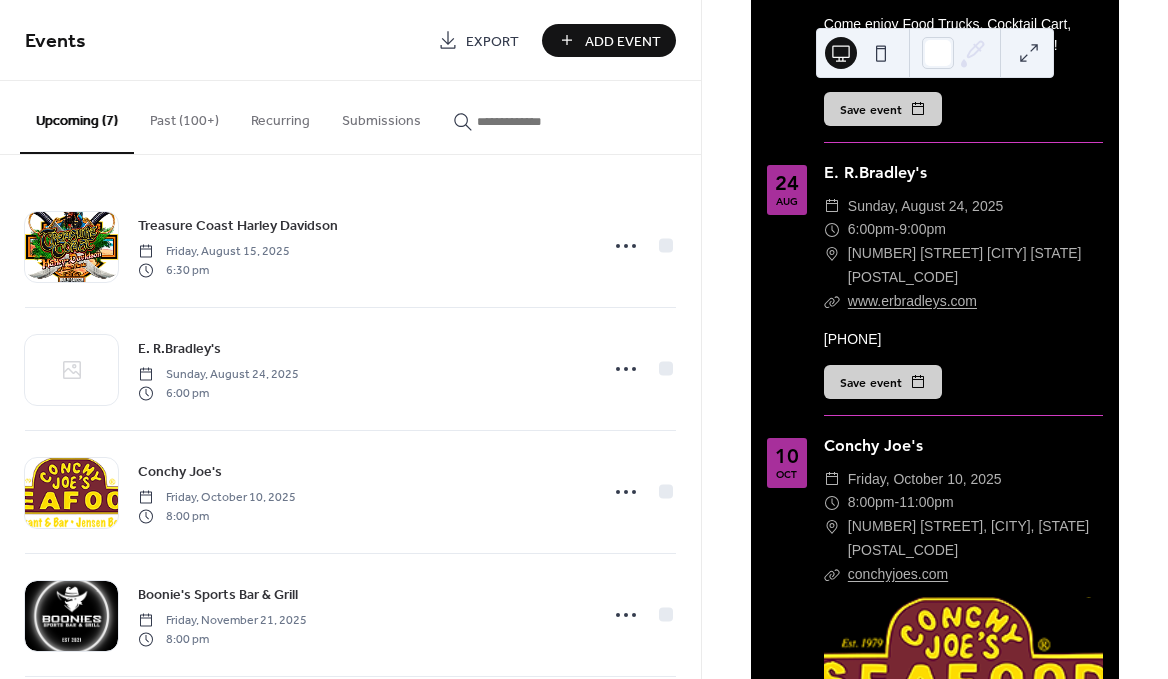 scroll, scrollTop: 483, scrollLeft: 0, axis: vertical 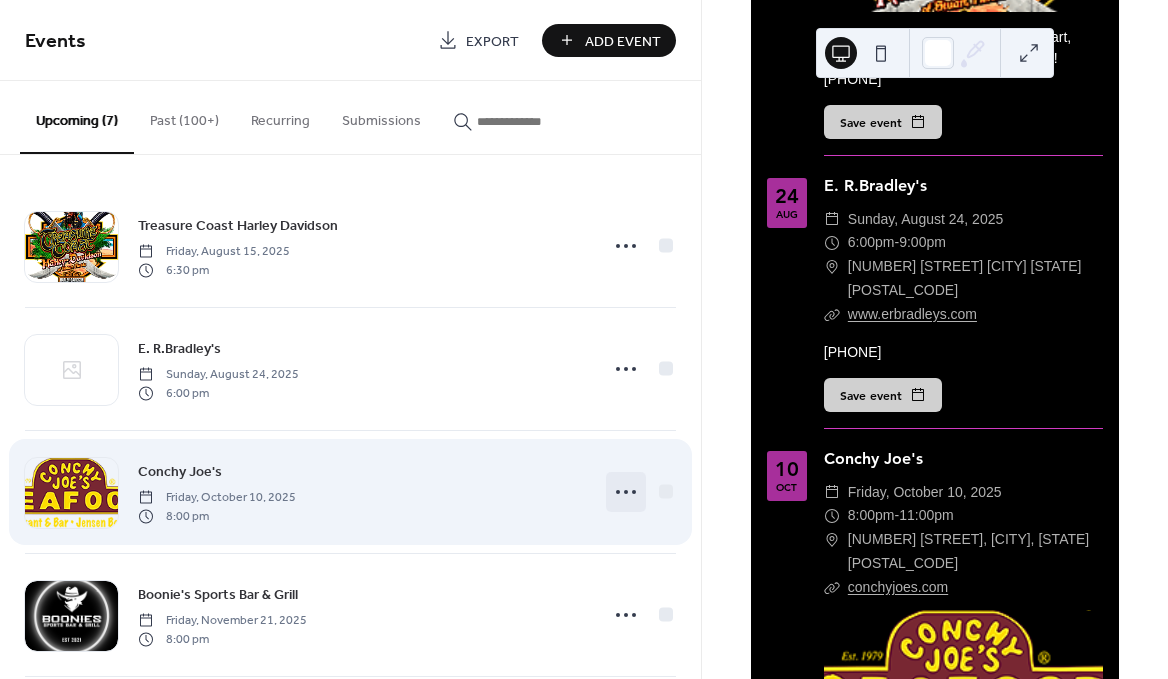 click 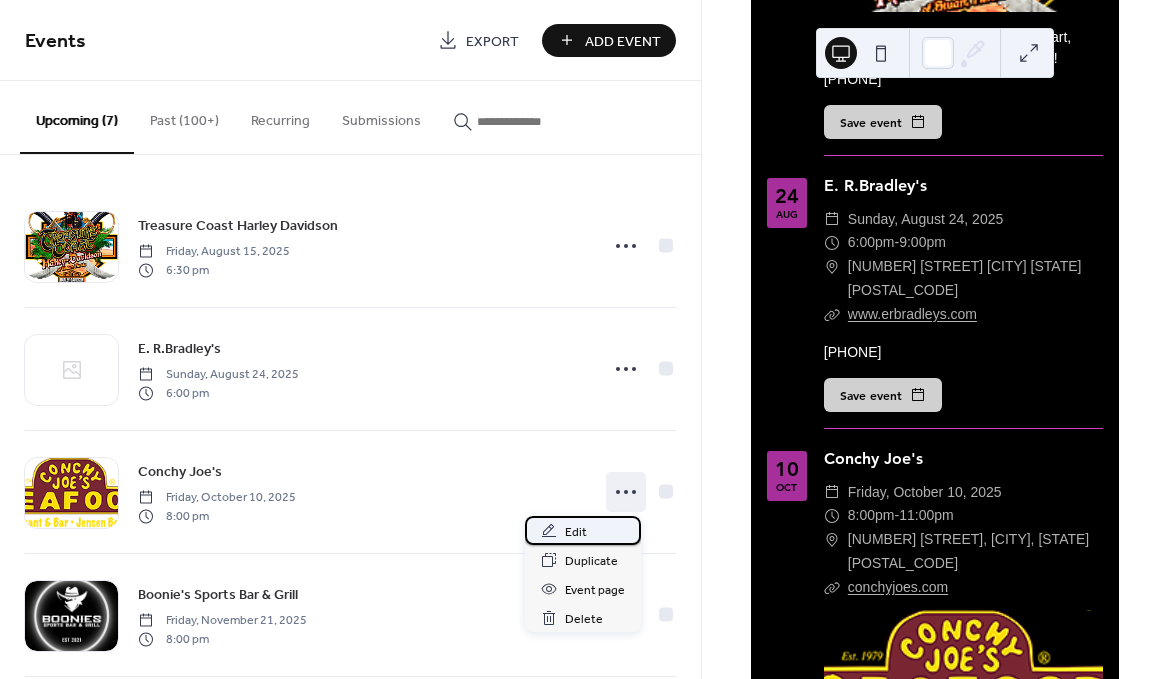 click on "Edit" at bounding box center (576, 532) 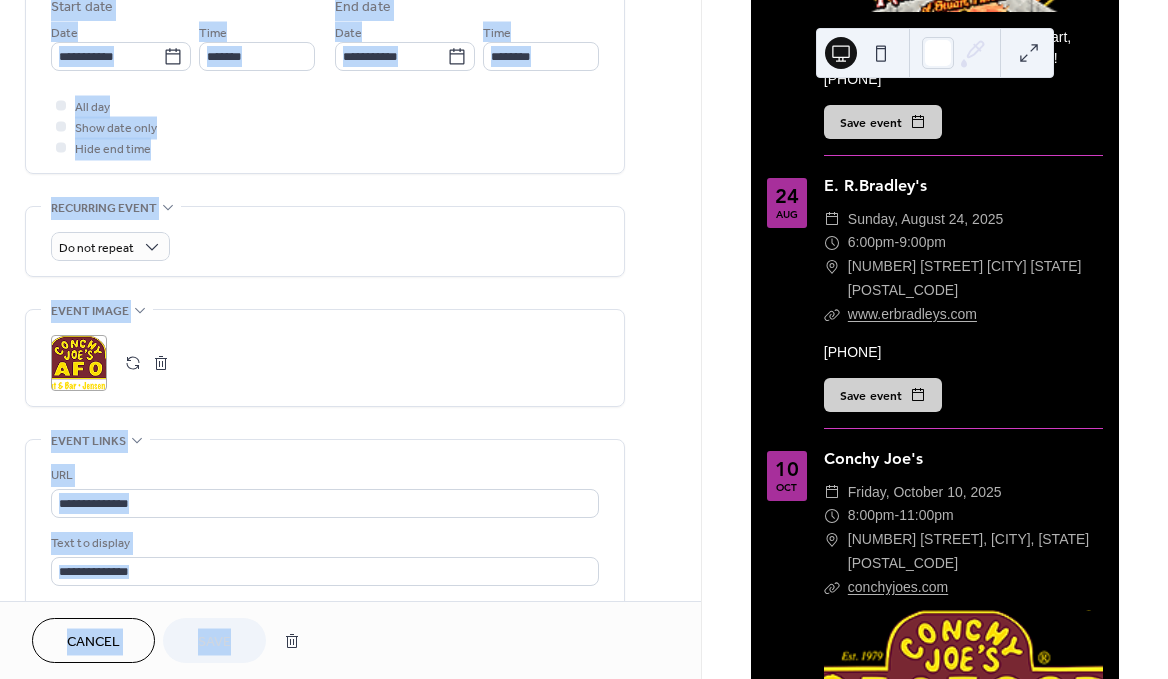 drag, startPoint x: 625, startPoint y: 337, endPoint x: 656, endPoint y: 630, distance: 294.63538 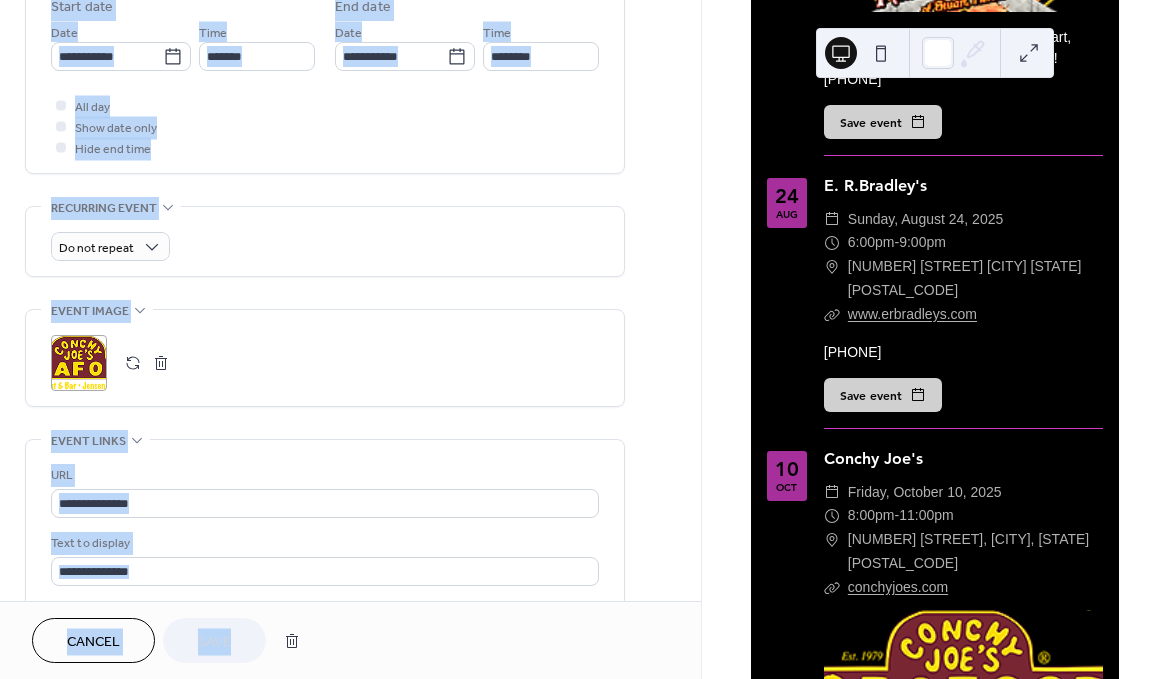 click on "**********" at bounding box center [350, 339] 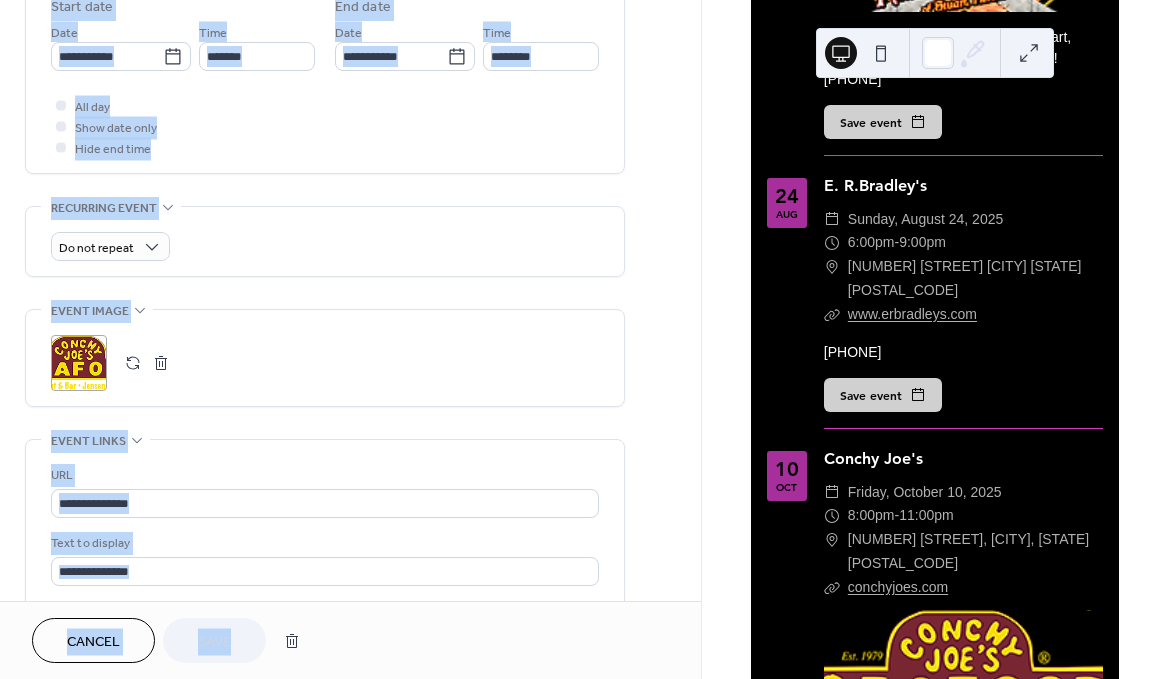 scroll, scrollTop: 769, scrollLeft: 0, axis: vertical 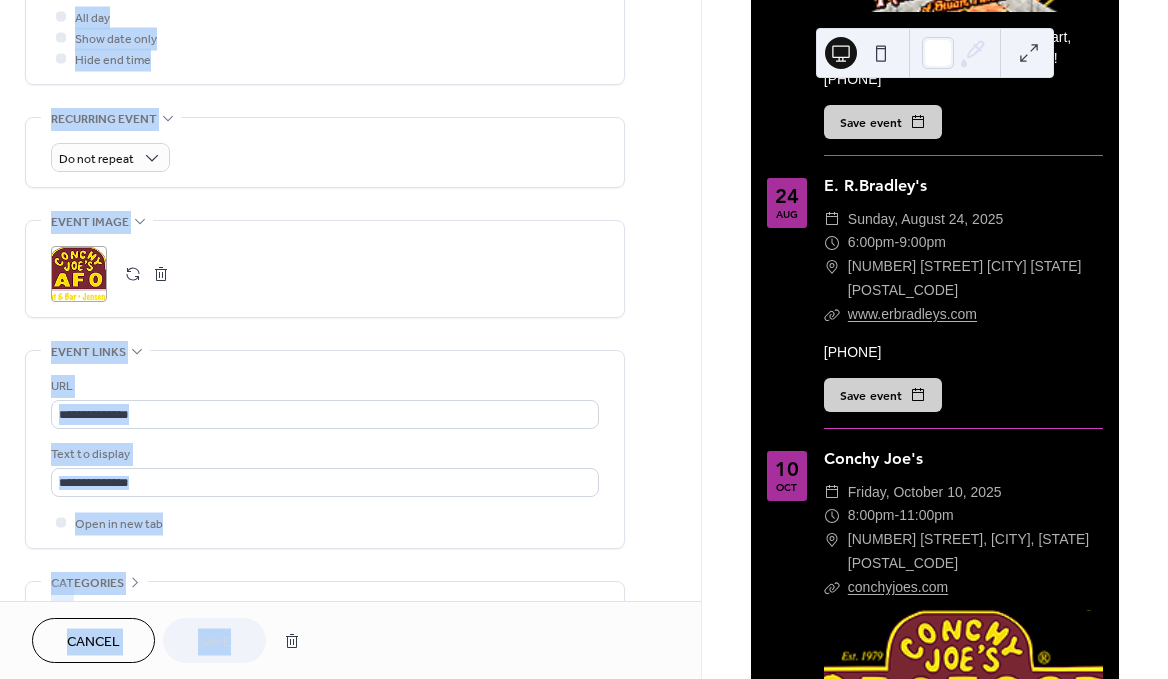click on "**********" at bounding box center [350, 29] 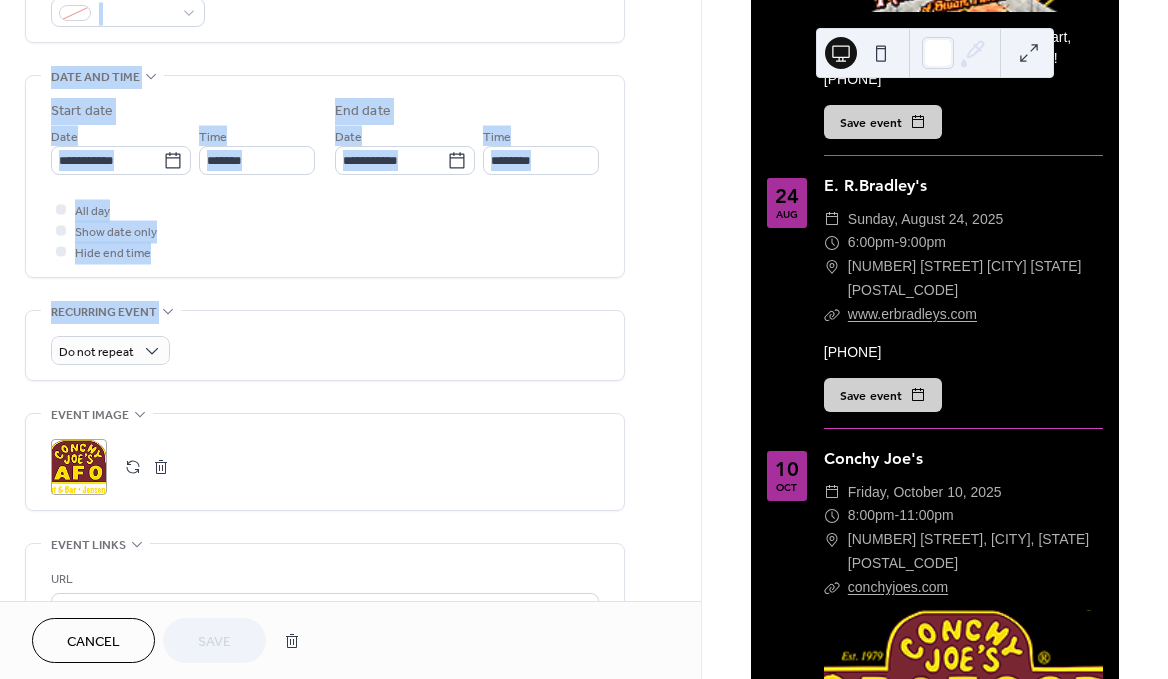 drag, startPoint x: 619, startPoint y: 127, endPoint x: 612, endPoint y: -38, distance: 165.14842 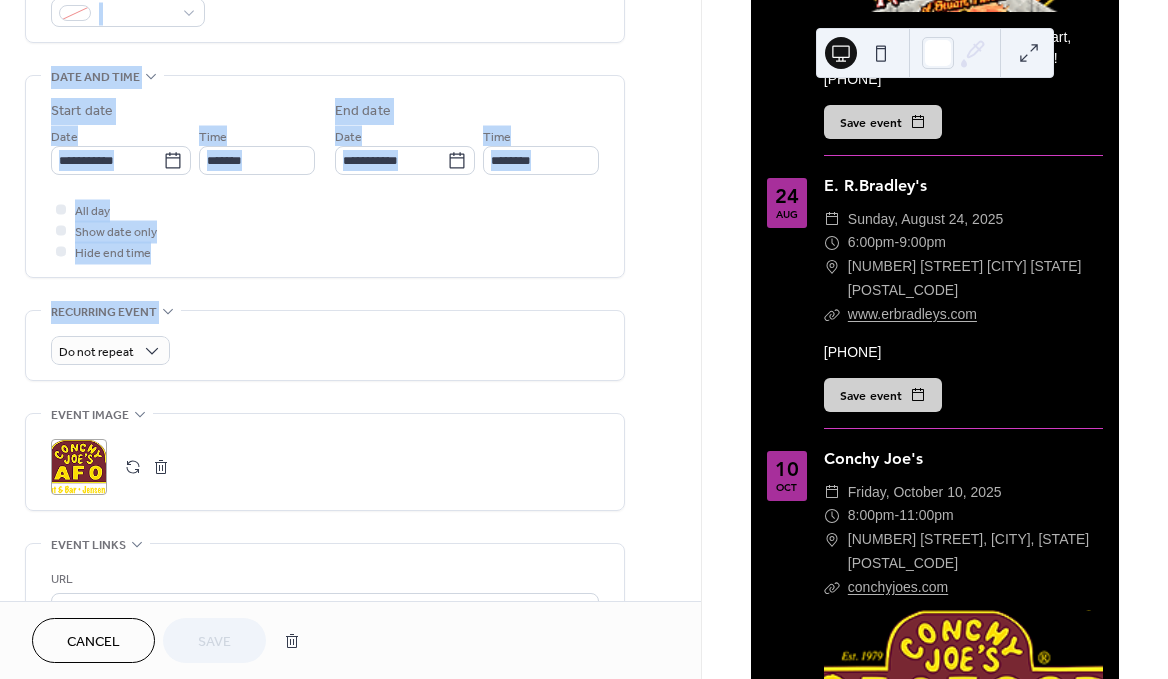 click on "**********" at bounding box center [584, 339] 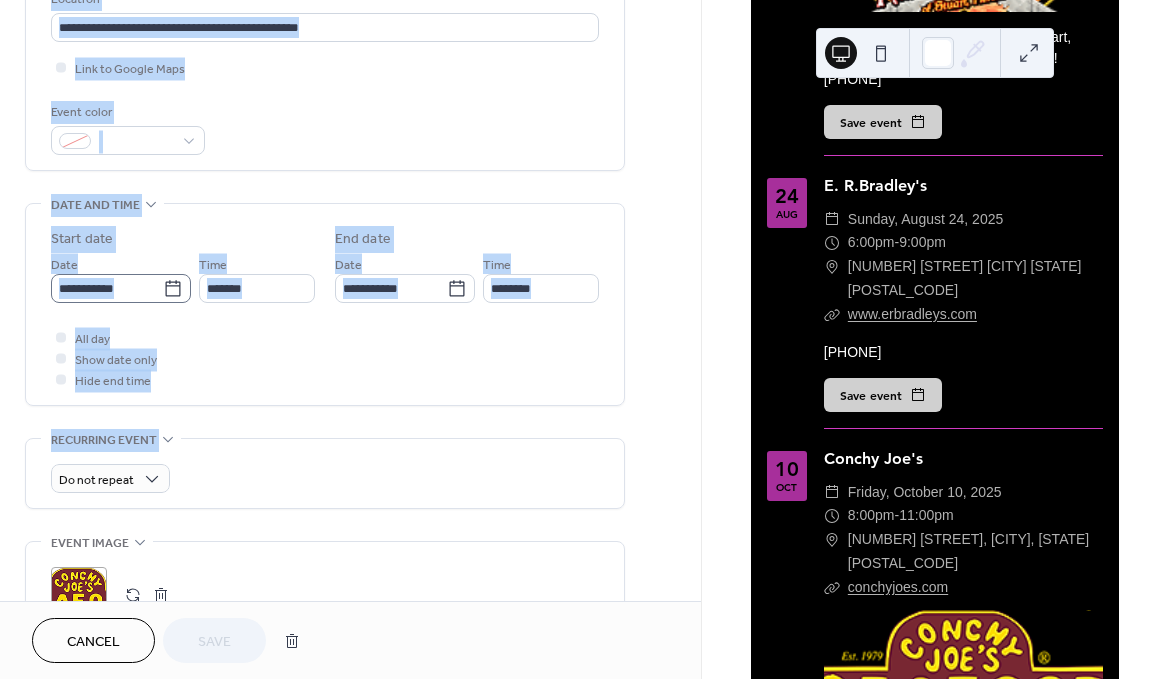 click 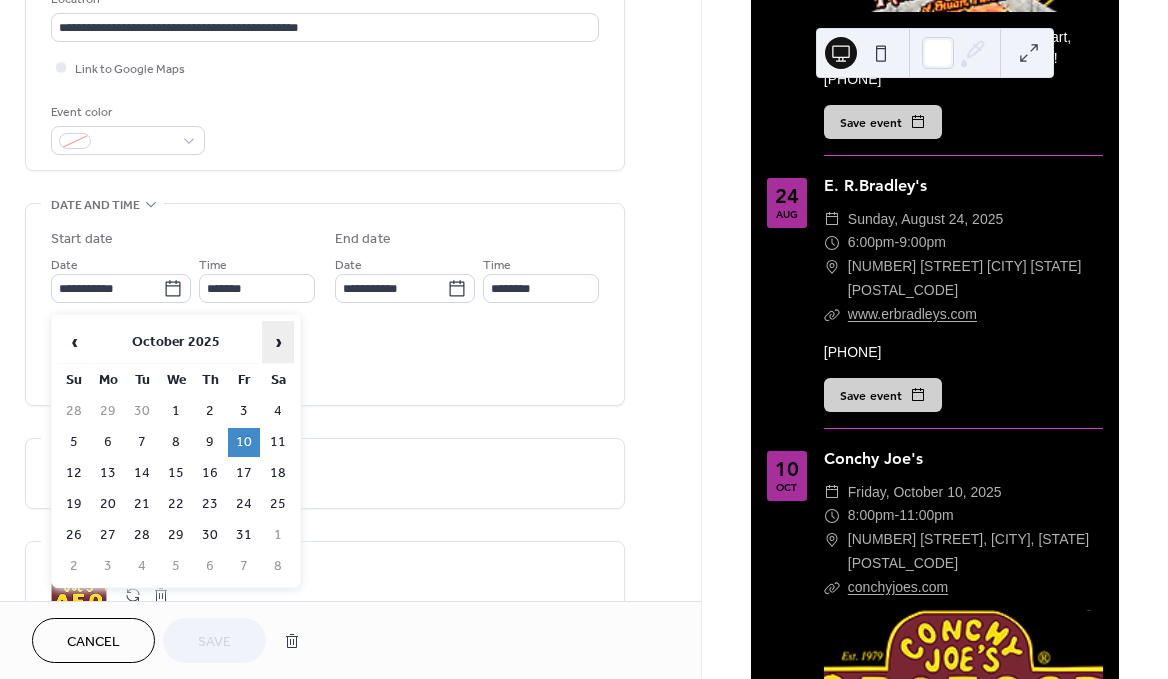 click on "›" at bounding box center [278, 342] 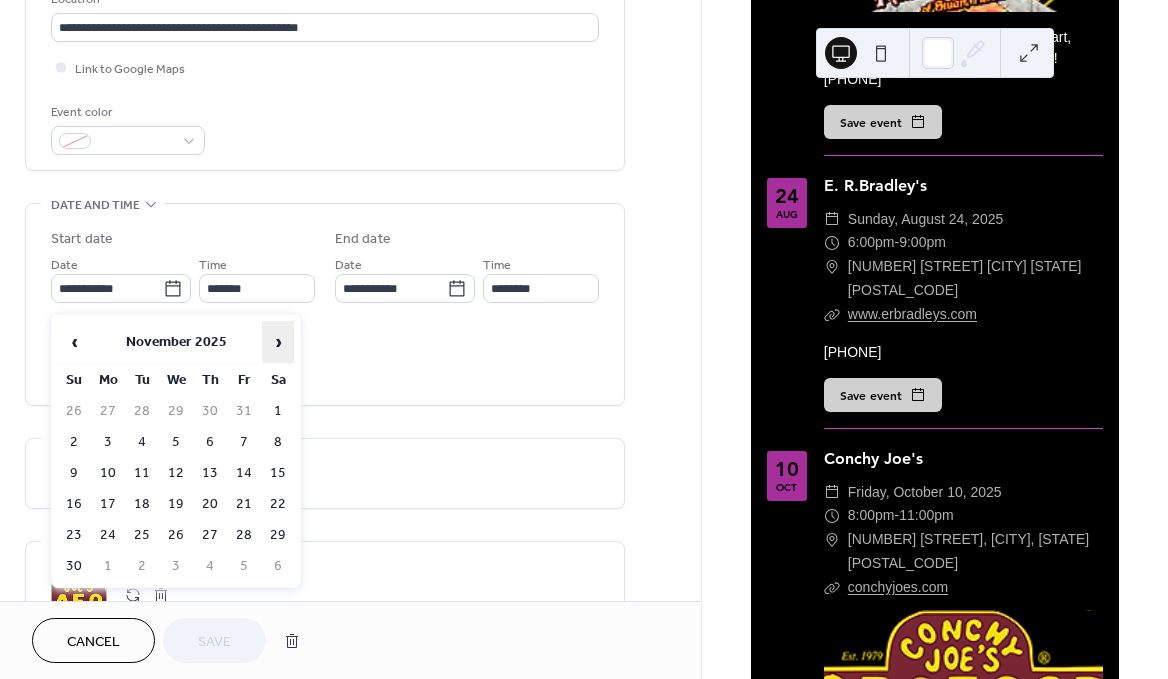 click on "›" at bounding box center [278, 342] 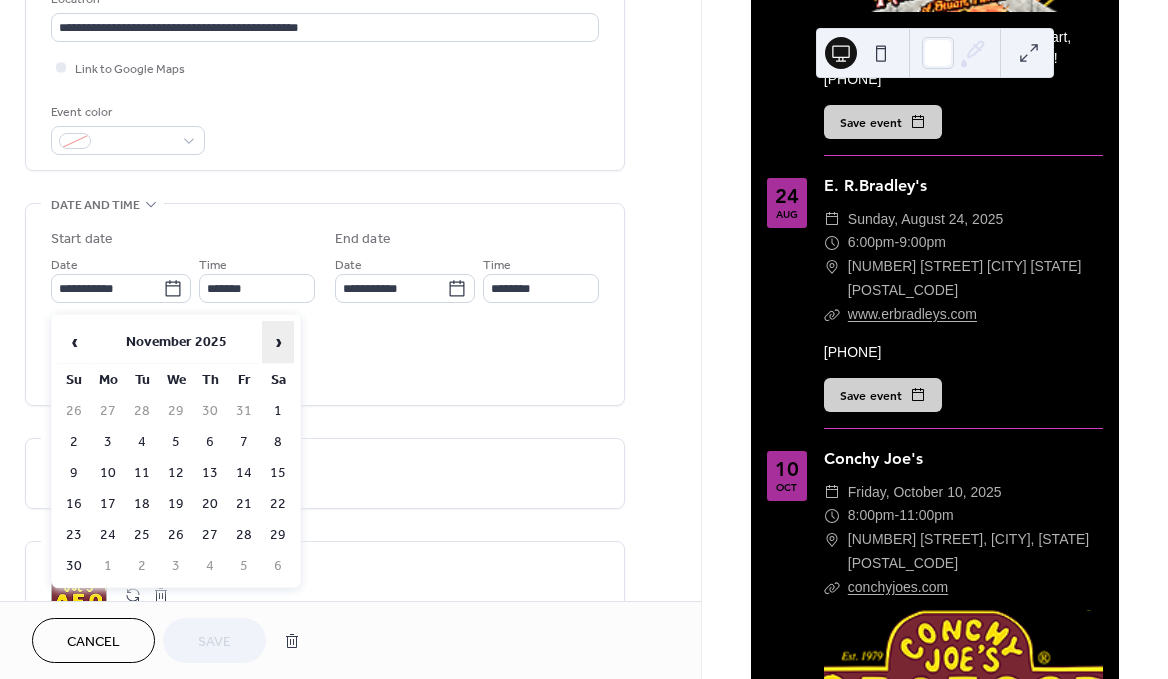 click on "›" at bounding box center (278, 342) 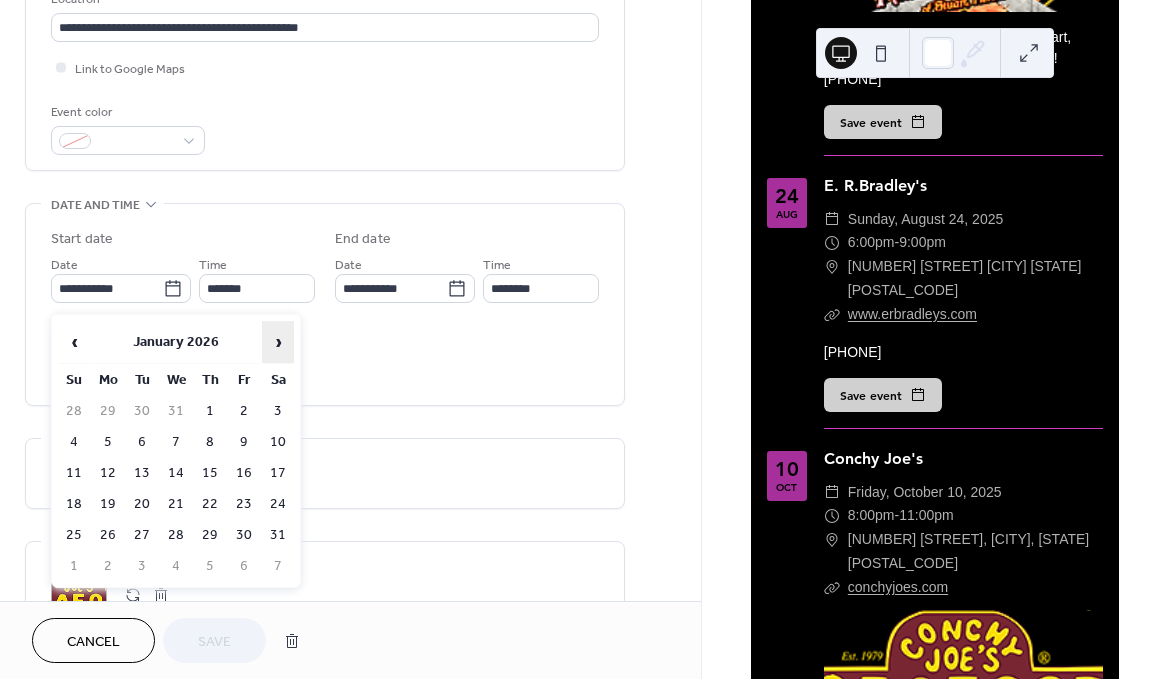 click on "›" at bounding box center [278, 342] 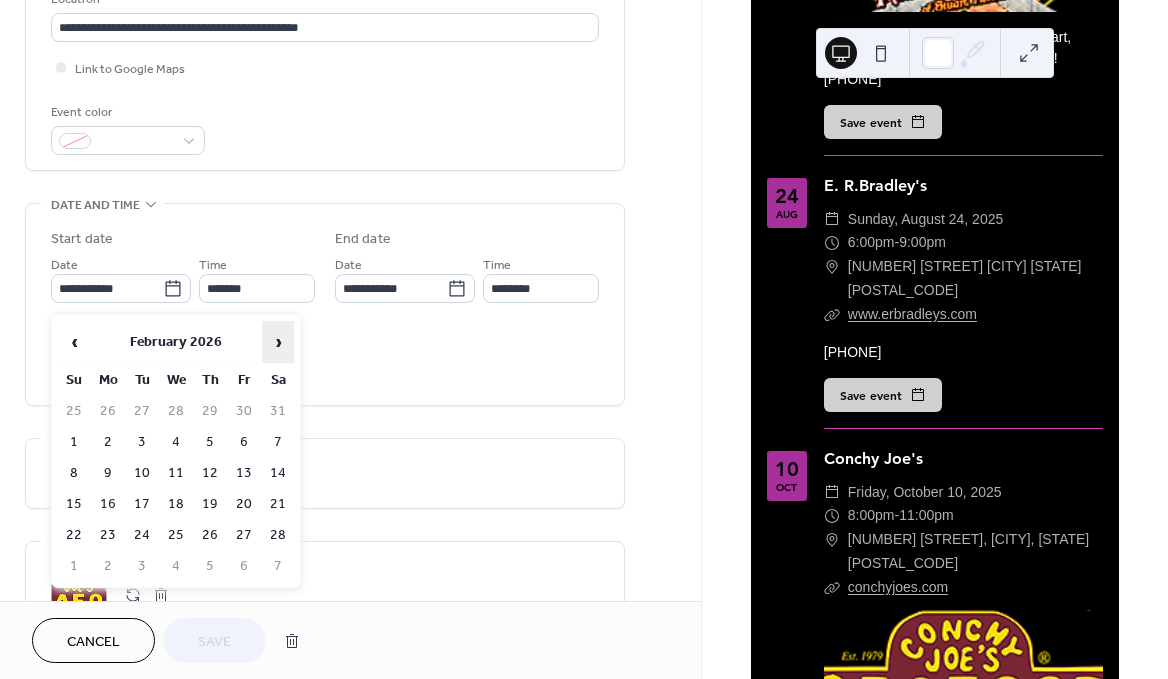 click on "›" at bounding box center [278, 342] 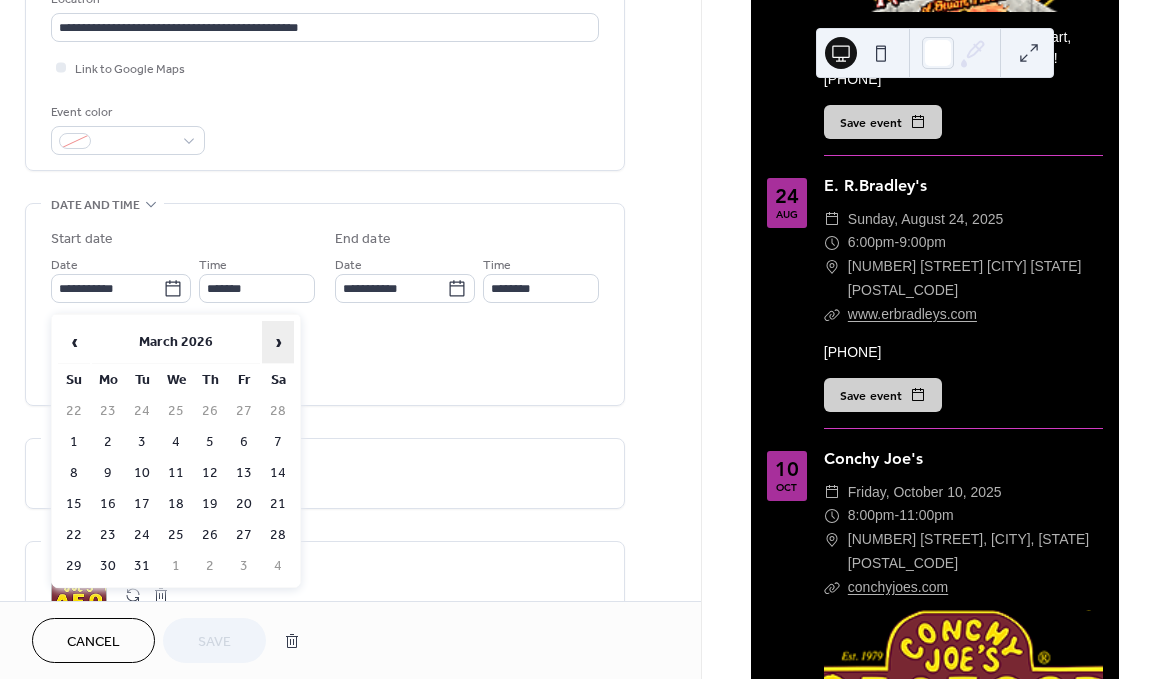 click on "›" at bounding box center [278, 342] 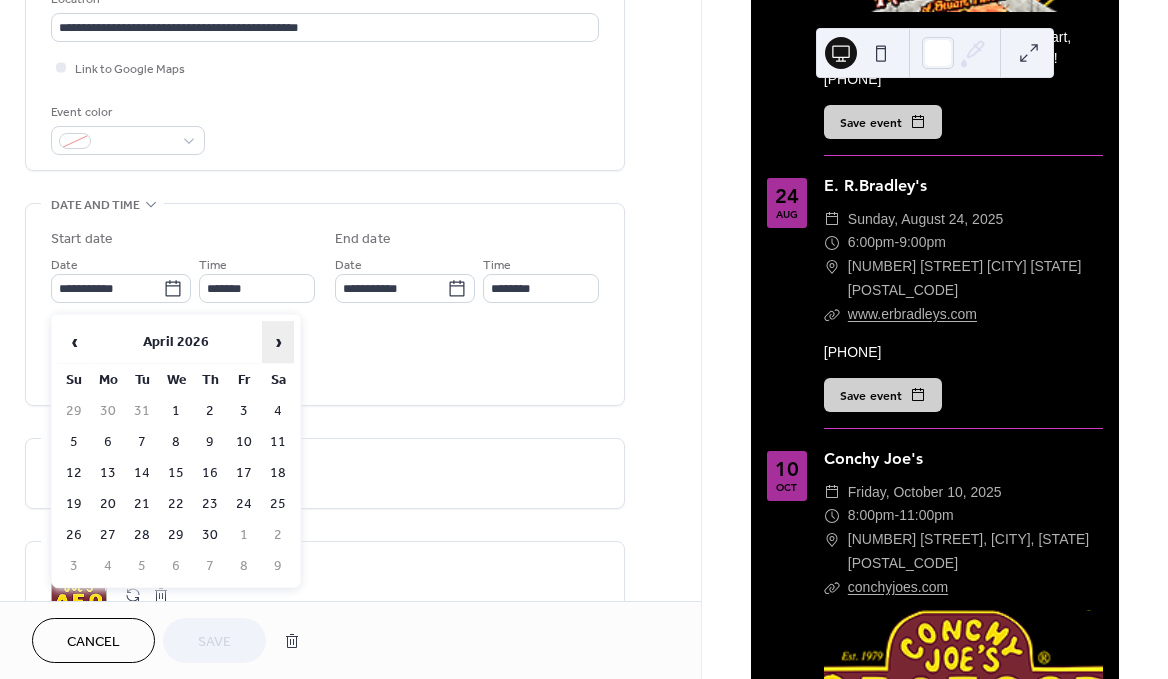 click on "›" at bounding box center (278, 342) 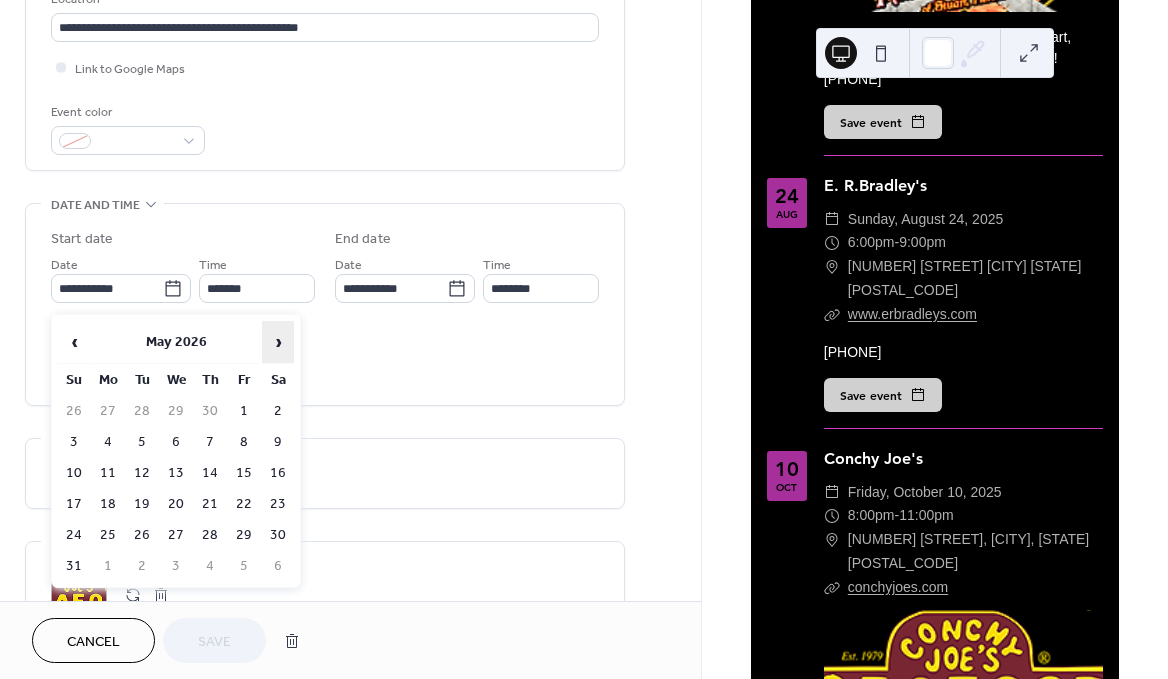 click on "›" at bounding box center [278, 342] 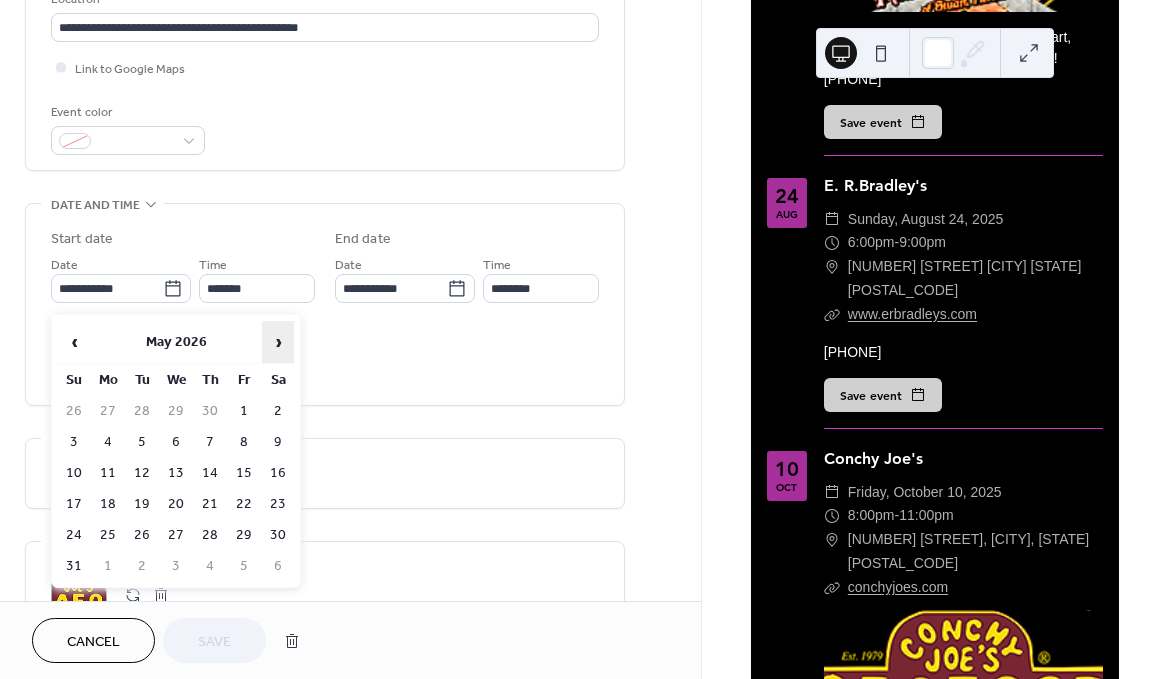 click on "›" at bounding box center (278, 342) 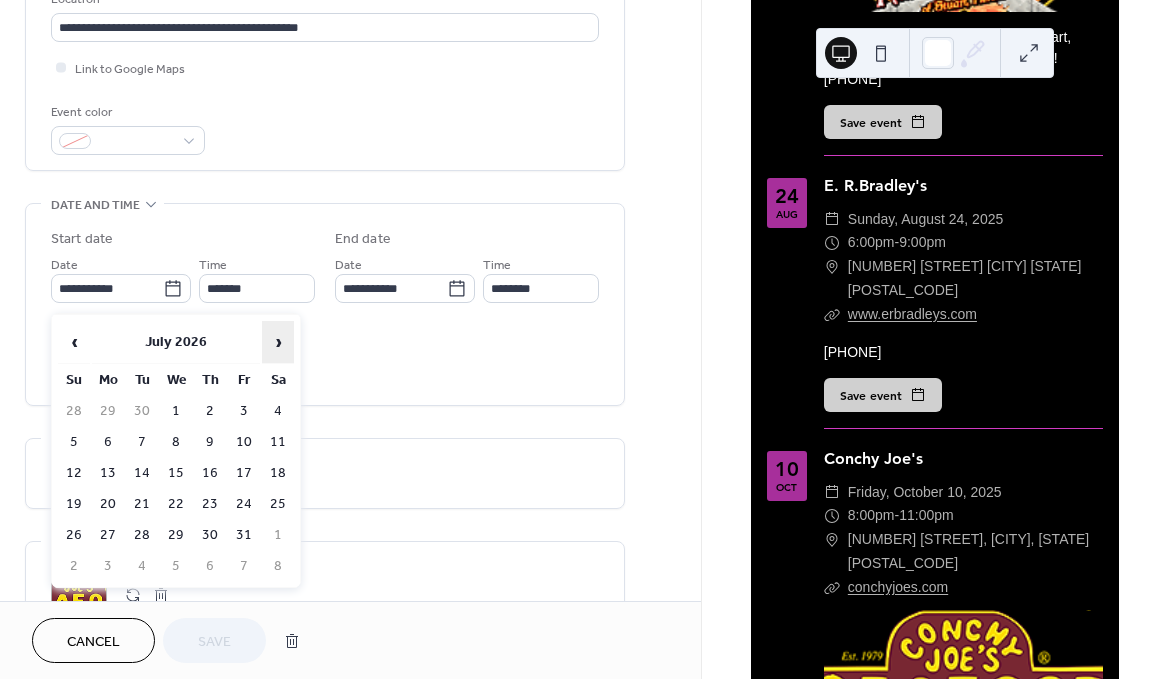 click on "›" at bounding box center [278, 342] 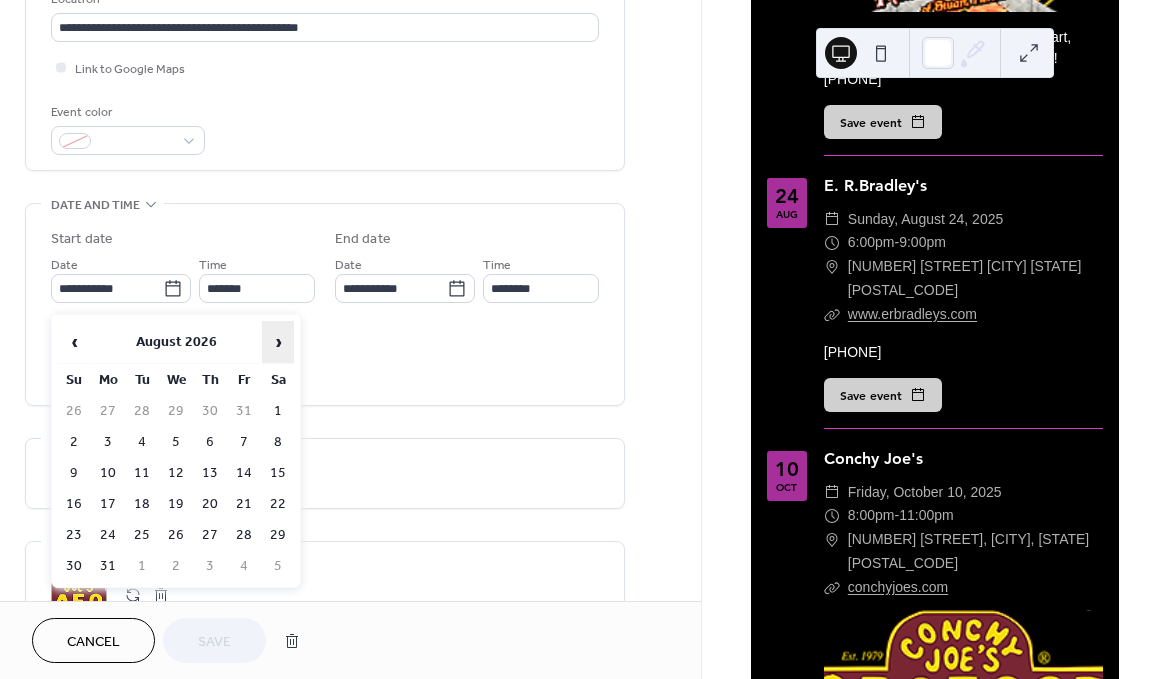 click on "›" at bounding box center [278, 342] 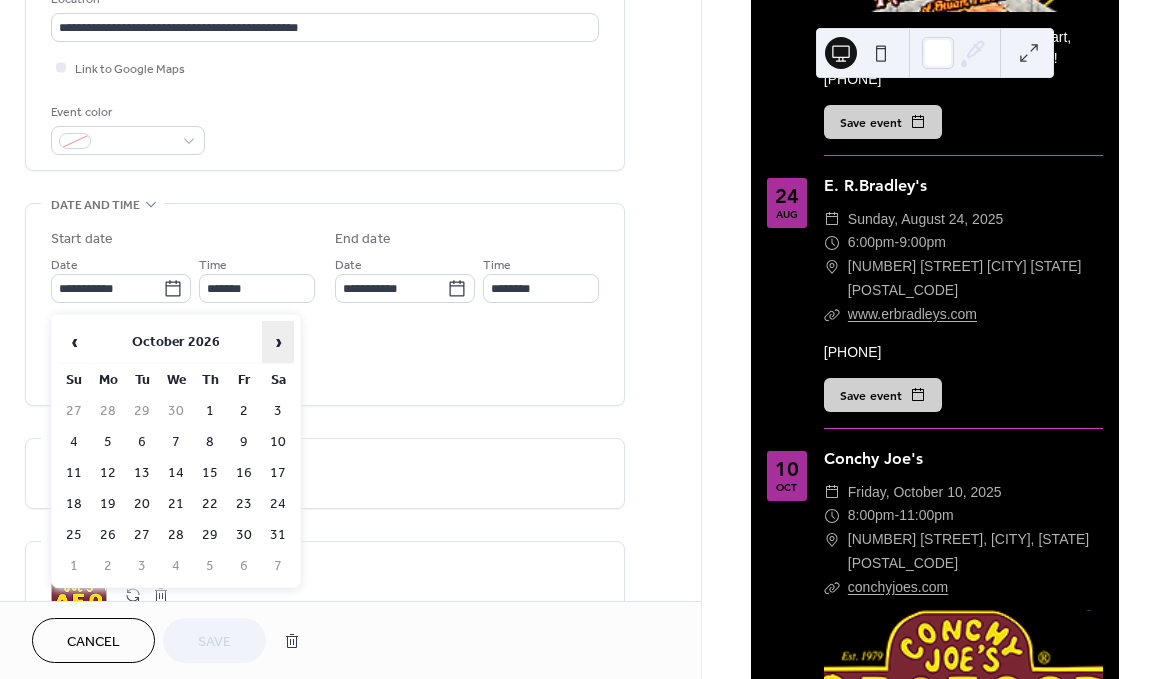 click on "›" at bounding box center [278, 342] 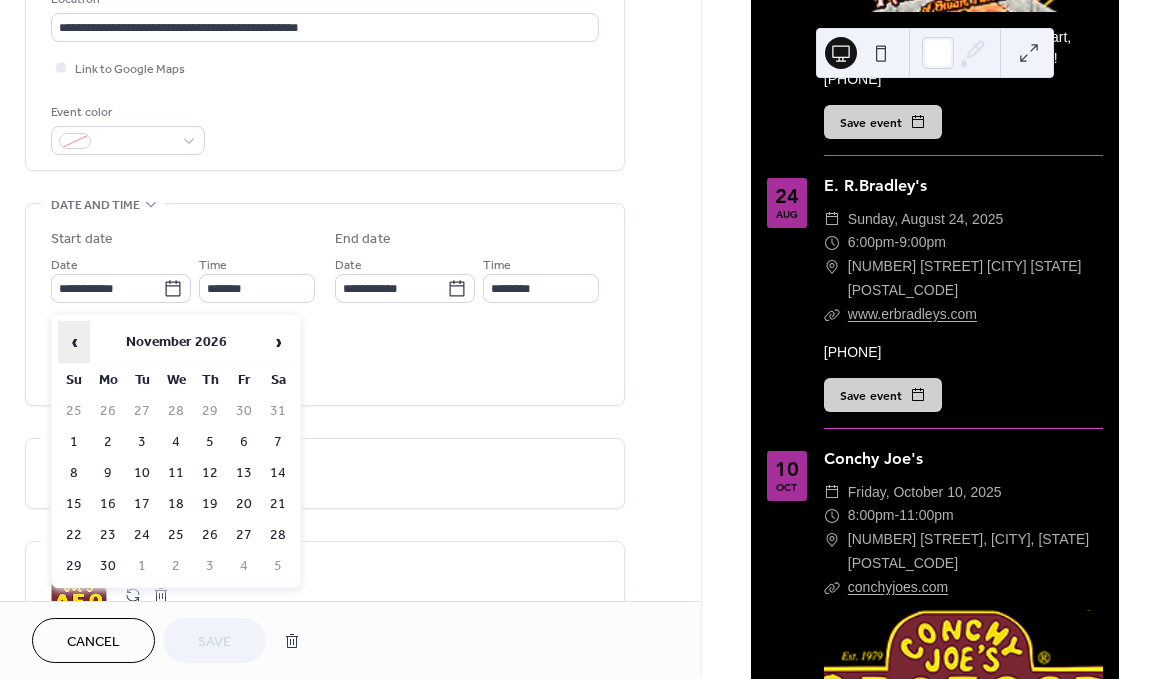 click on "‹" at bounding box center (74, 342) 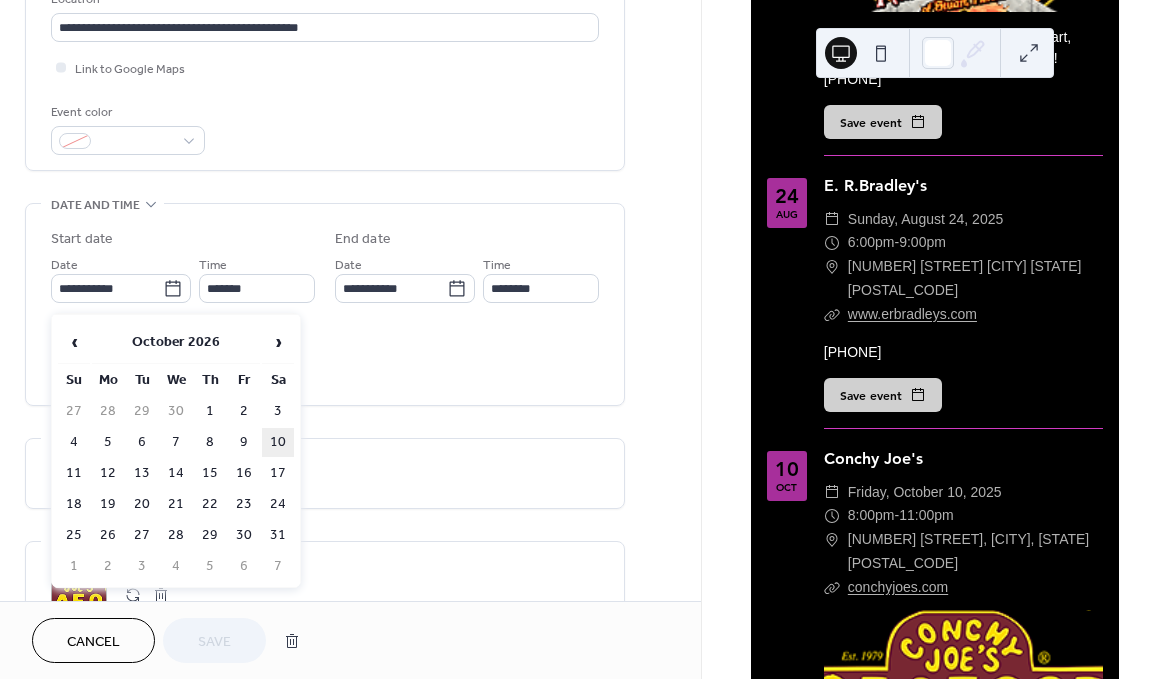 click on "10" at bounding box center [278, 442] 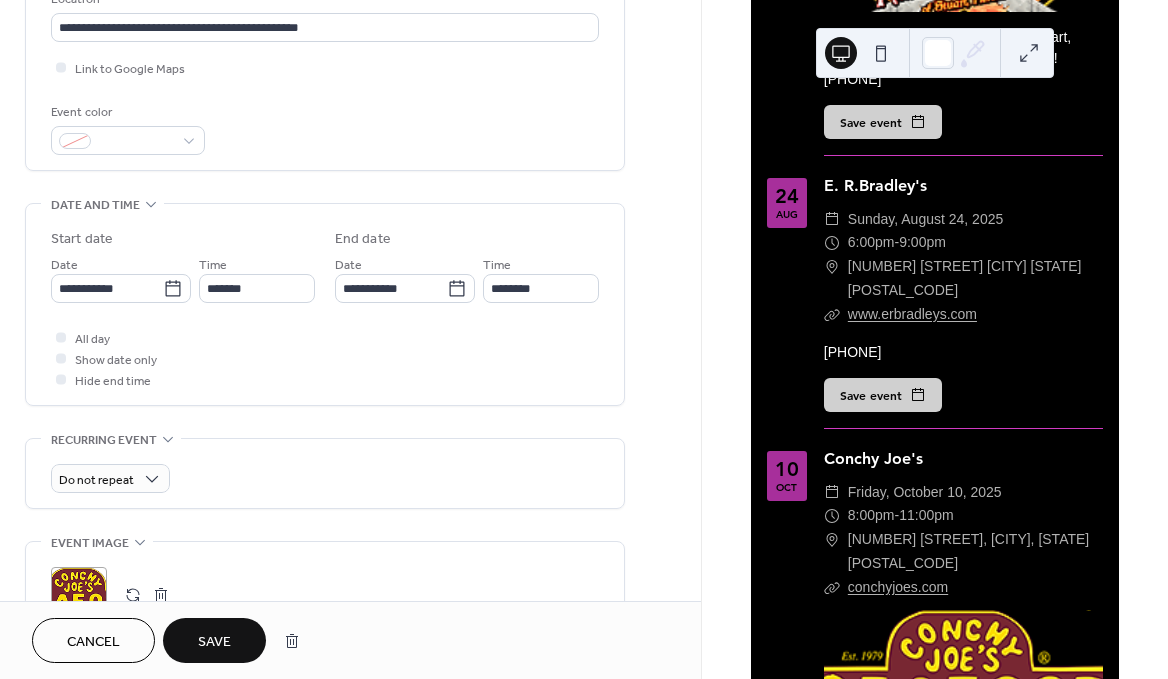 type on "**********" 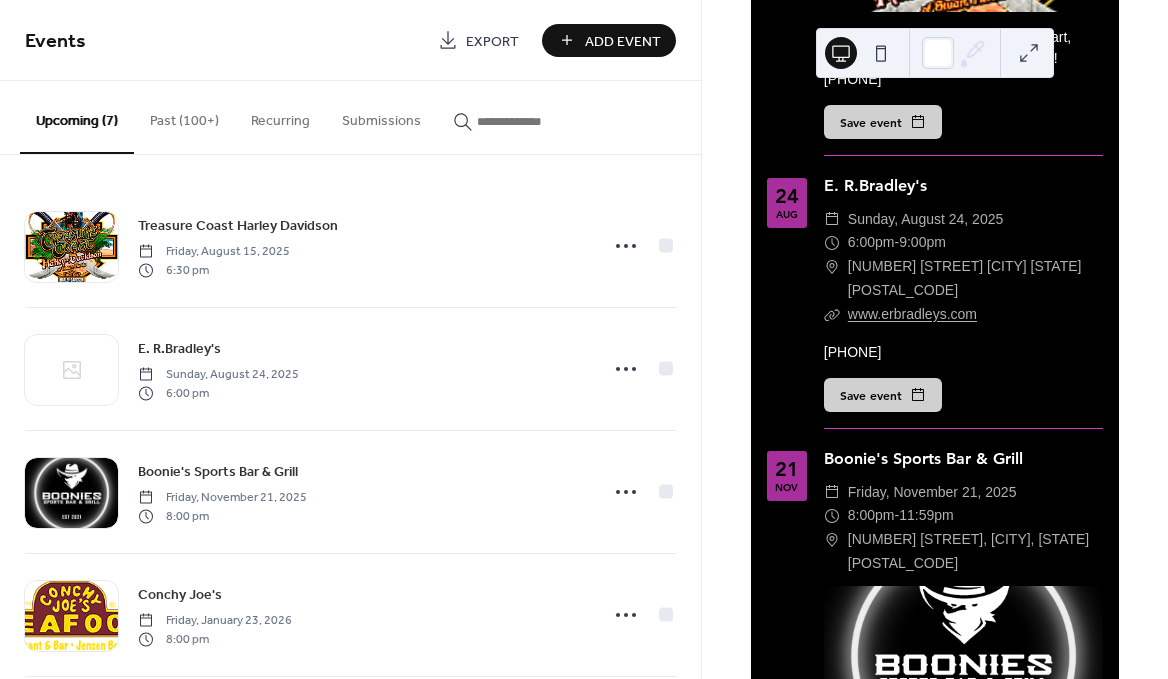 click on "Upcoming Gigs 8 Today 15 Aug Treasure Coast  Harley Davidson ​ Friday, [DATE], [YEAR] ​ 6:30pm - 9:00pm ​ [NUMBER] [STREET], [CITY], [STATE] [POSTAL_CODE] ​ treasurecoasthd.com Come enjoy Food Trucks, Cocktail Cart, Giveaways & Frozen T-Shirt Contest!! [PHONE] Save event 24 Aug E. R.Bradley's ​ Sunday, [DATE], [YEAR] ​ 6:00pm - 9:00pm ​ [NUMBER] [STREET] [CITY]  [STATE] [POSTAL_CODE] ​ www.erbradleys.com [PHONE] Save event 21 Nov Boonie's Sports Bar & Grill ​ Friday, [DATE], [YEAR] ​ 8:00pm - 11:59pm ​ [NUMBER] [STREET],  [CITY], [STATE] [POSTAL_CODE] ([PHONE]) Save event 23 Jan Conchy Joe's  ​ Friday, [DATE], [YEAR] ​ 8:00pm - 11:00pm ​ conchyjoes.com ([PHONE]) Save event 4 Apr Conchy Joe's  ​ Saturday, [DATE], [YEAR] ​ 8:00pm - 11:00pm ​  [NUMBER] [STREET], [CITY], [STATE] [POSTAL_CODE] ​ conchyjoes.com ([PHONE]) Save event 31 Jul Conchy Joe's  ​ Friday, [DATE], [YEAR] ​ 8:00pm - 11:00pm ​  [NUMBER] [STREET], [CITY], [STATE] [POSTAL_CODE] ​ 10" at bounding box center (935, 339) 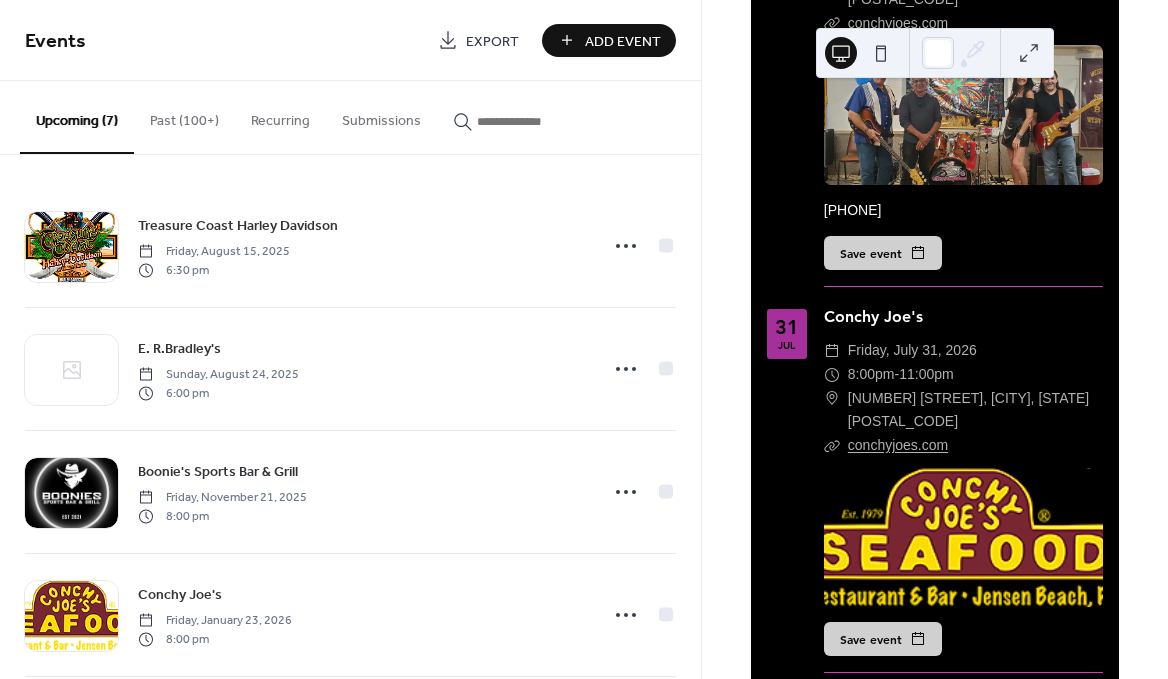 scroll, scrollTop: 1908, scrollLeft: 0, axis: vertical 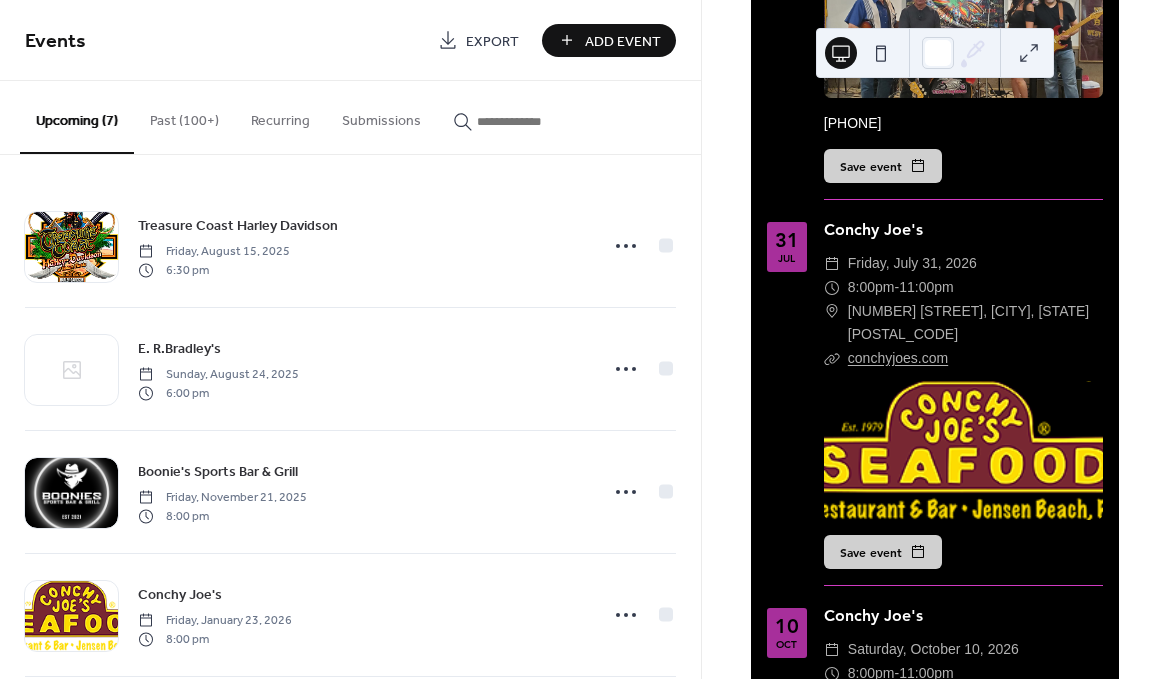 drag, startPoint x: 1161, startPoint y: 459, endPoint x: 1165, endPoint y: 548, distance: 89.08984 